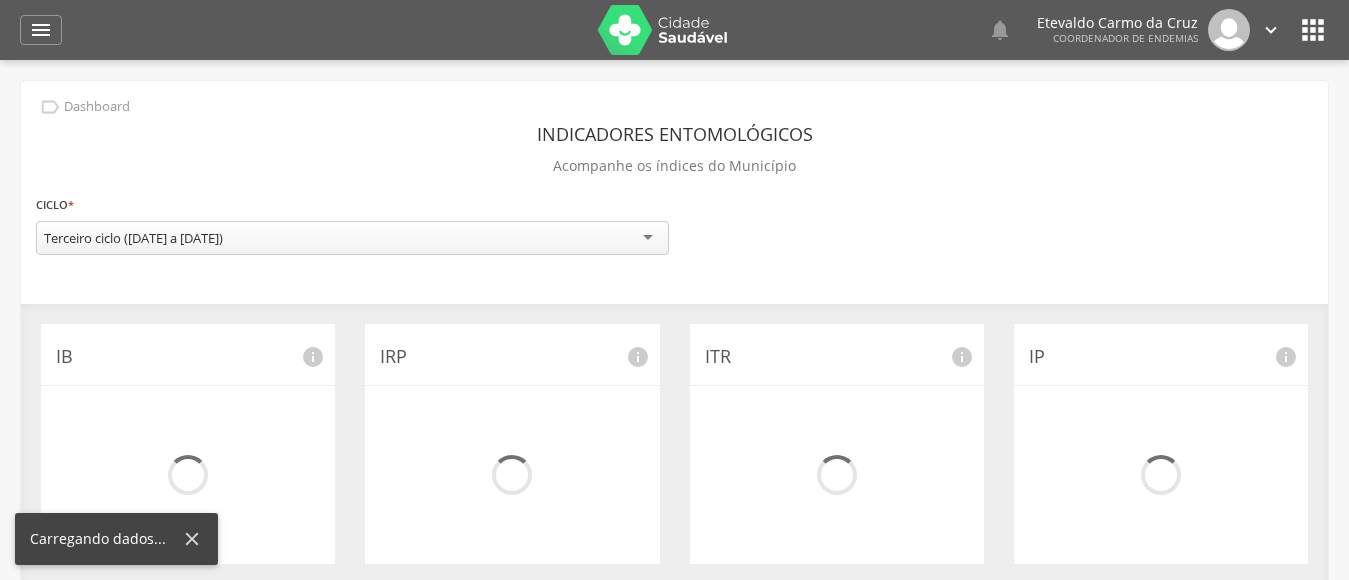 scroll, scrollTop: 0, scrollLeft: 0, axis: both 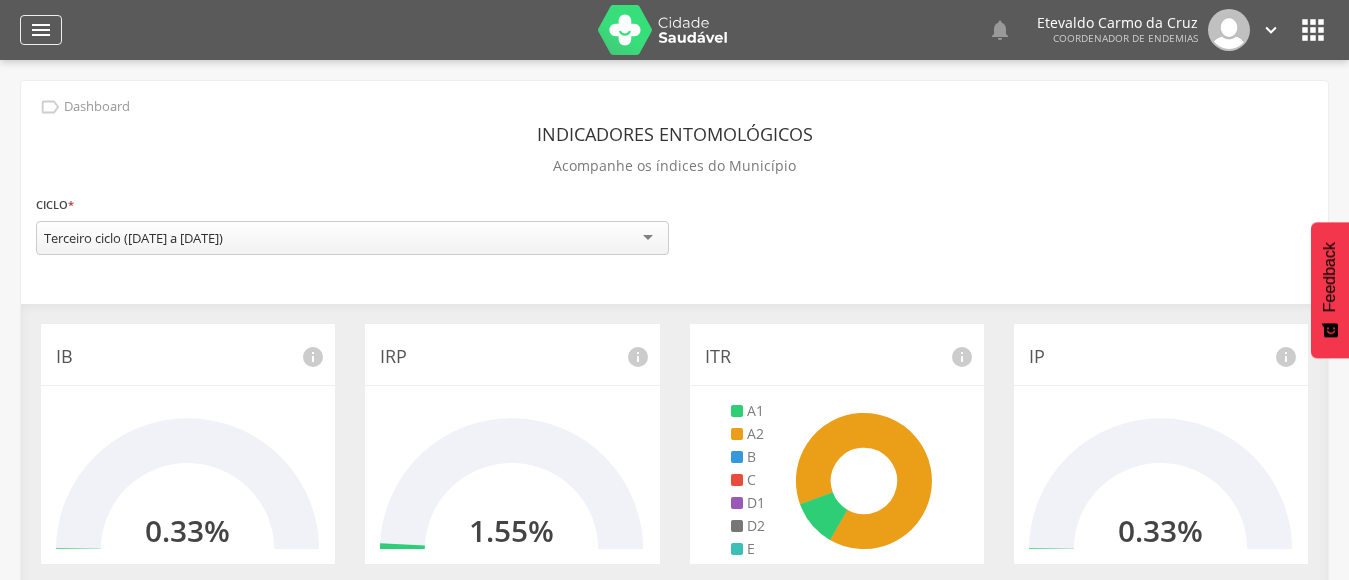 click on "" at bounding box center (41, 30) 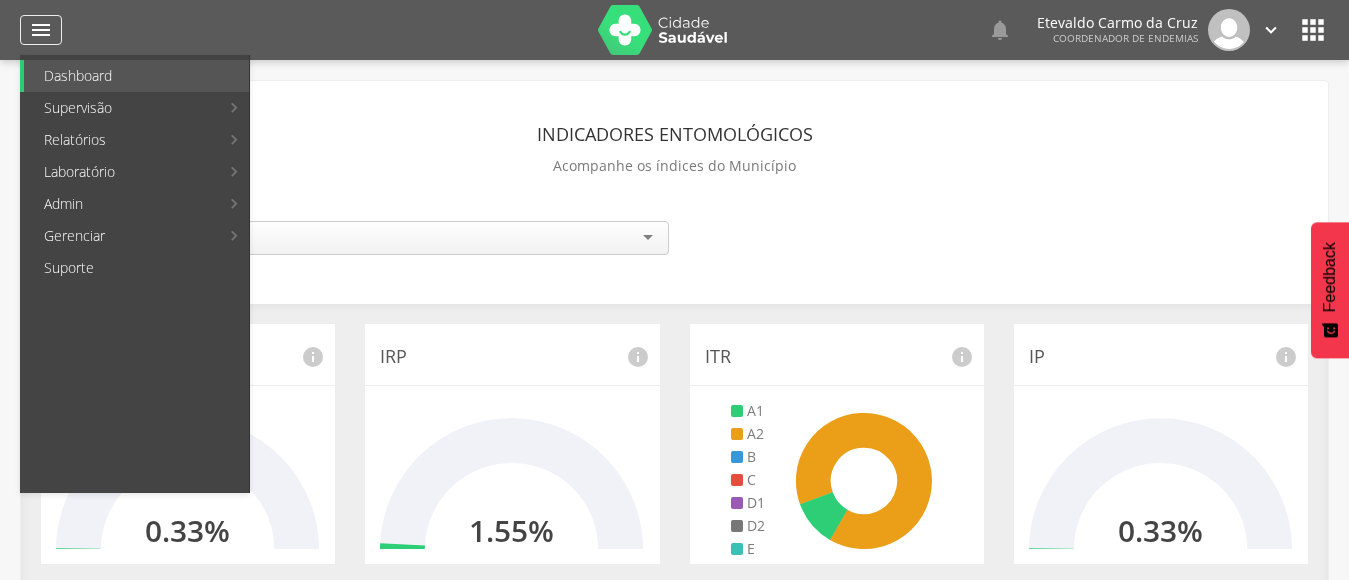 click on "" at bounding box center [41, 30] 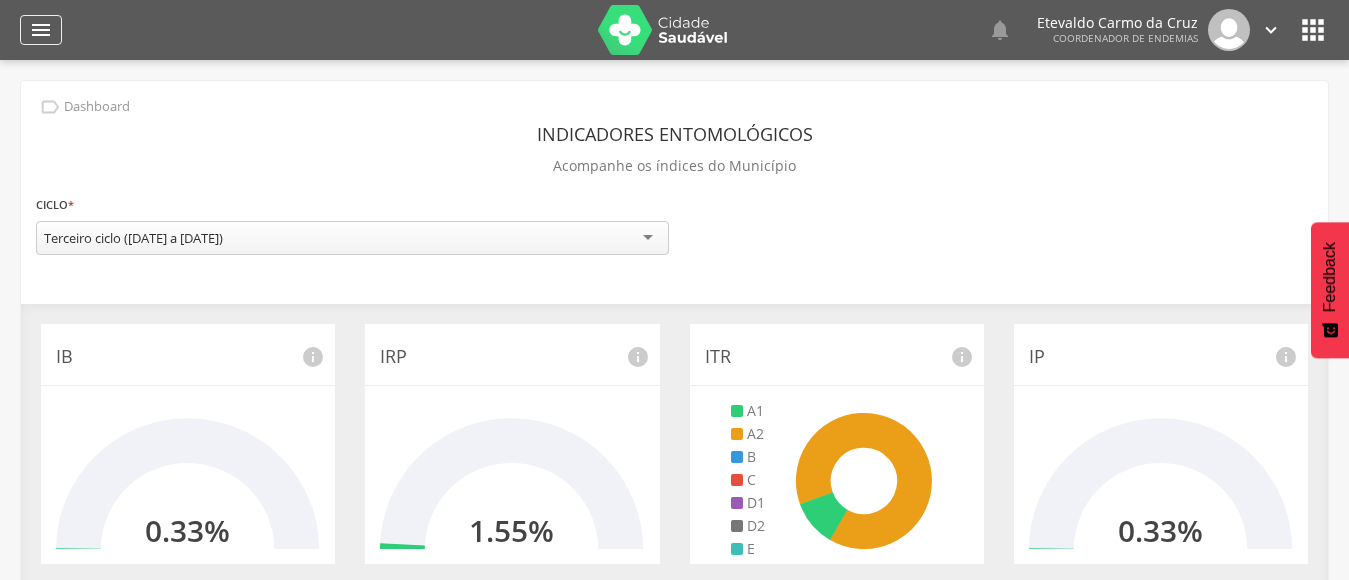 click on "" at bounding box center (41, 30) 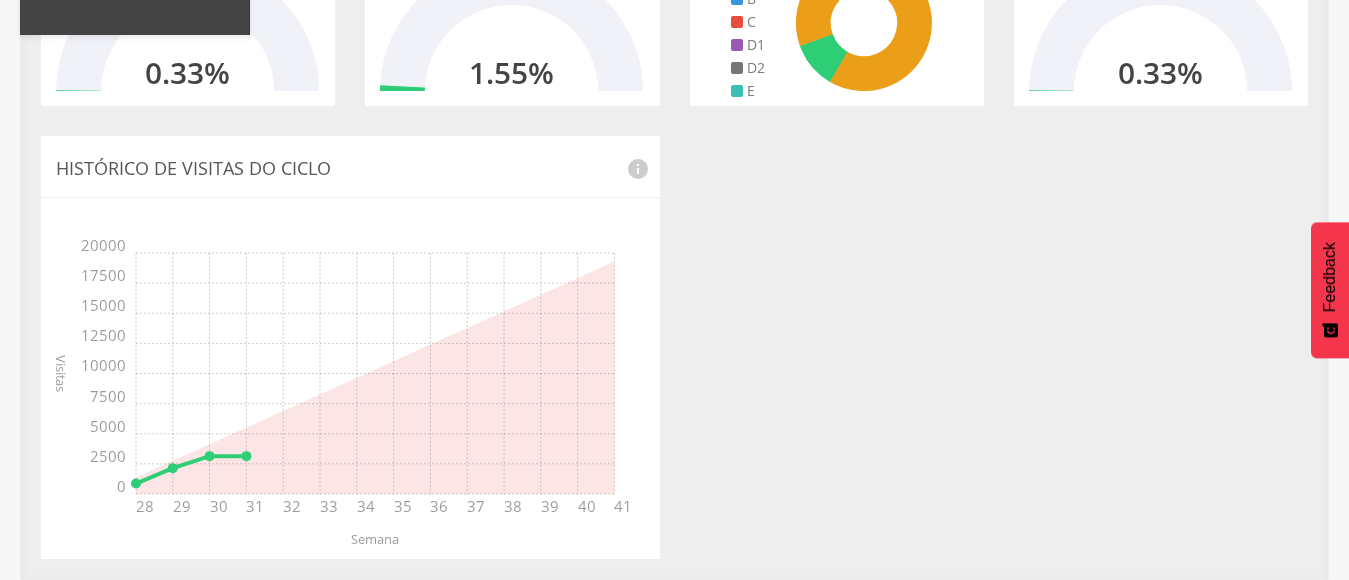 scroll, scrollTop: 0, scrollLeft: 0, axis: both 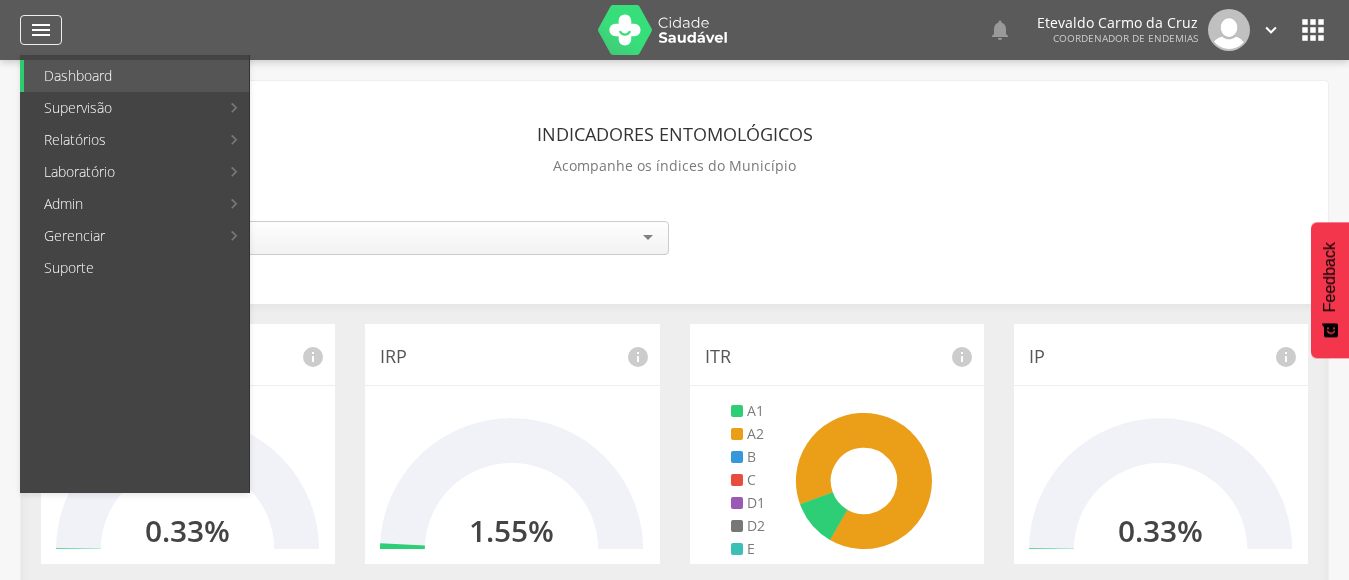 click on "" at bounding box center (41, 30) 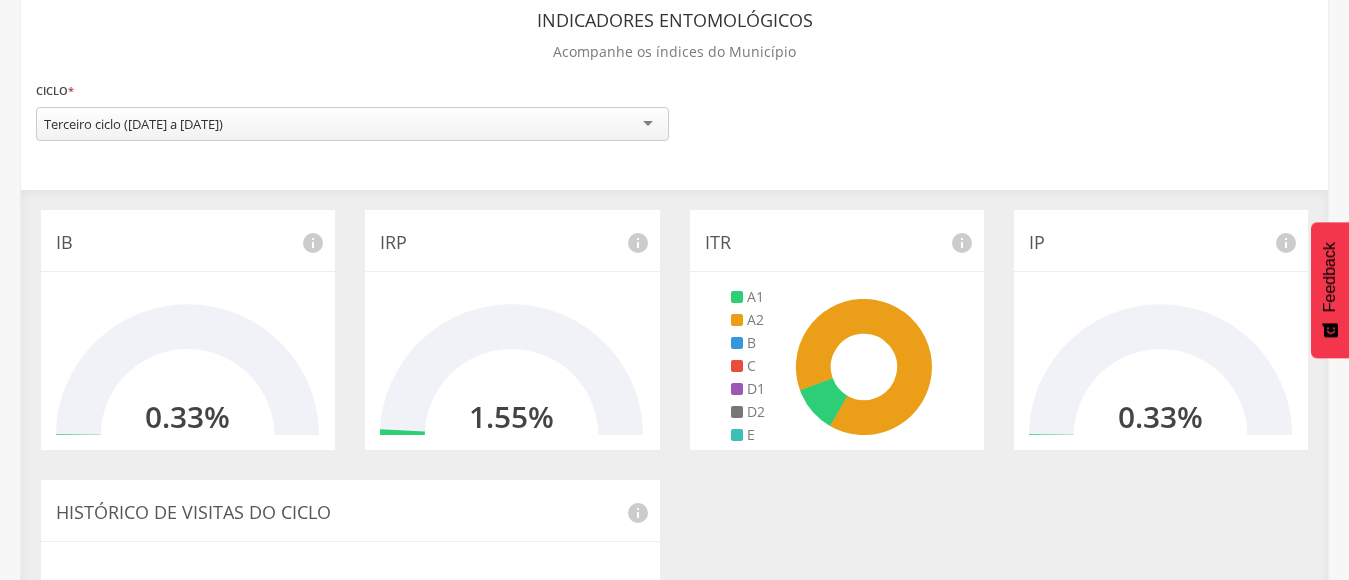 scroll, scrollTop: 0, scrollLeft: 0, axis: both 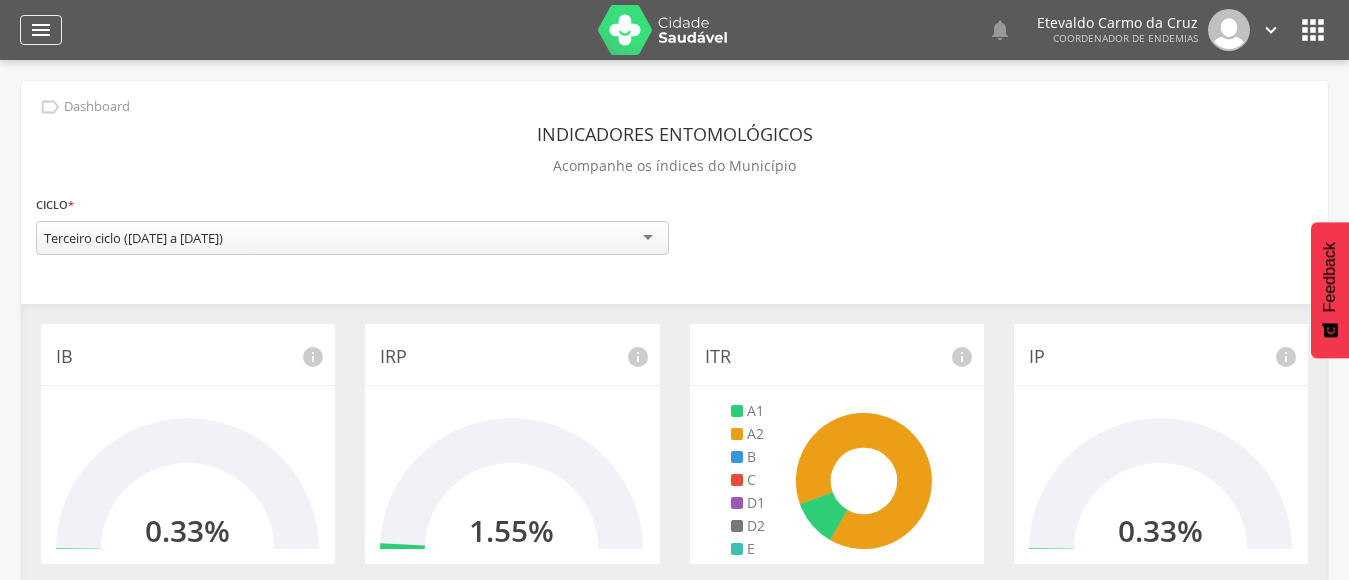 click on "" at bounding box center (41, 30) 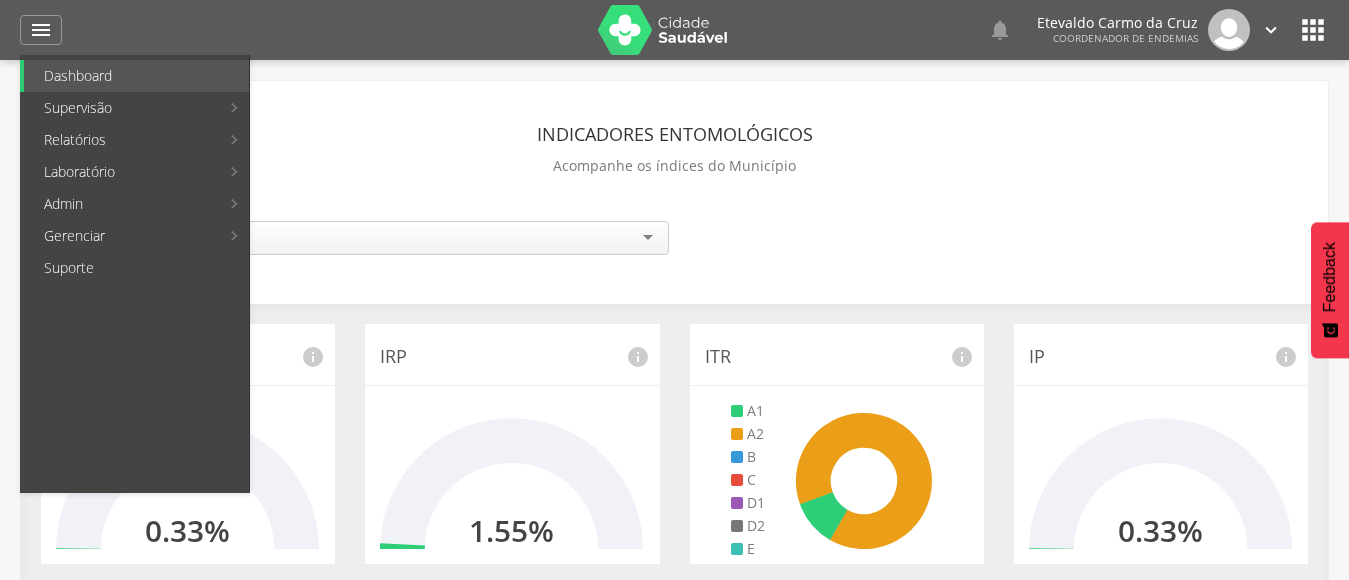 click on "Ranking" at bounding box center [366, 76] 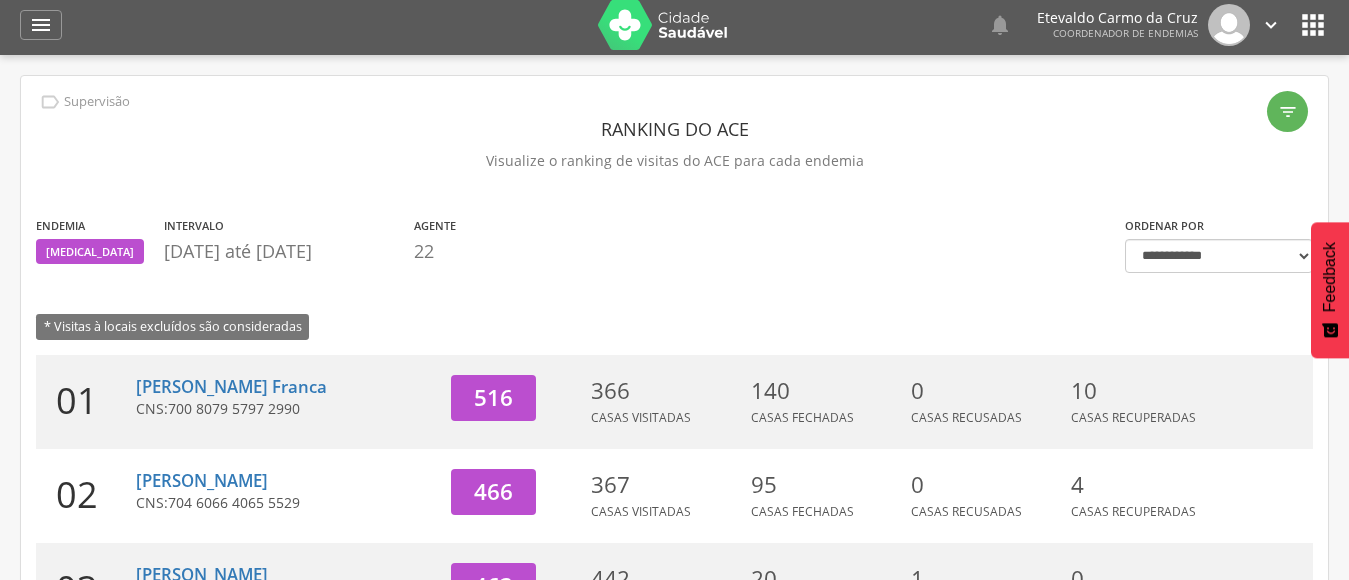 scroll, scrollTop: 0, scrollLeft: 0, axis: both 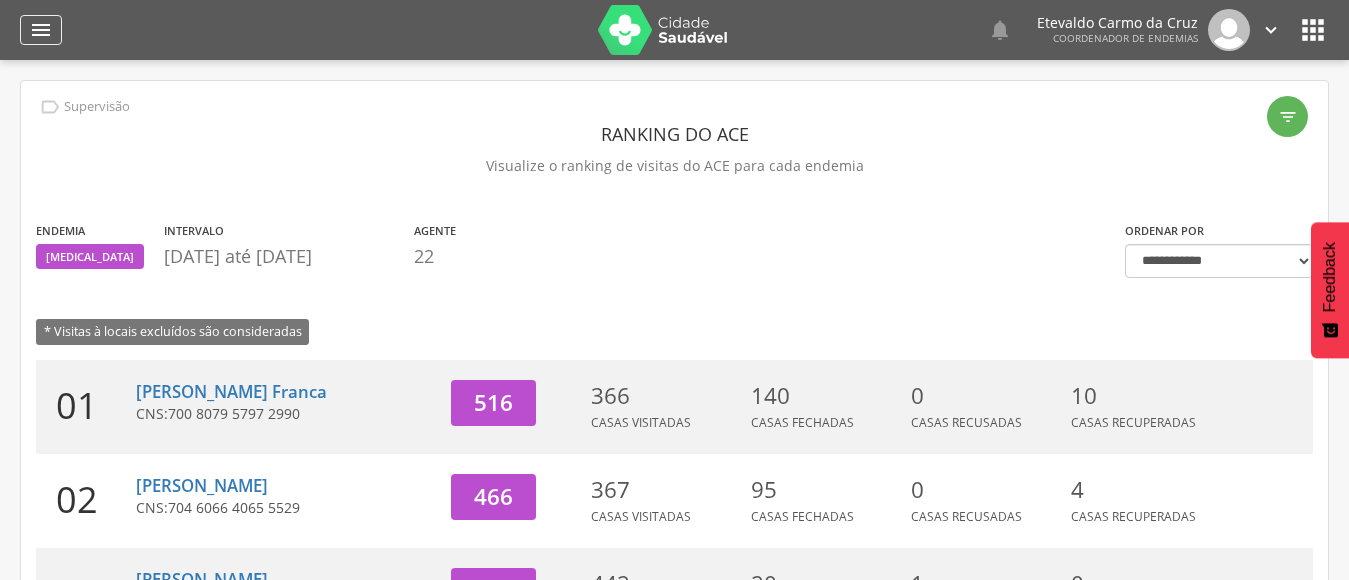 click on "" at bounding box center (41, 30) 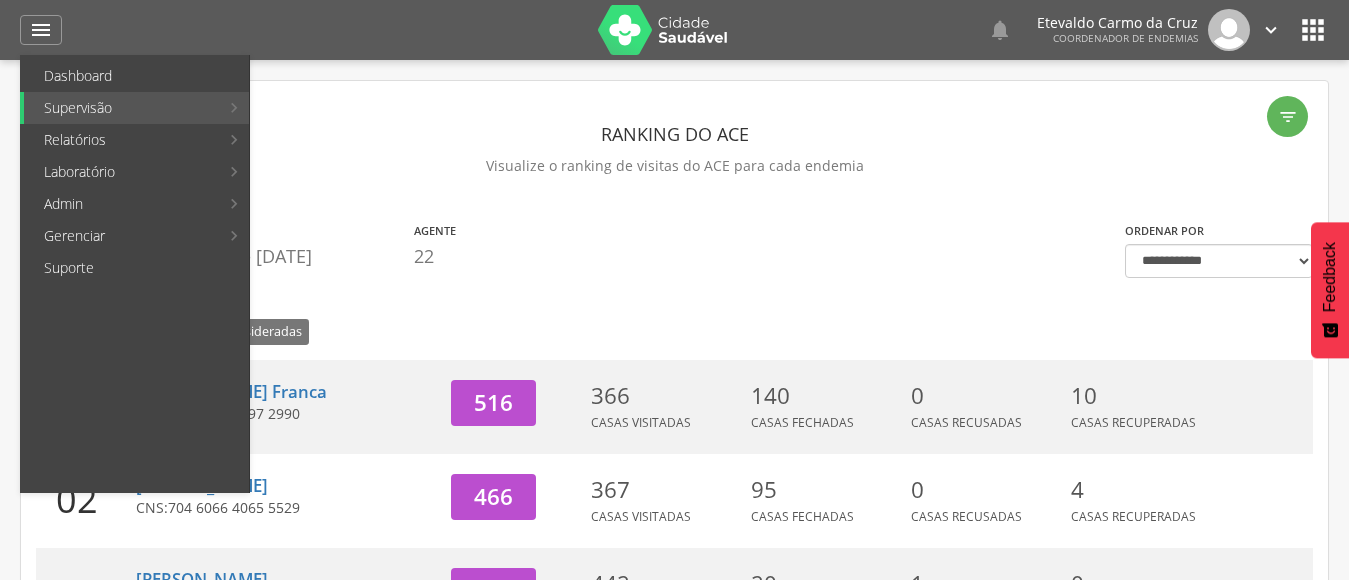 click on "Análise dos tubitos" at bounding box center [366, 76] 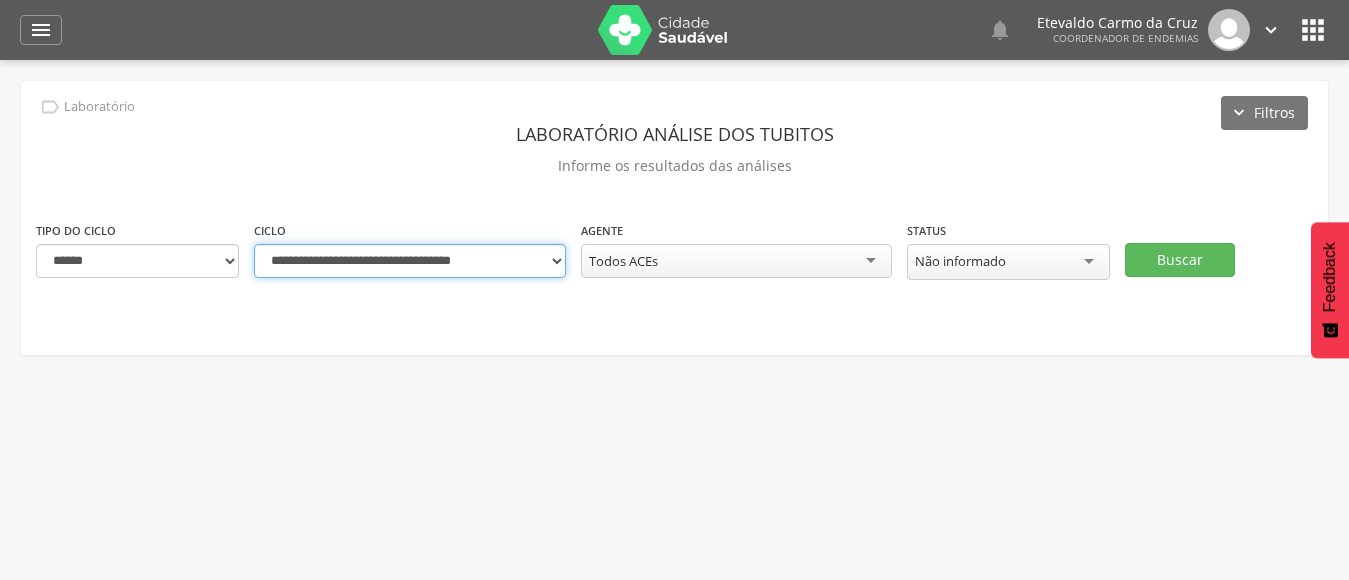 click on "**********" at bounding box center [410, 261] 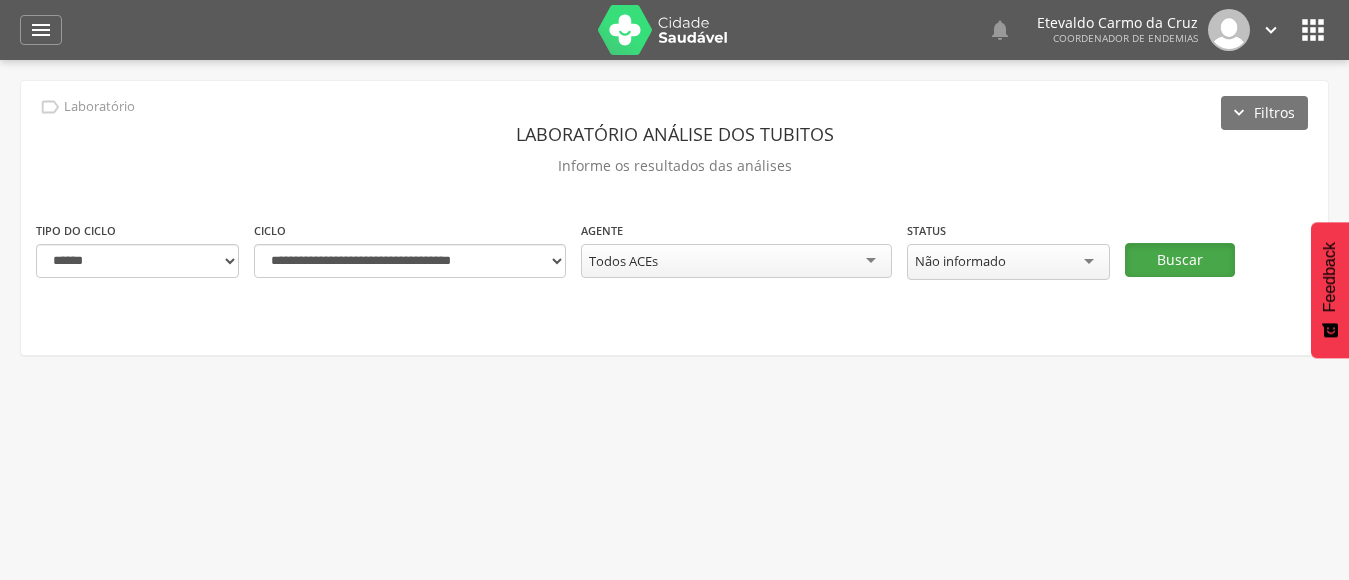 click on "Buscar" at bounding box center [1180, 260] 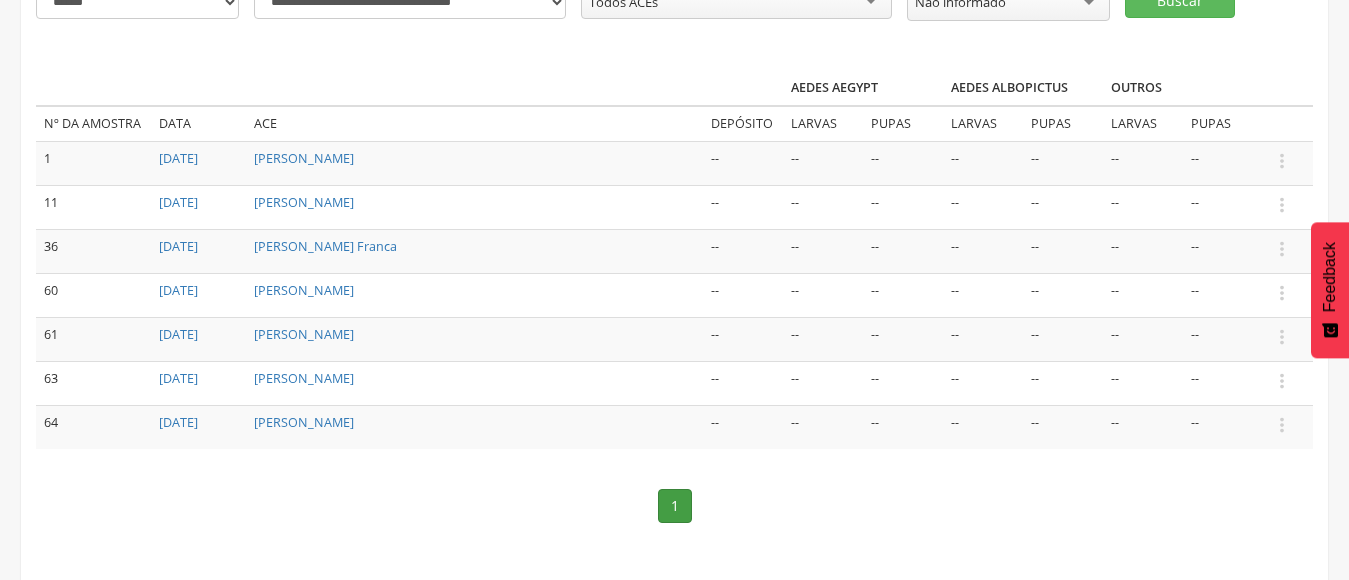 scroll, scrollTop: 276, scrollLeft: 0, axis: vertical 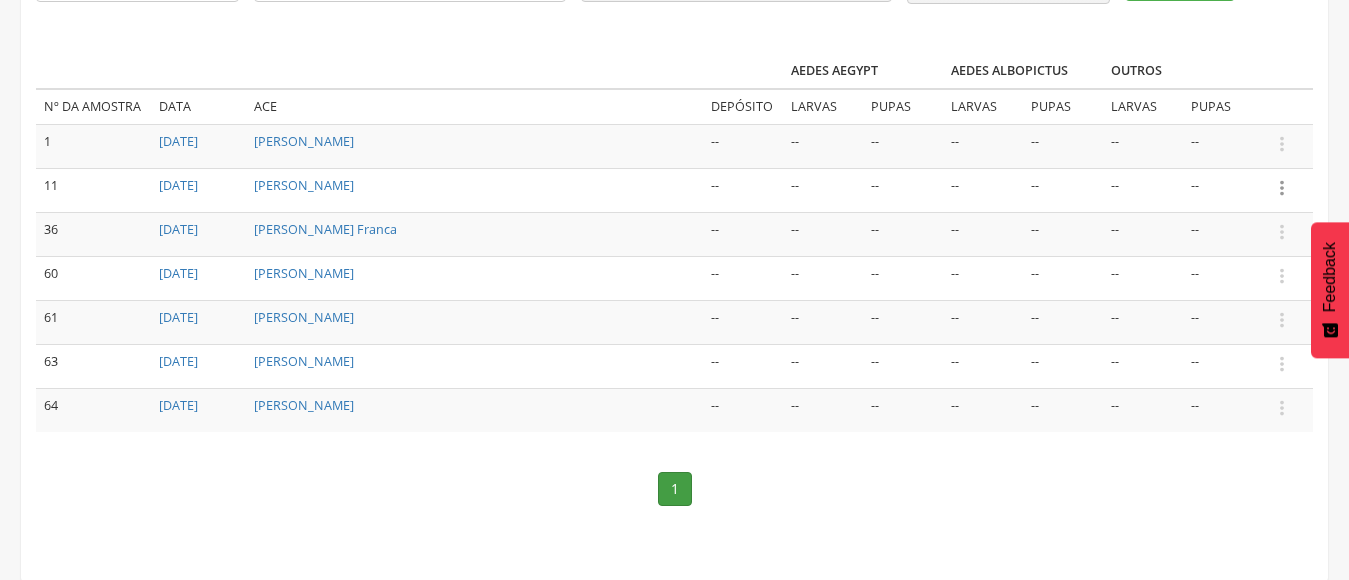 click on "" at bounding box center (1282, 188) 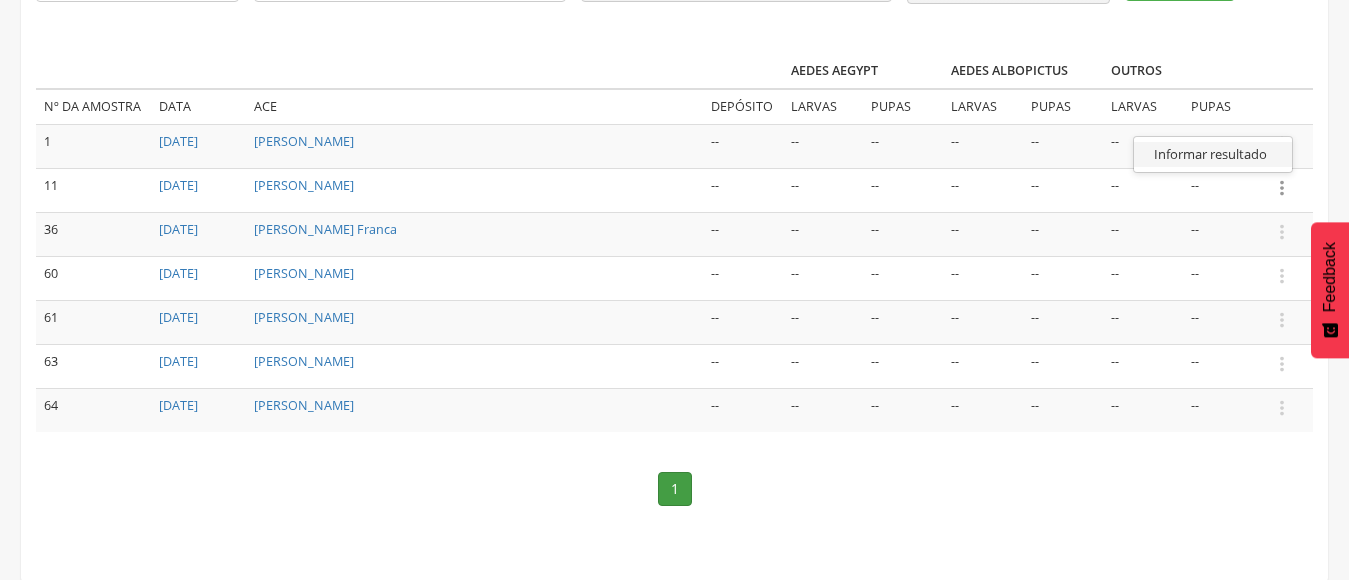click on "Informar resultado" at bounding box center (1213, 154) 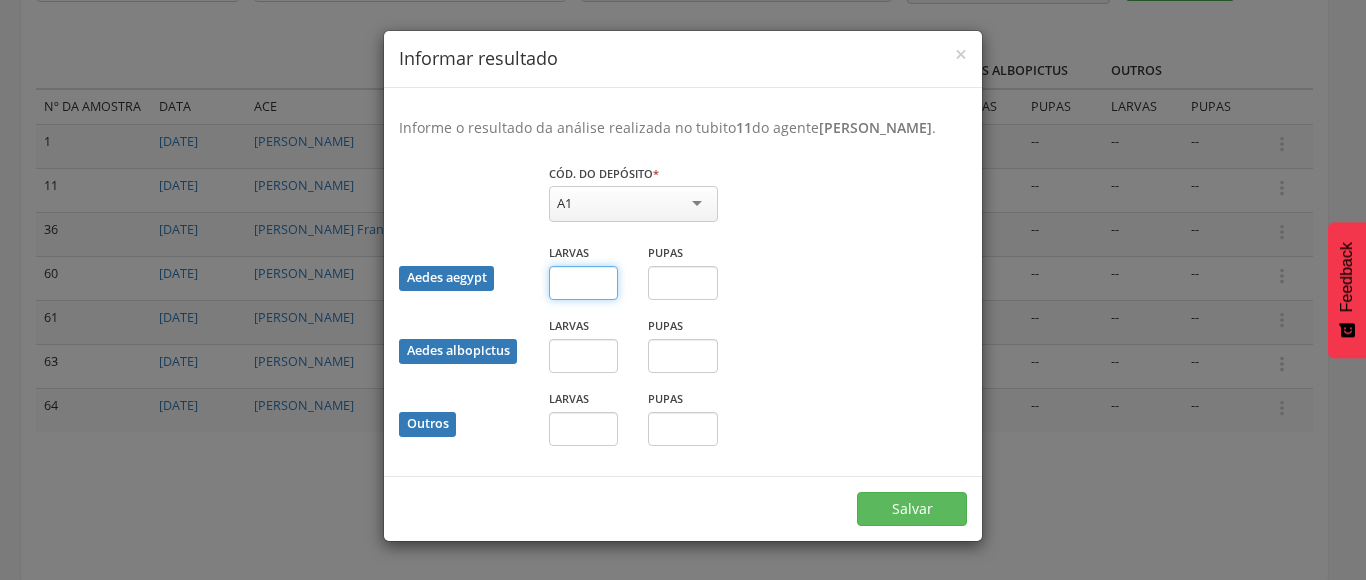 click at bounding box center (584, 283) 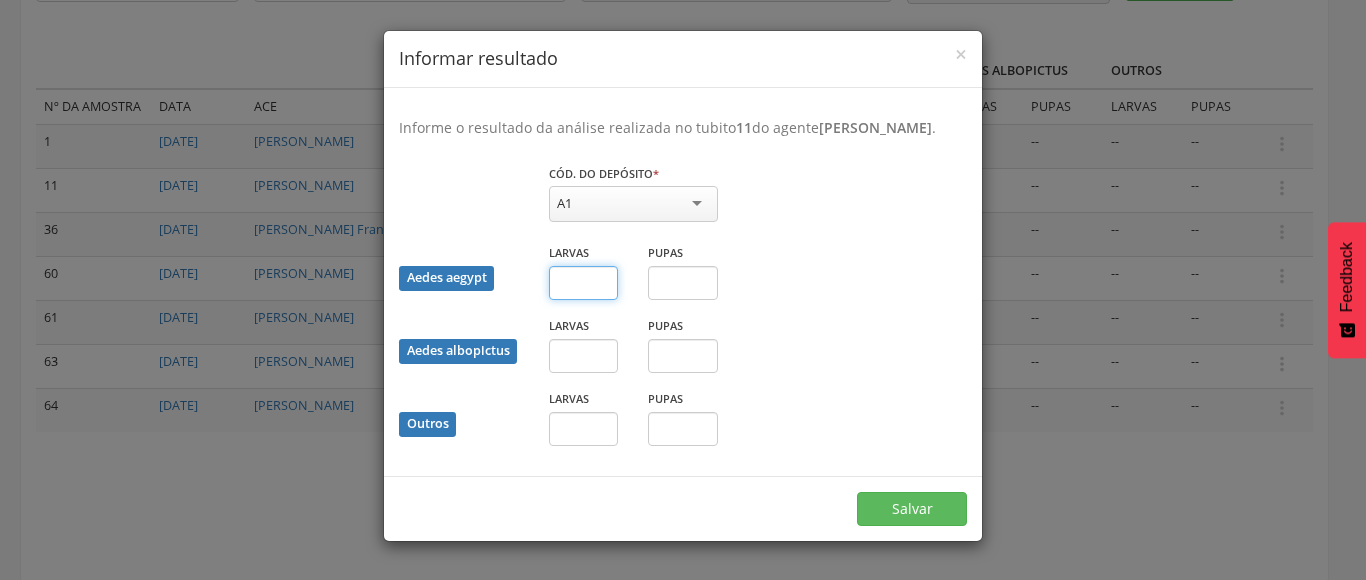 click at bounding box center [584, 283] 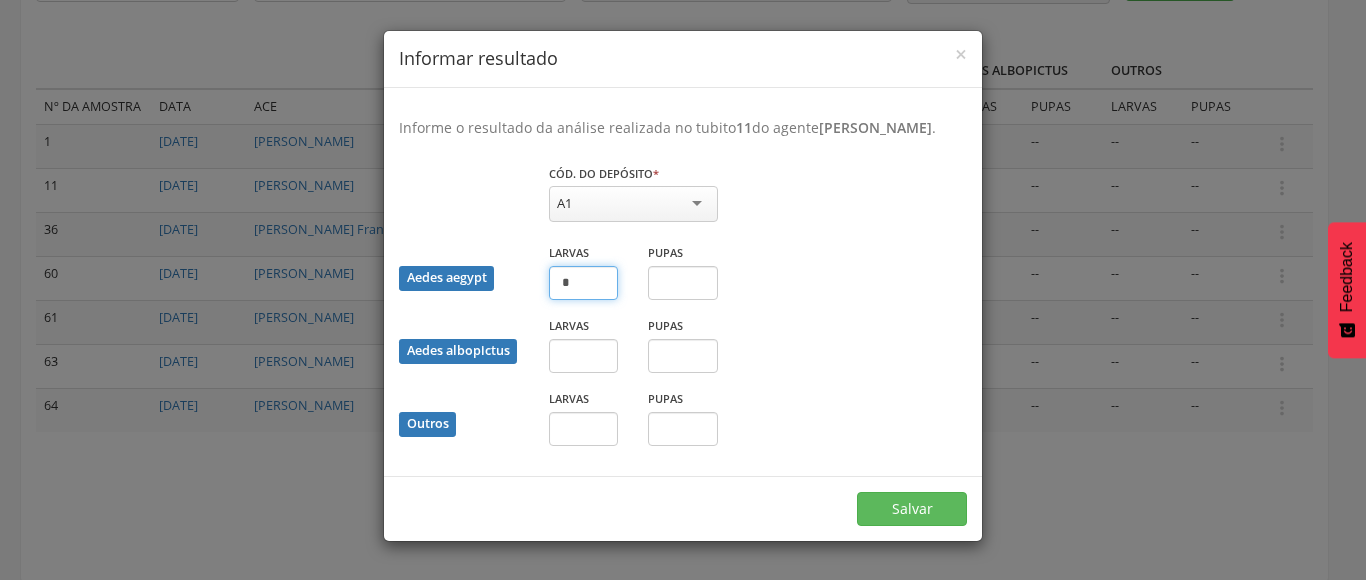 type on "*" 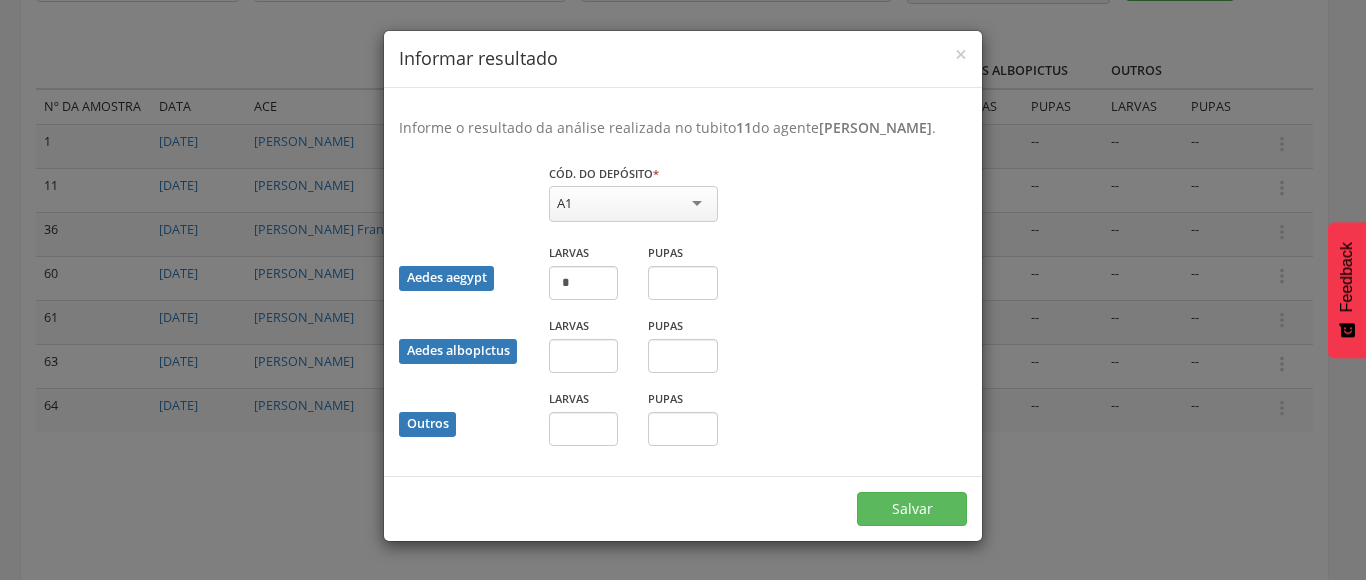 click on "A1" at bounding box center [633, 204] 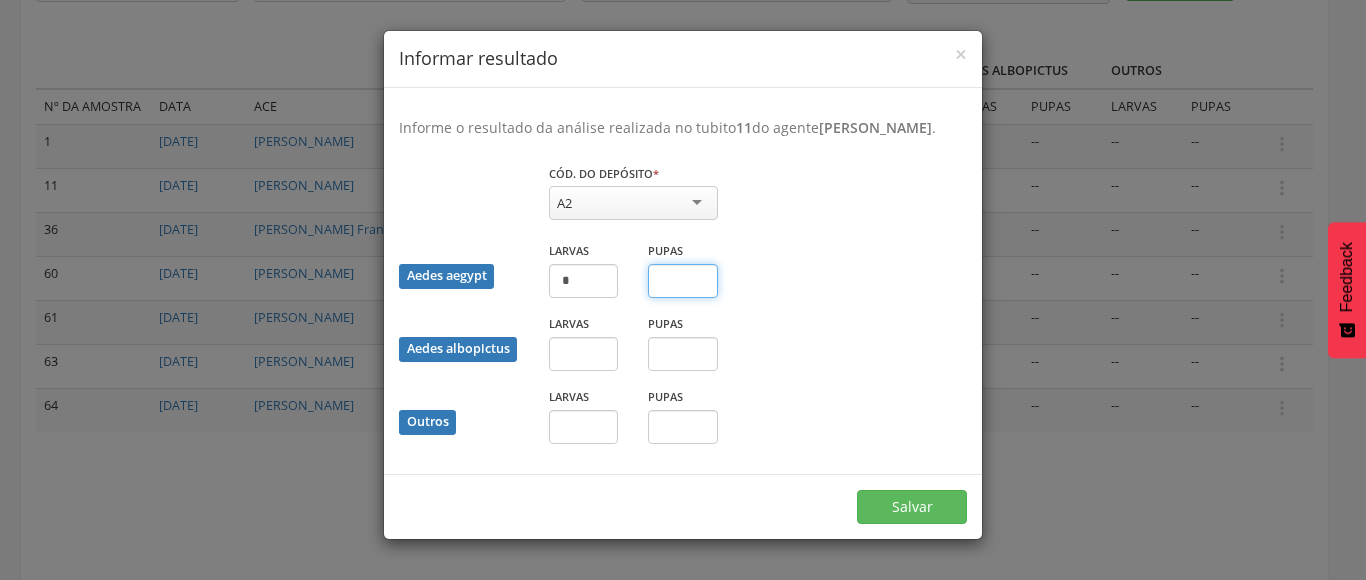 click at bounding box center (683, 281) 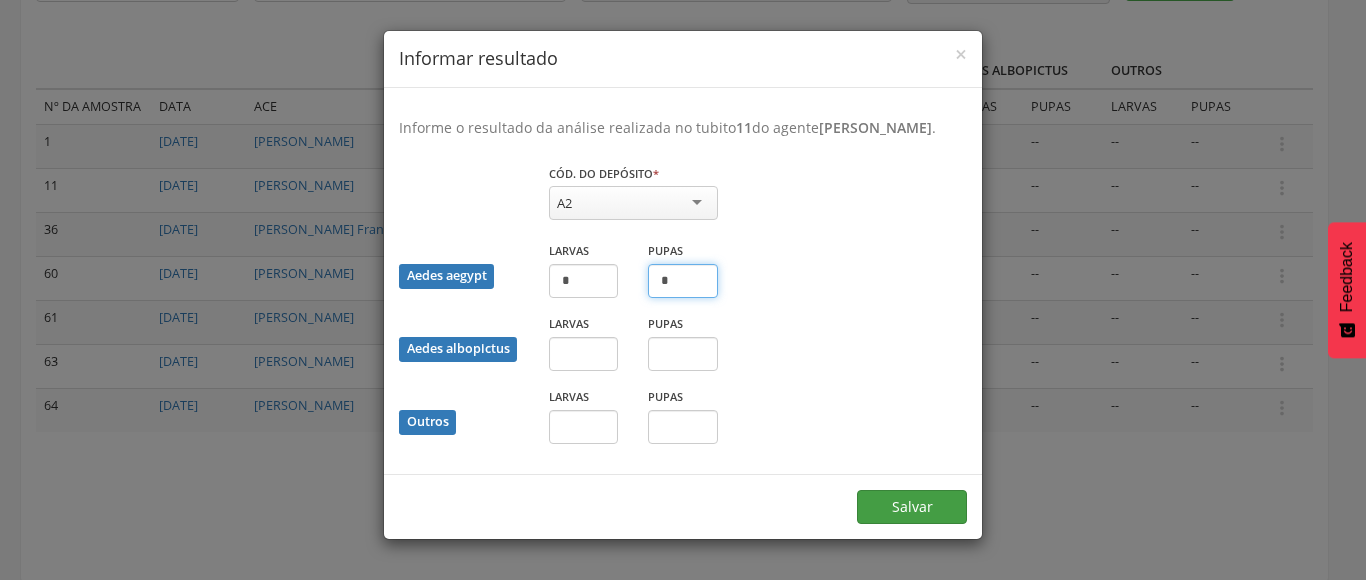 type on "*" 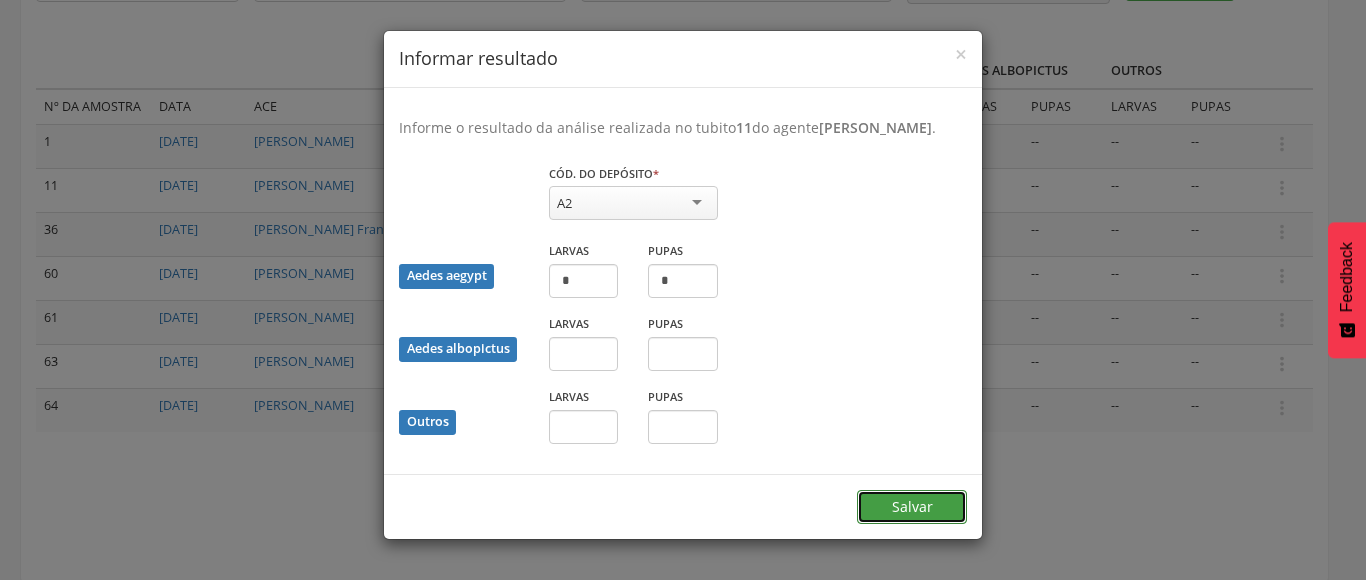 click on "Salvar" at bounding box center [912, 507] 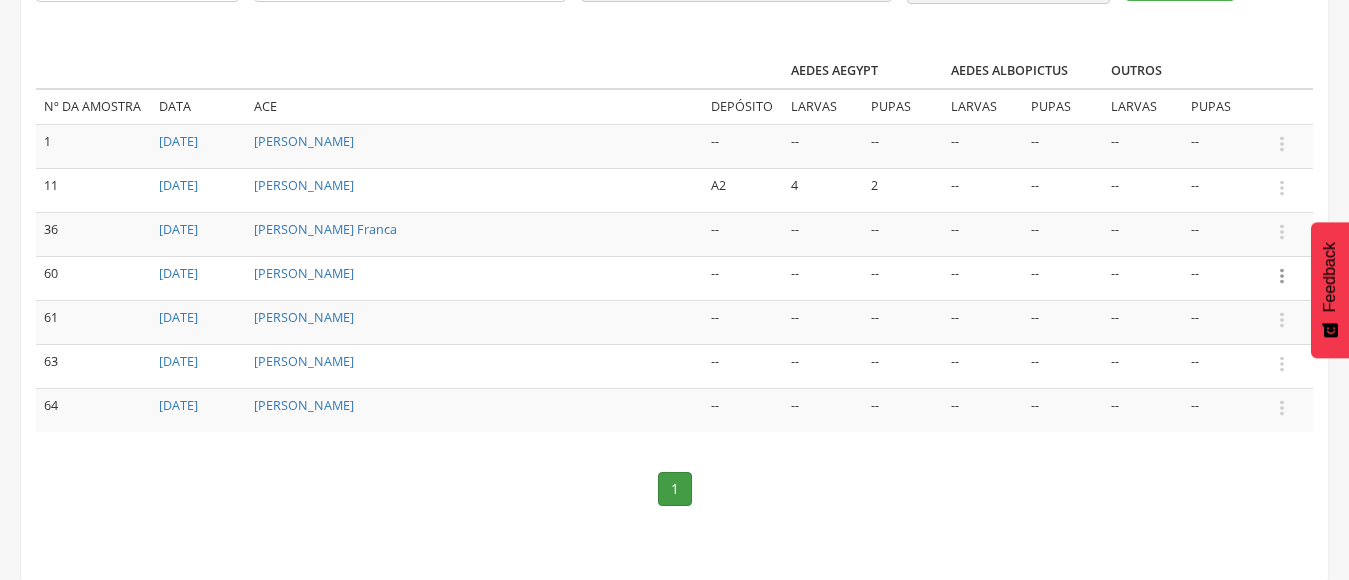 click on "" at bounding box center (1282, 276) 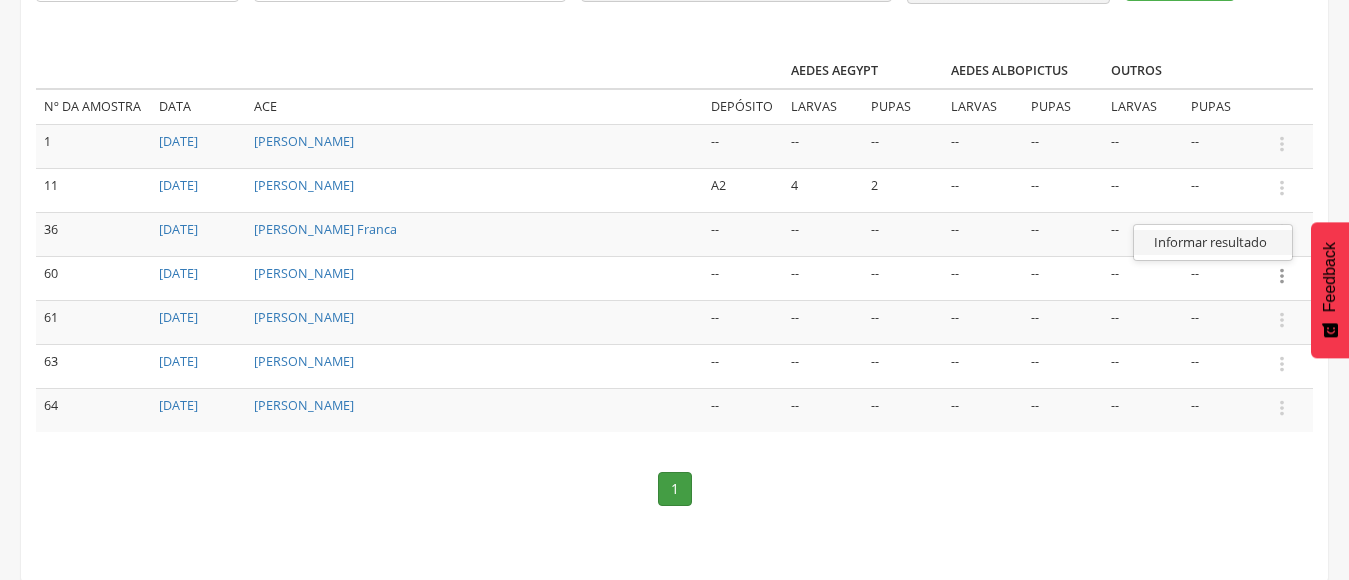 click on "Informar resultado" at bounding box center [1213, 242] 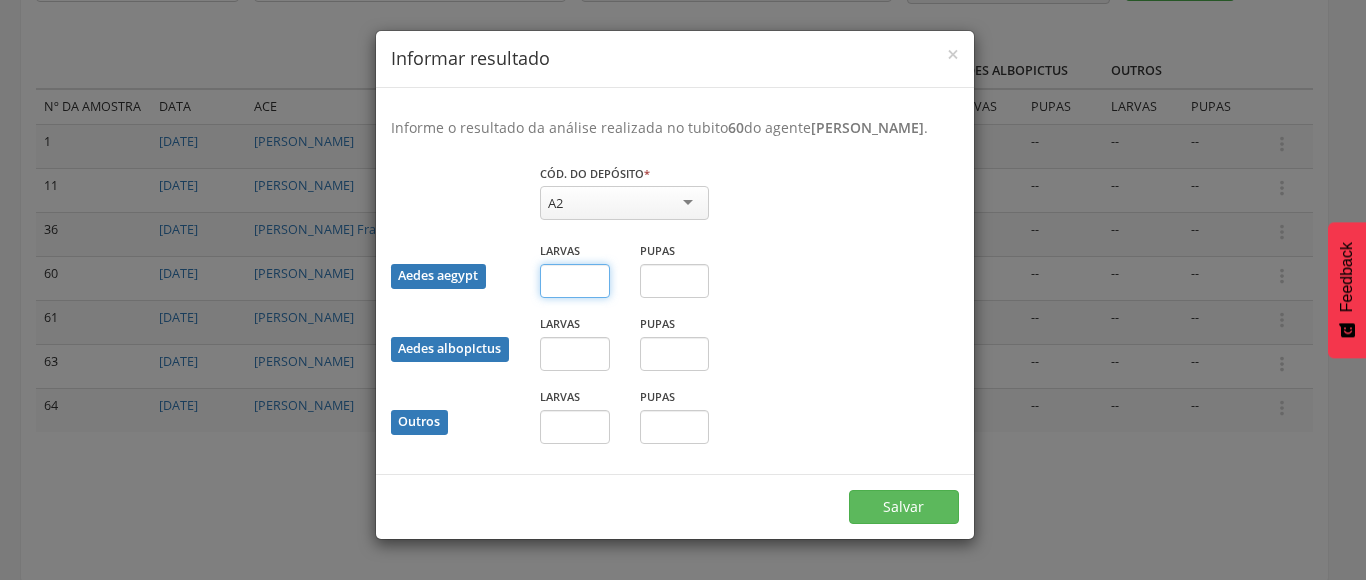 click at bounding box center (575, 281) 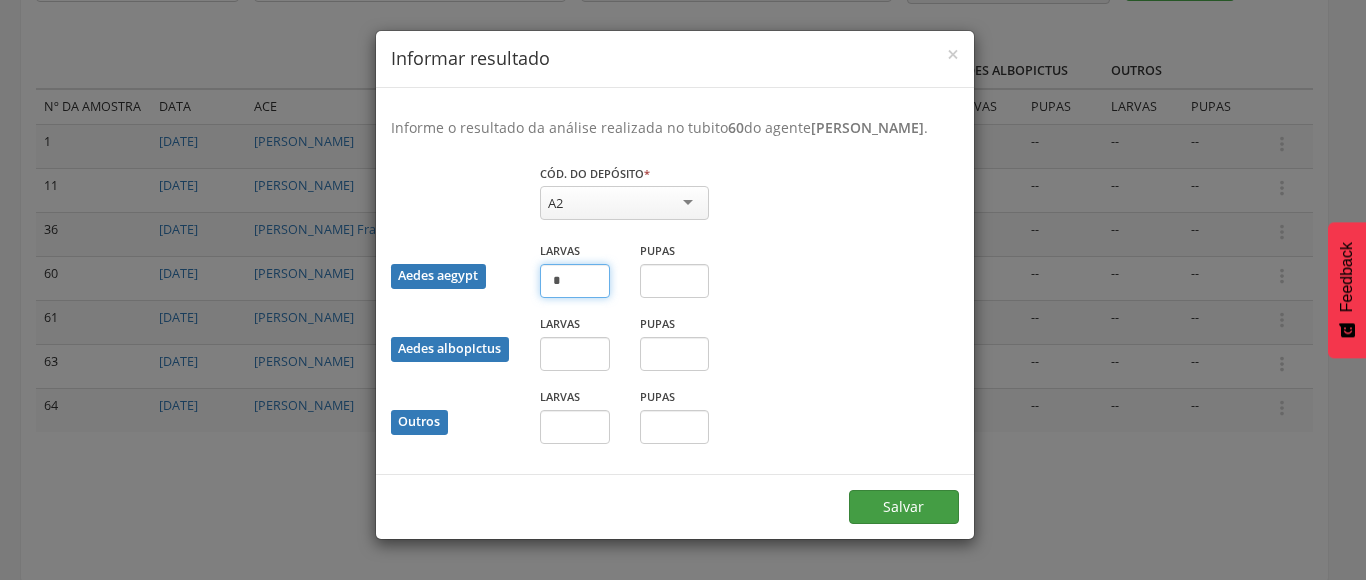 type on "*" 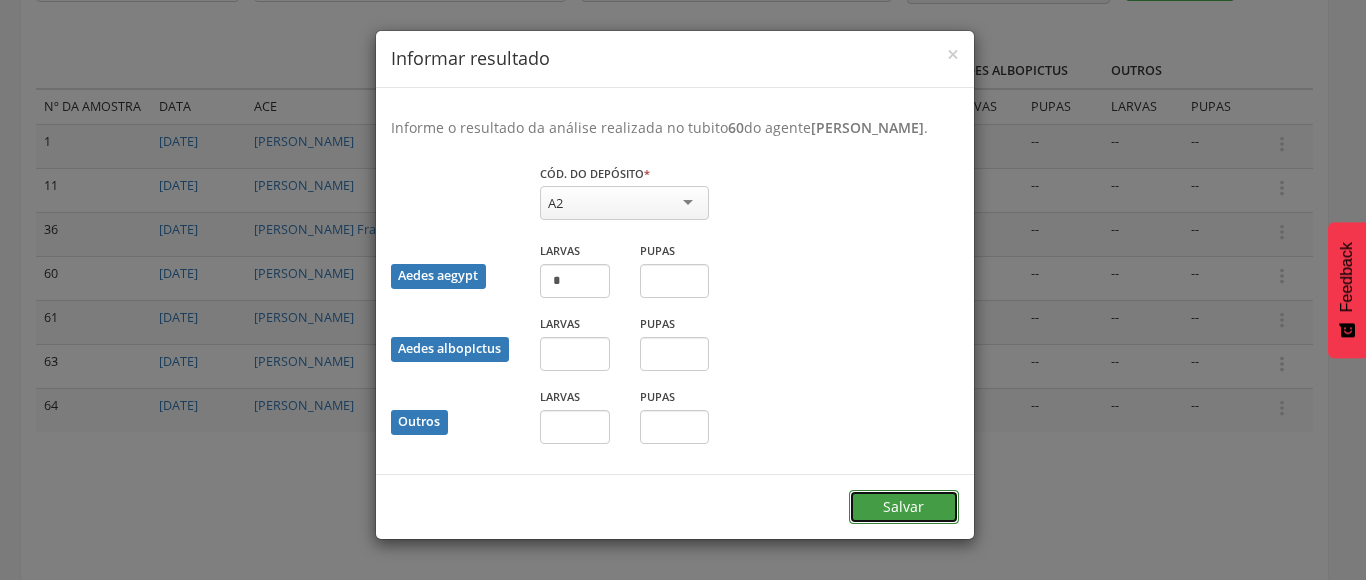 click on "Salvar" at bounding box center (904, 507) 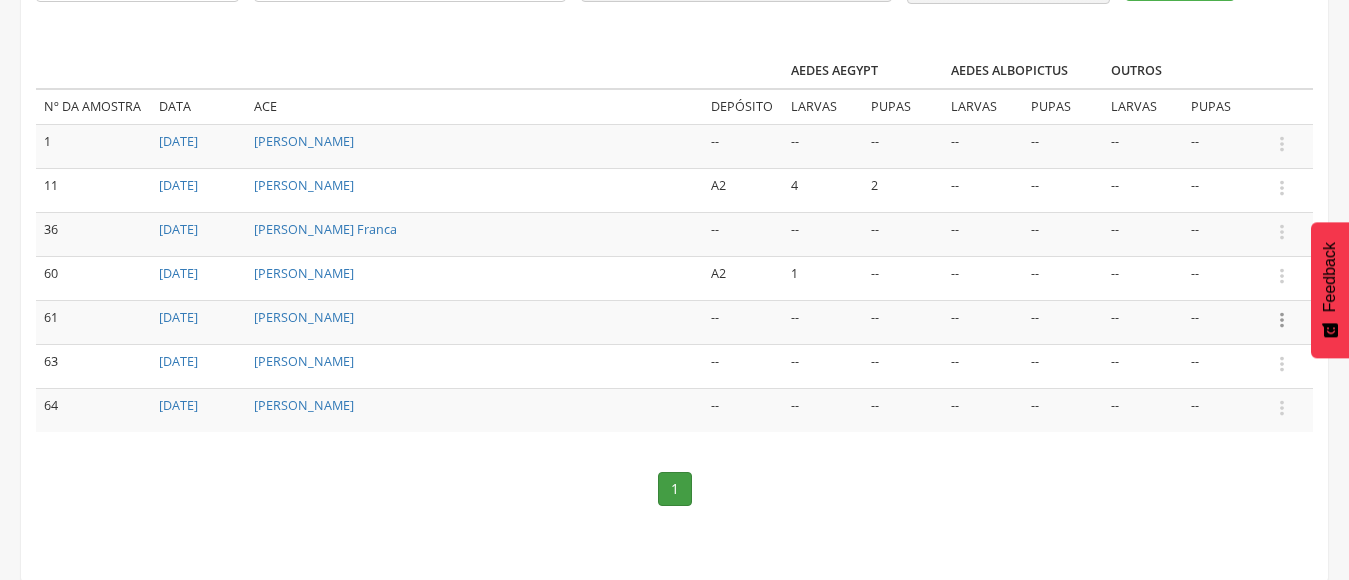 click on "" at bounding box center [1282, 320] 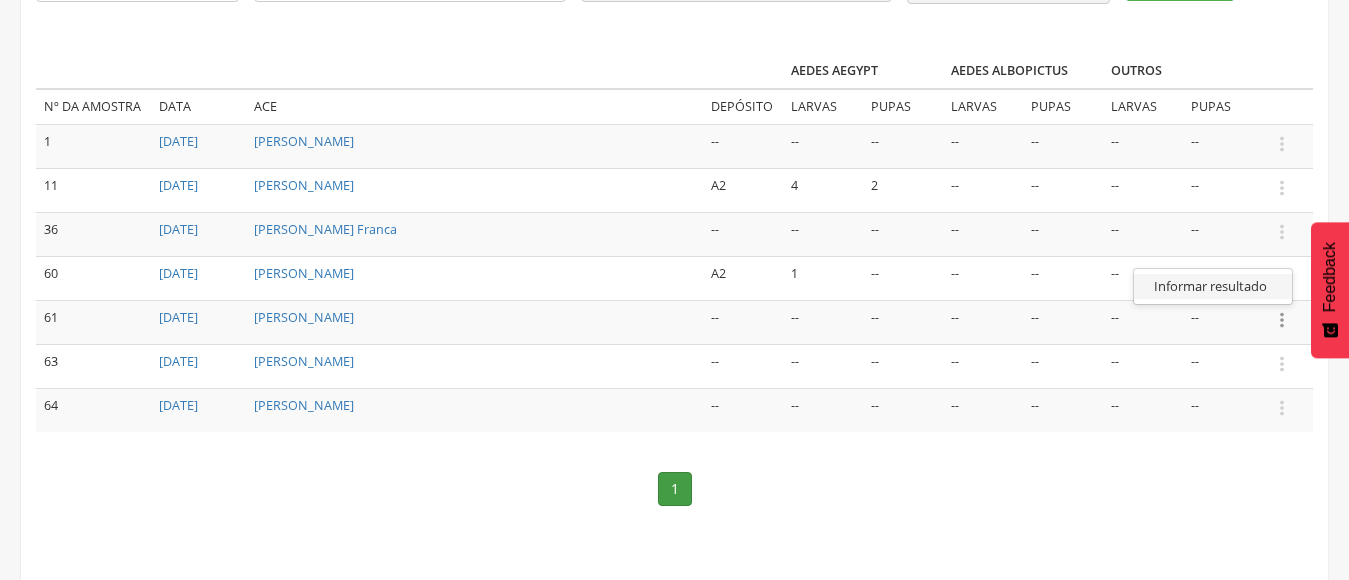 click on "Informar resultado" at bounding box center [1213, 286] 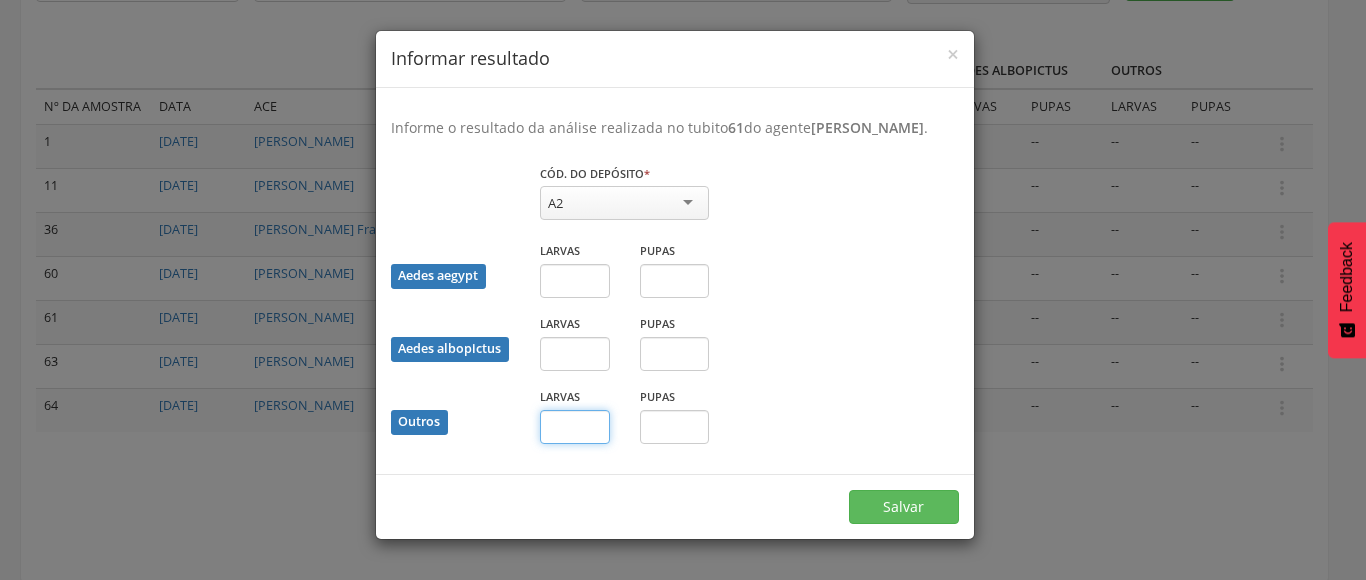 click at bounding box center [575, 427] 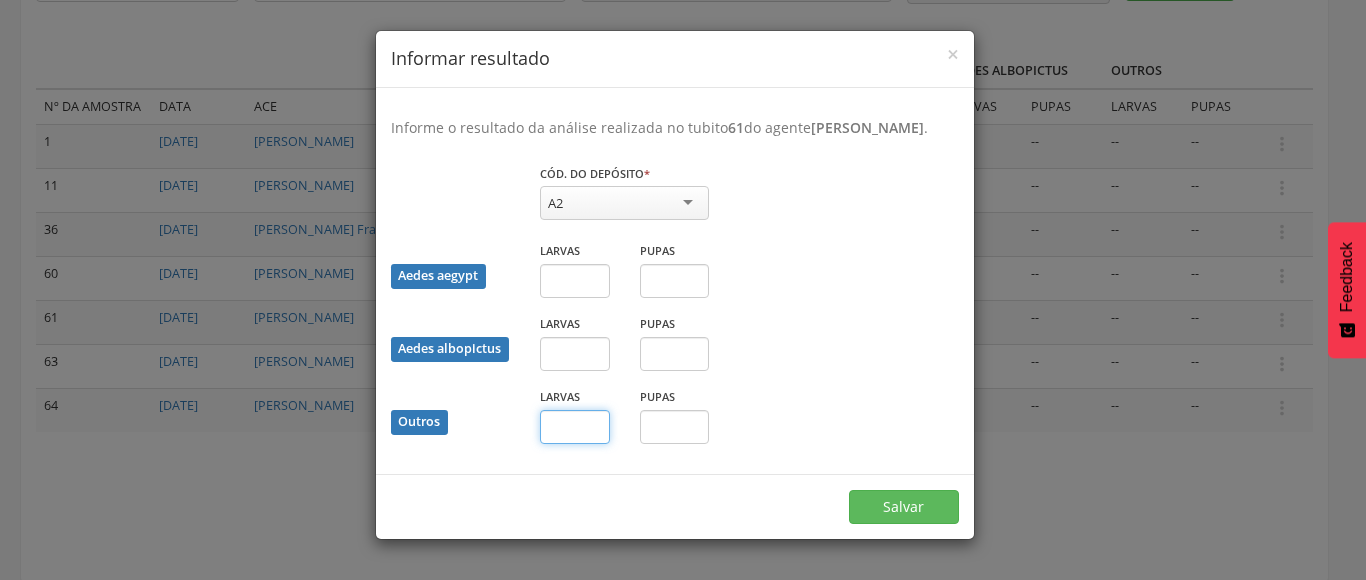 click at bounding box center (575, 427) 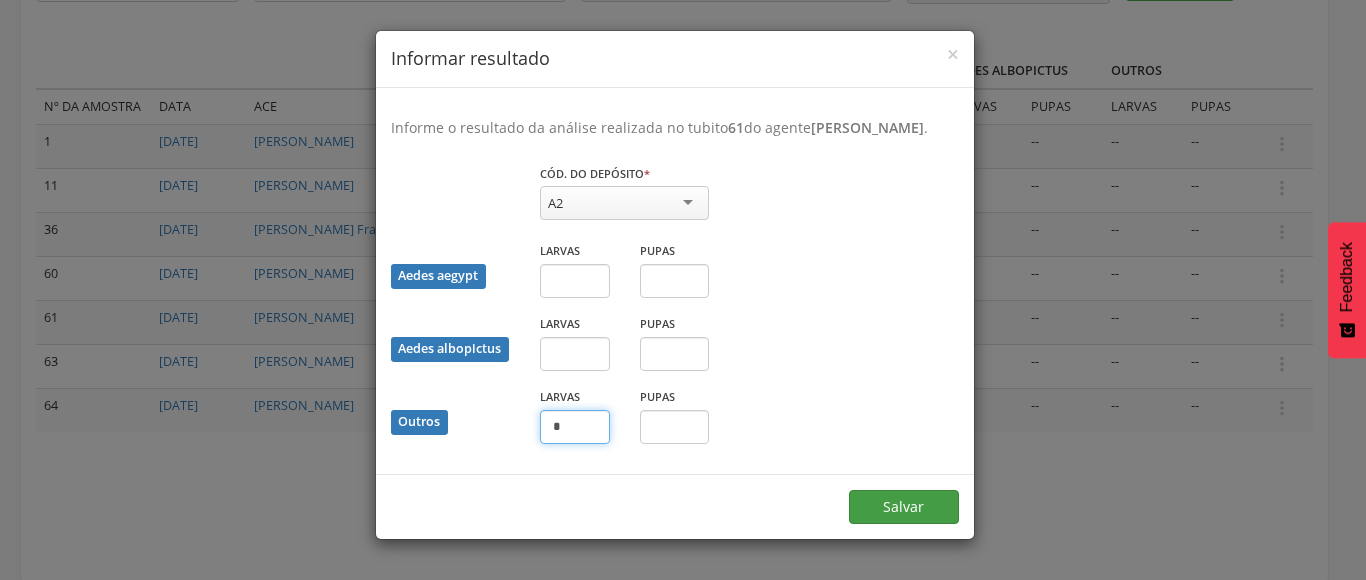 type on "*" 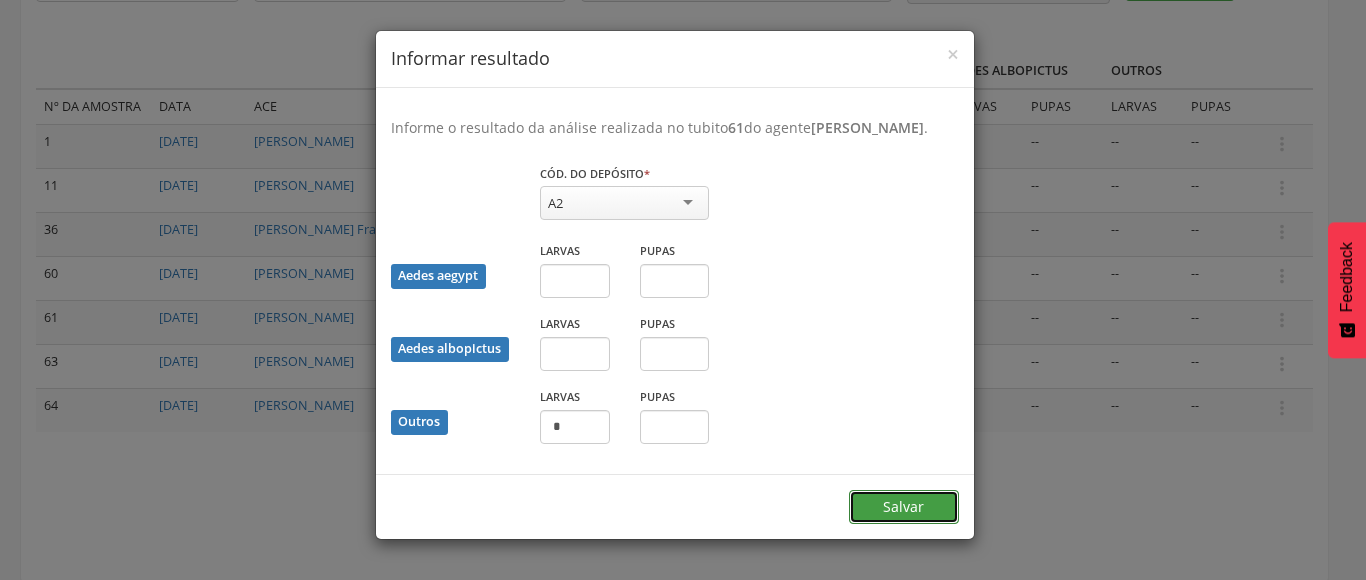 click on "Salvar" at bounding box center [904, 507] 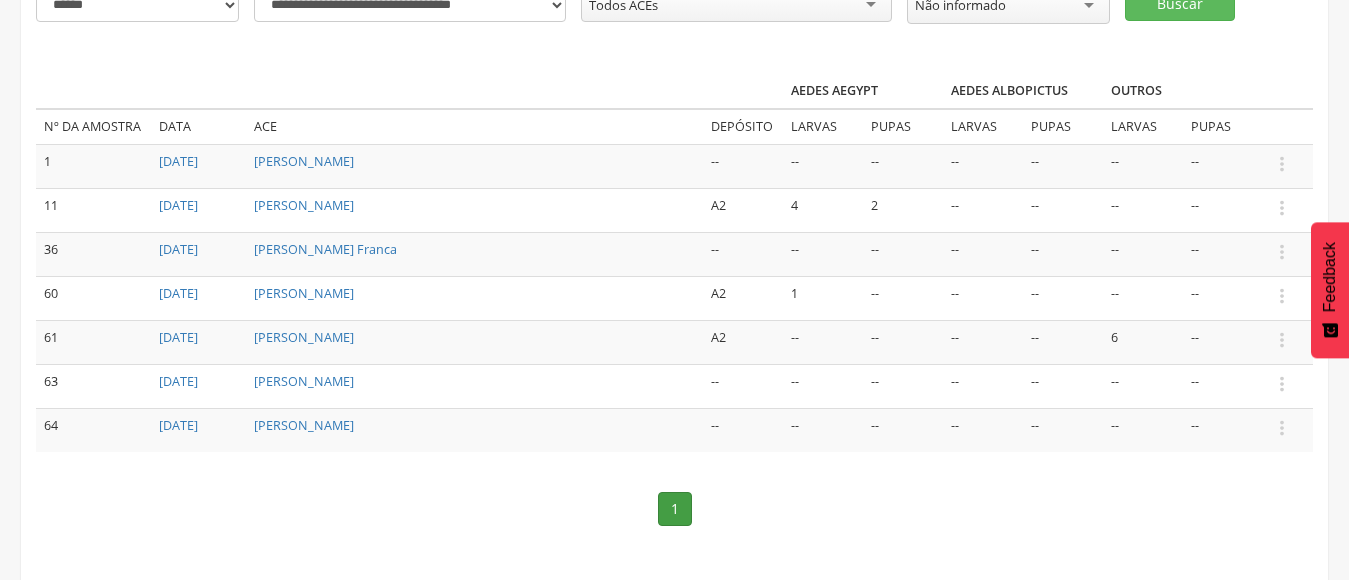 scroll, scrollTop: 276, scrollLeft: 0, axis: vertical 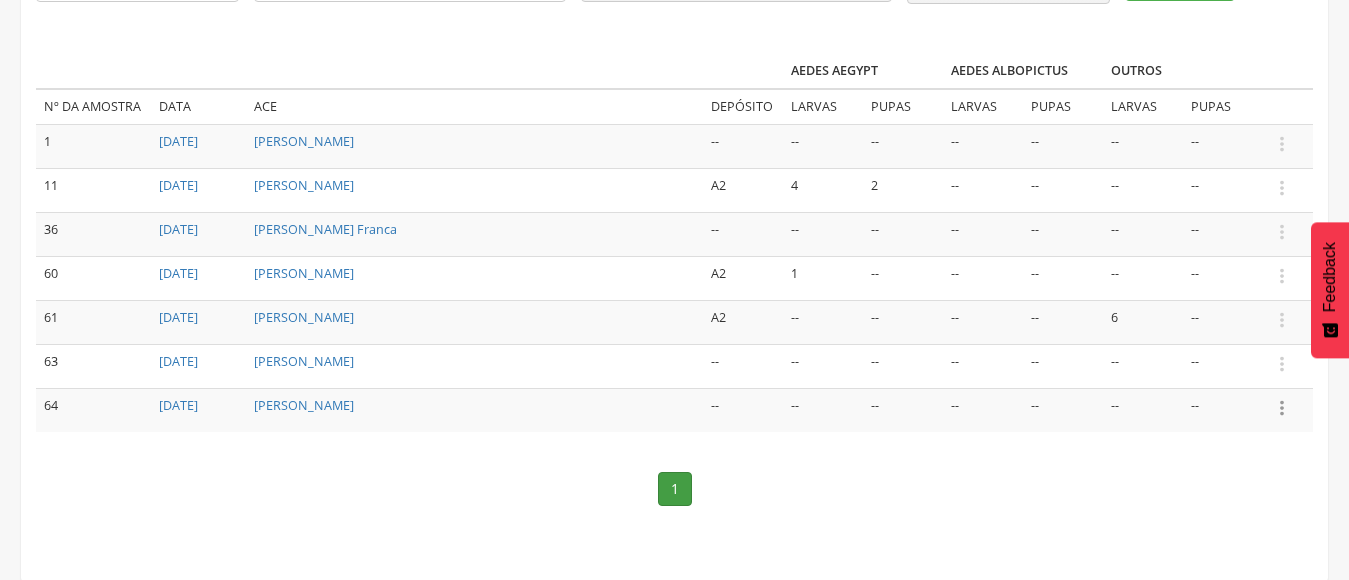 click on "" at bounding box center (1282, 408) 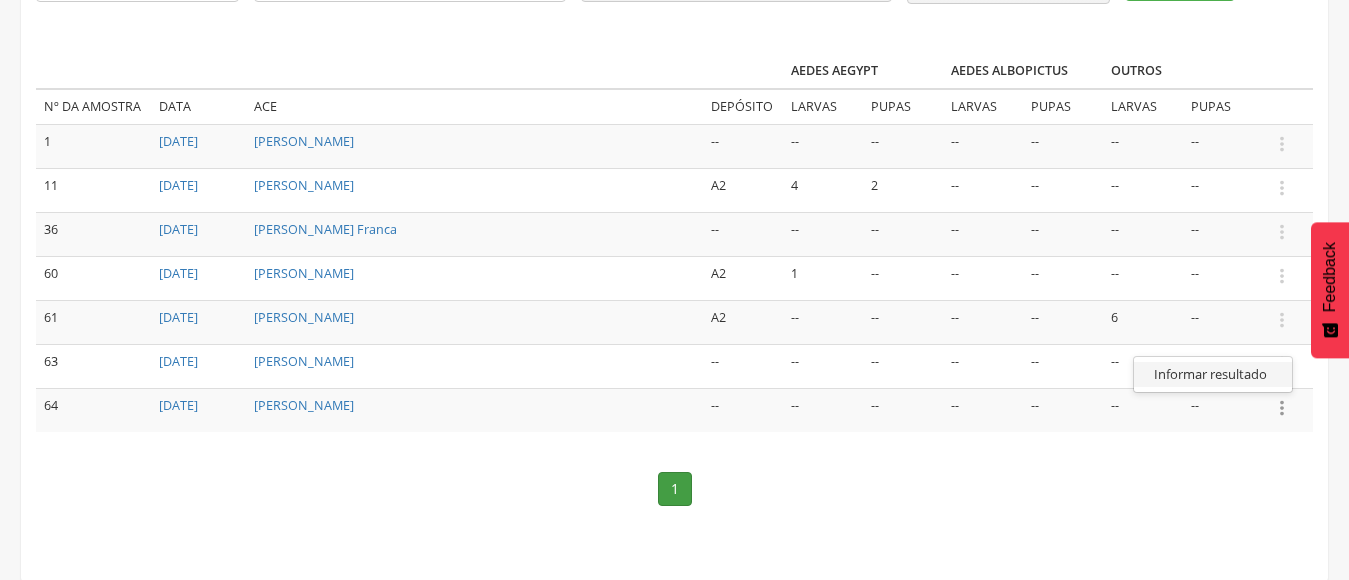 click on "Informar resultado" at bounding box center [1213, 374] 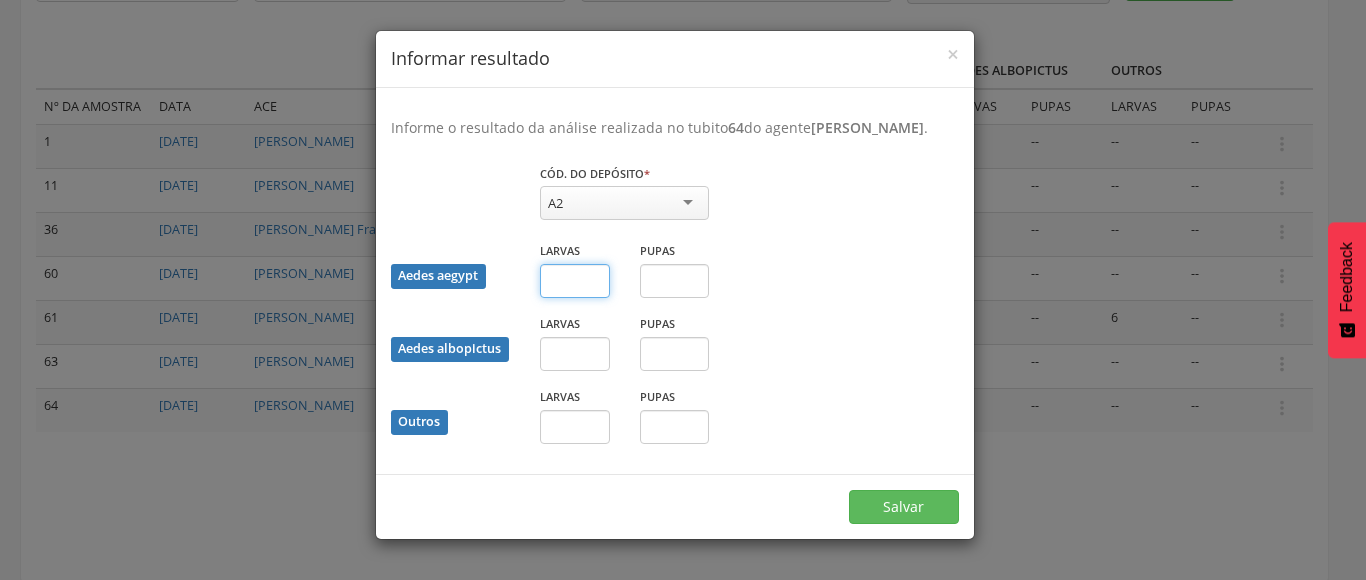 click at bounding box center [575, 281] 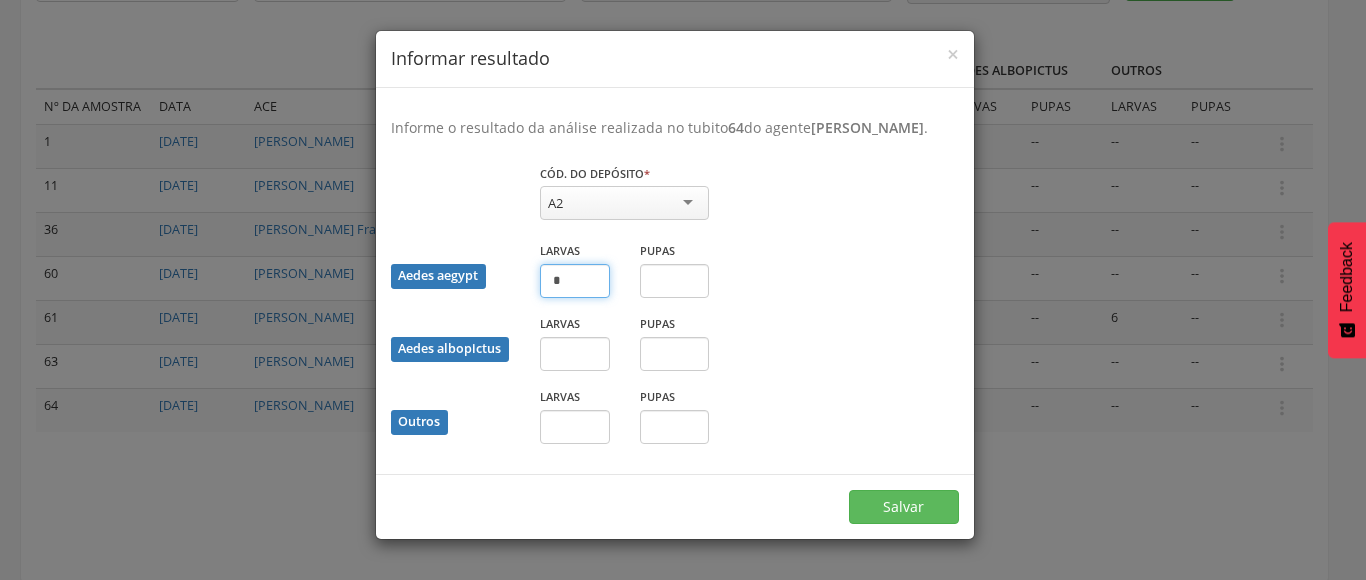 type on "*" 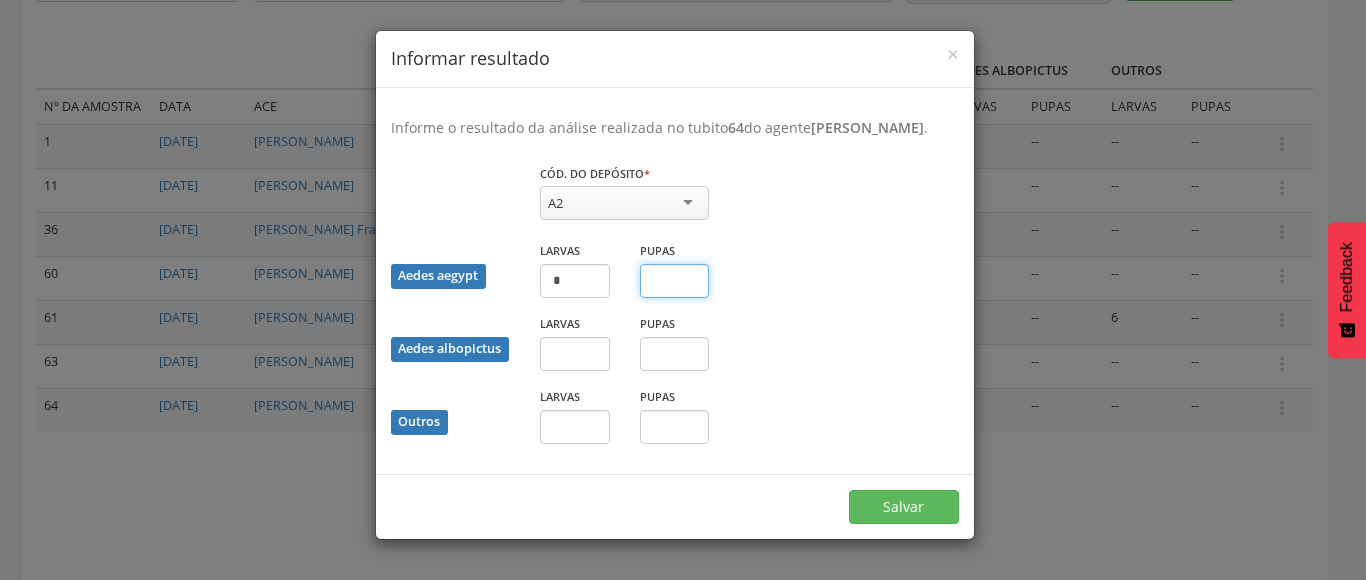 click at bounding box center [675, 281] 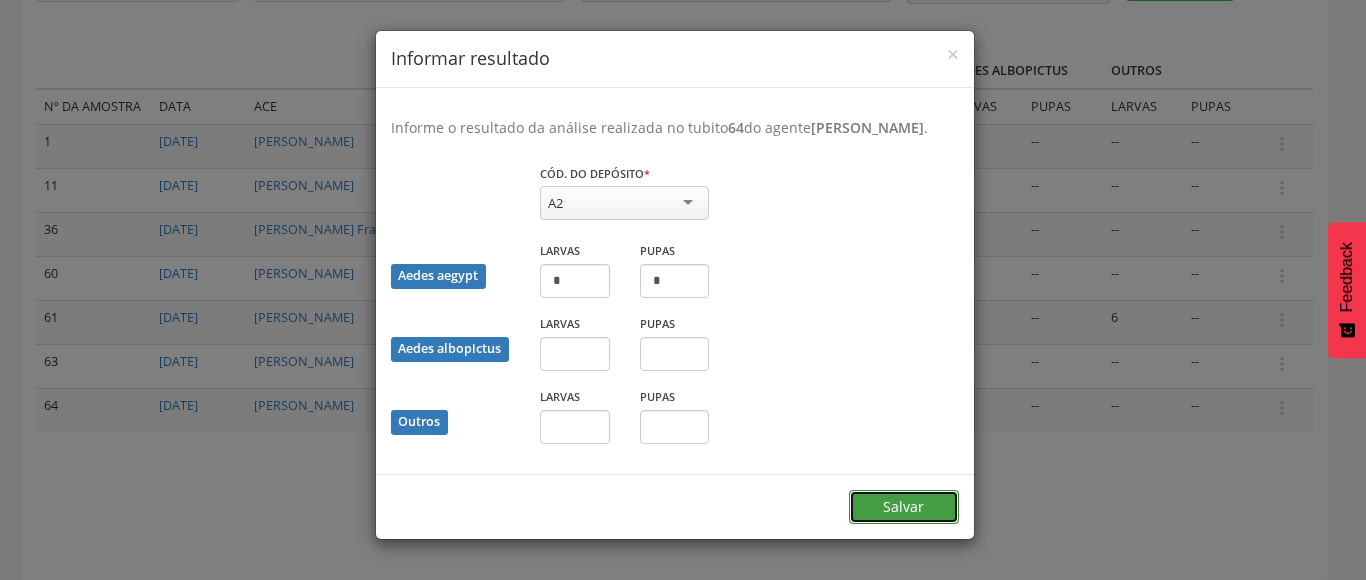 click on "Salvar" at bounding box center [904, 507] 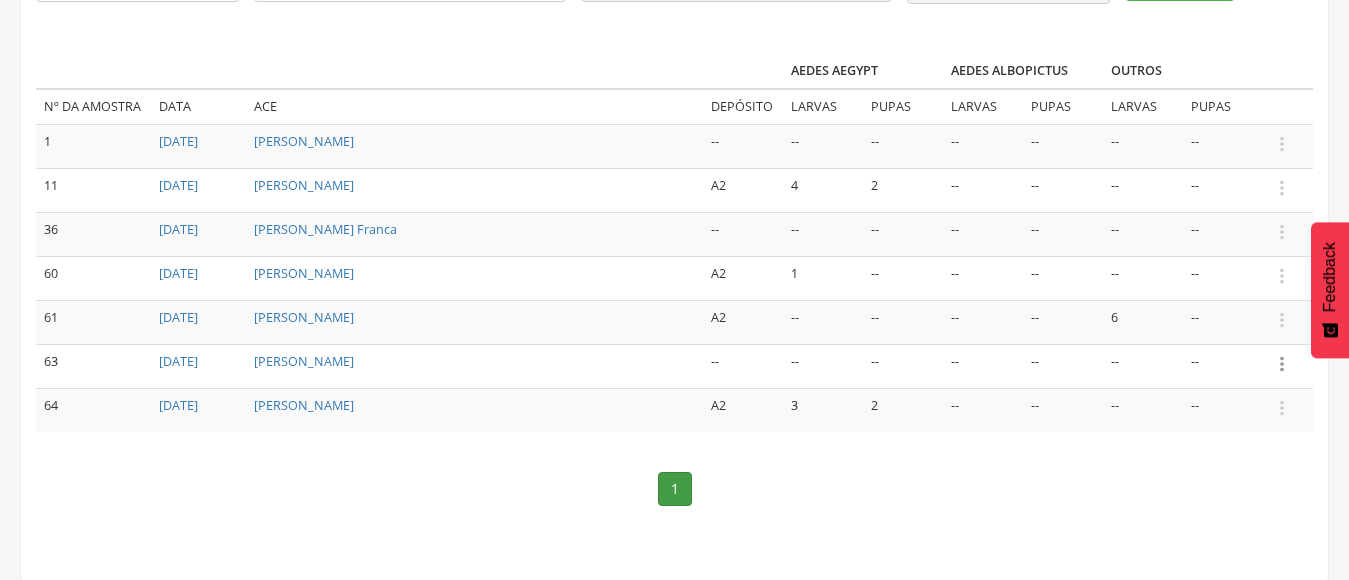 click on "" at bounding box center (1282, 364) 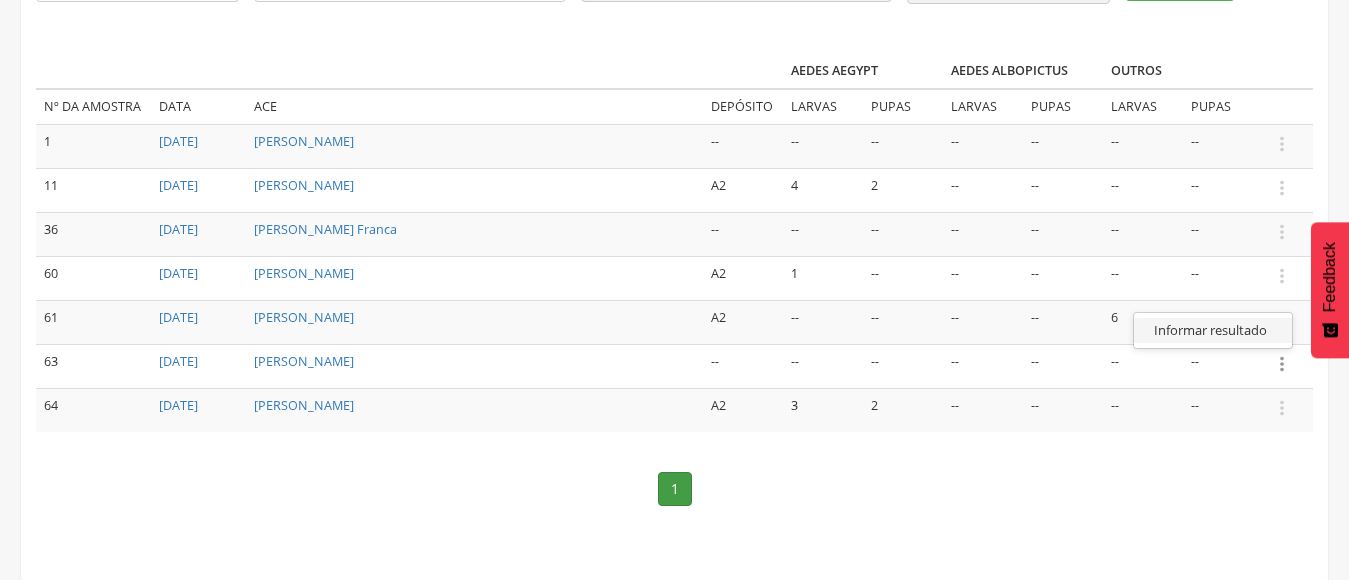 click on "Informar resultado" at bounding box center (1213, 330) 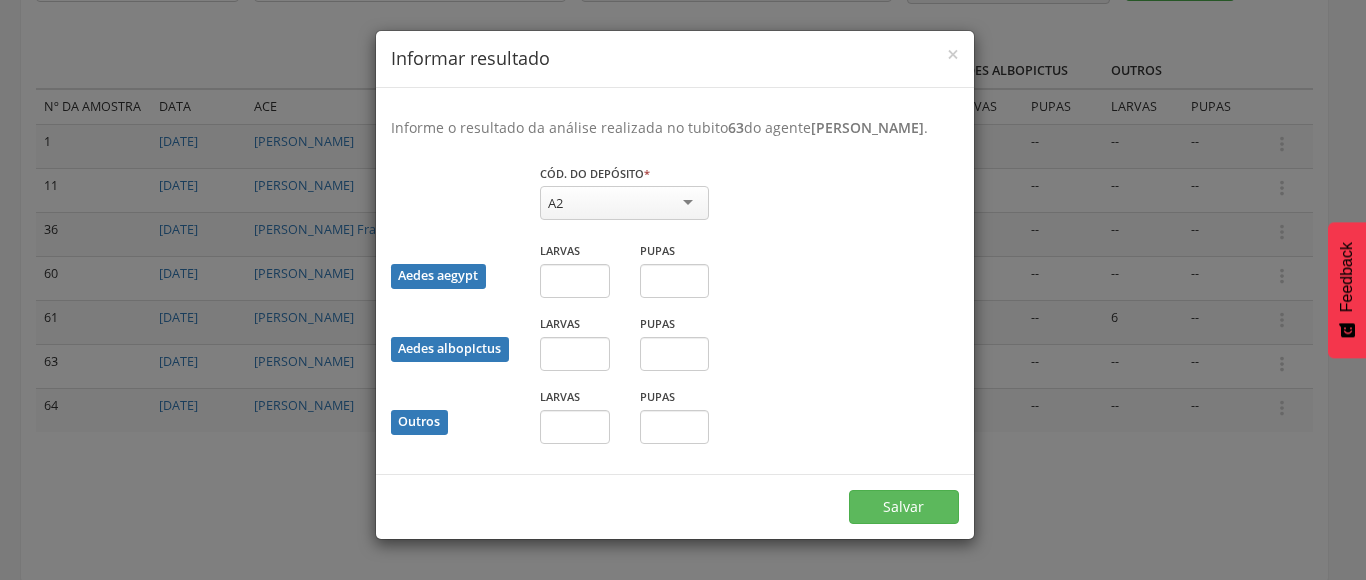 click on "A2" at bounding box center (624, 203) 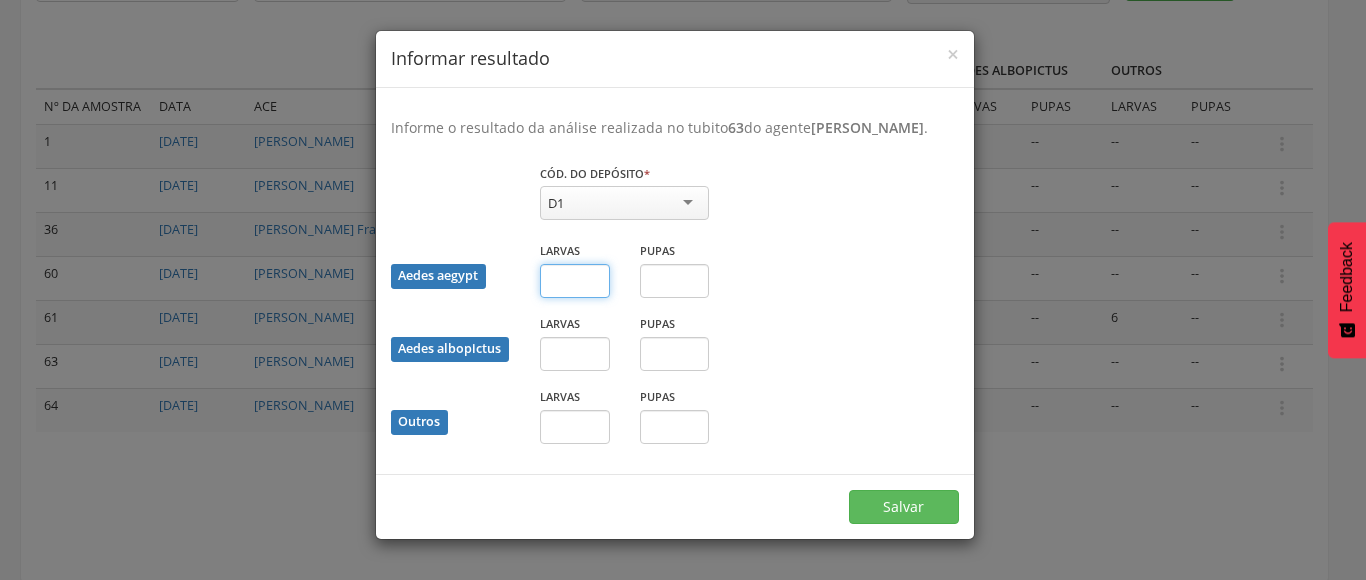 click at bounding box center (575, 281) 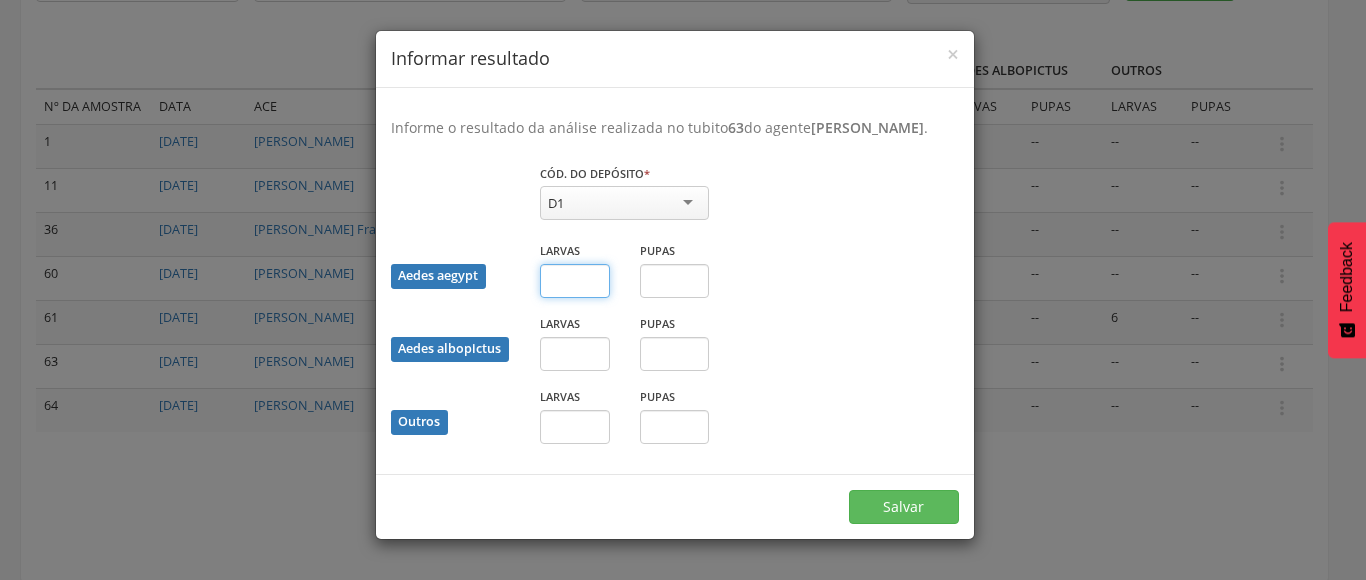 type on "*" 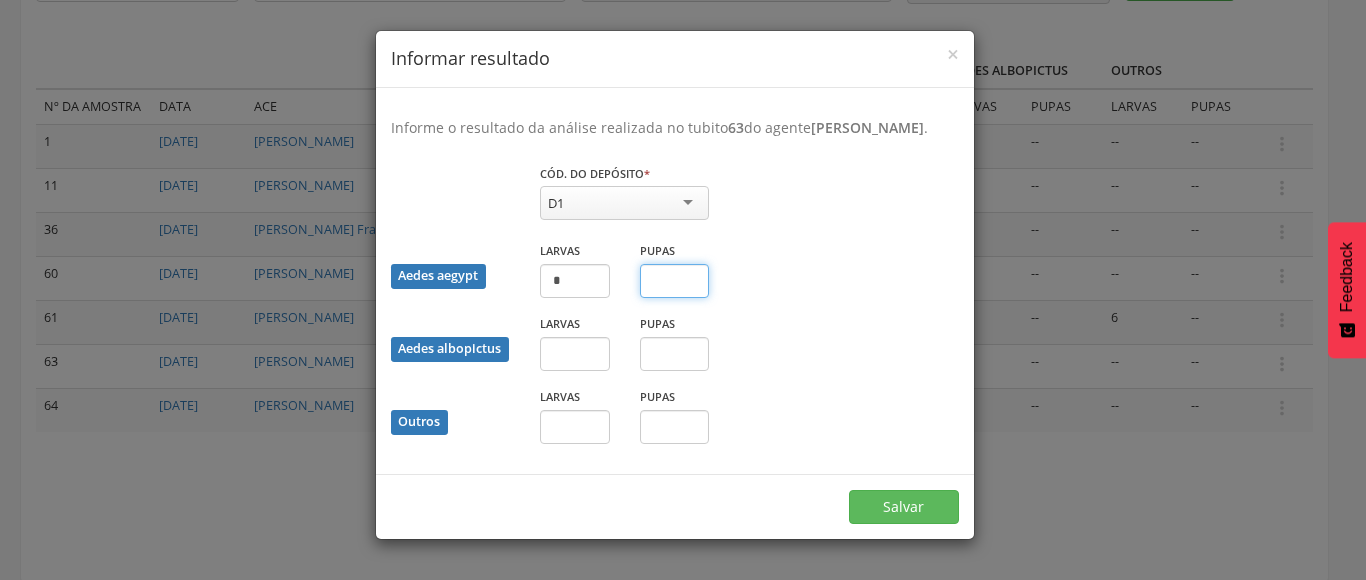 click at bounding box center (675, 281) 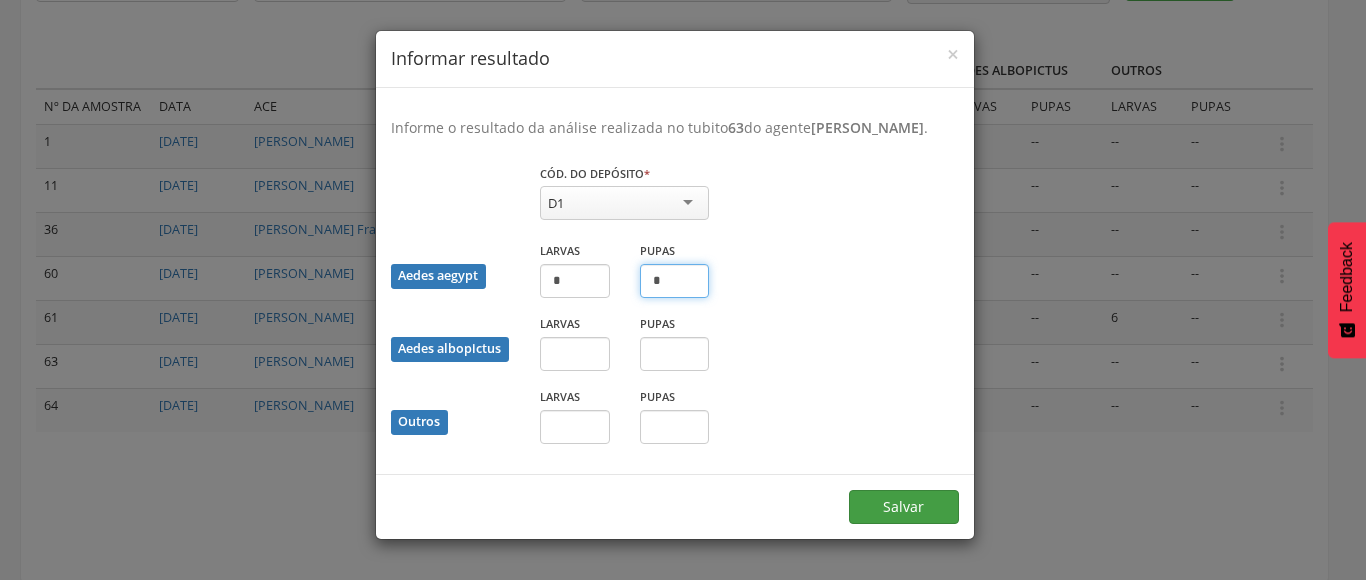 type on "*" 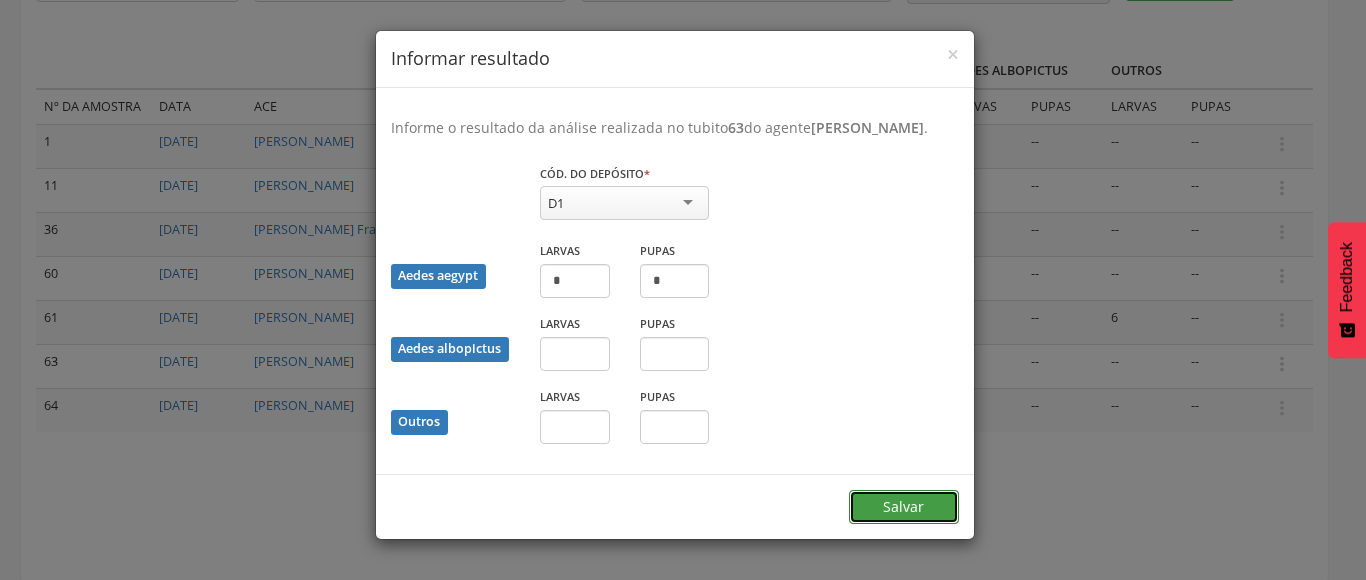 click on "Salvar" at bounding box center [904, 507] 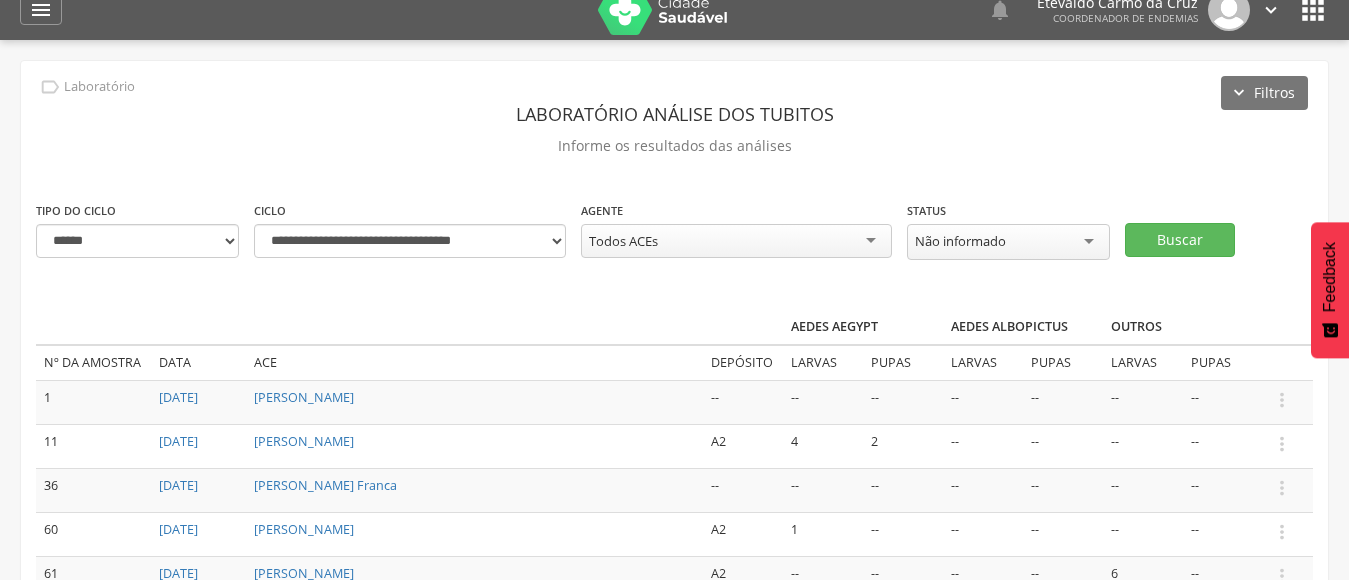 scroll, scrollTop: 0, scrollLeft: 0, axis: both 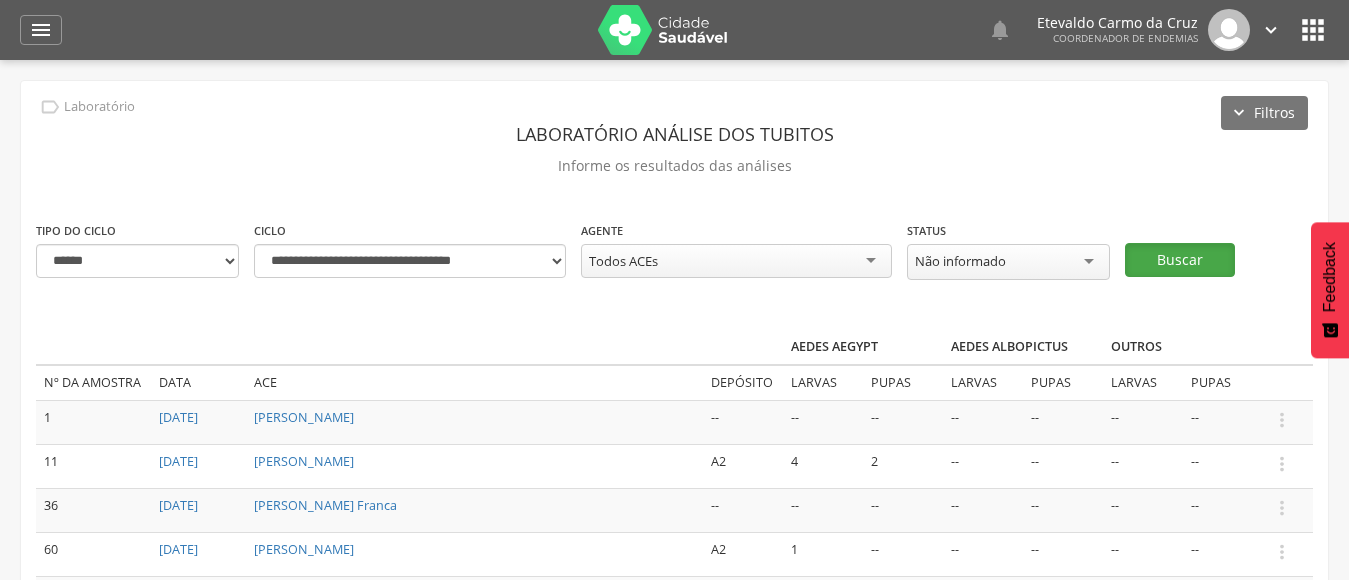 click on "Buscar" at bounding box center (1180, 260) 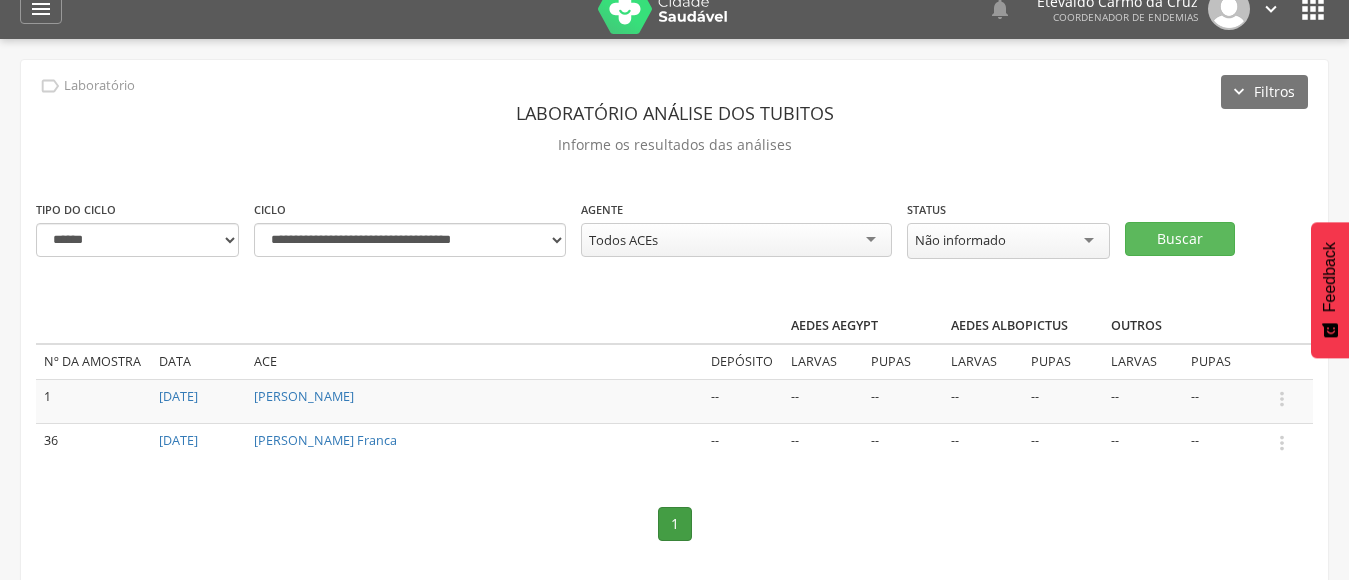 scroll, scrollTop: 0, scrollLeft: 0, axis: both 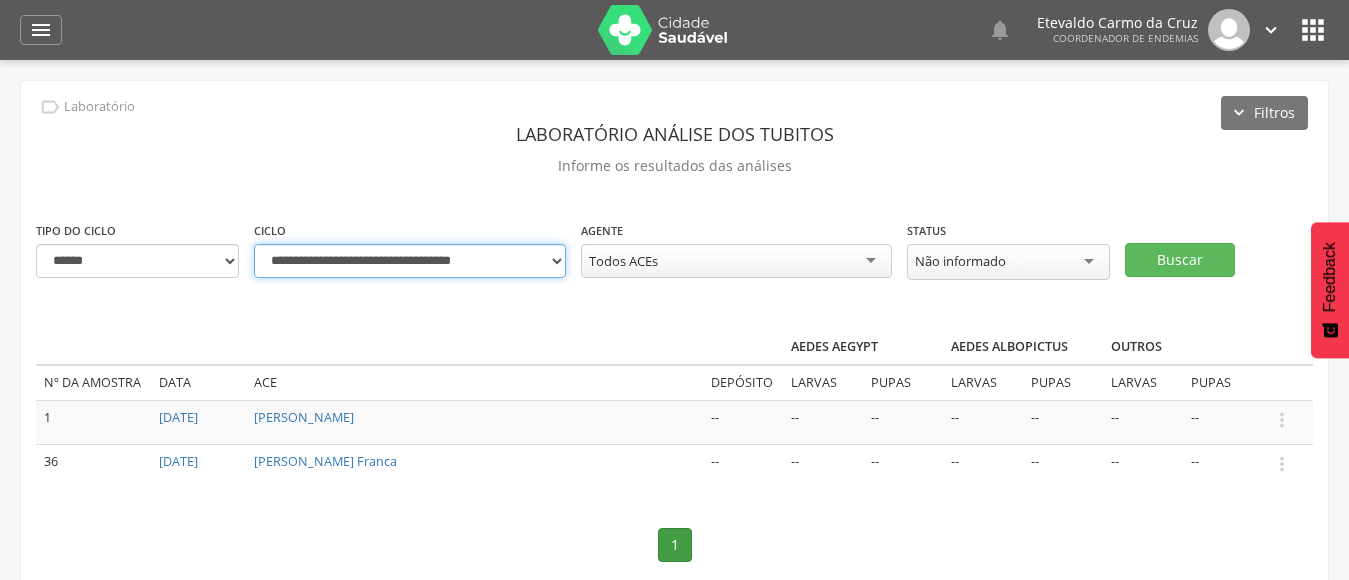 click on "**********" at bounding box center [410, 261] 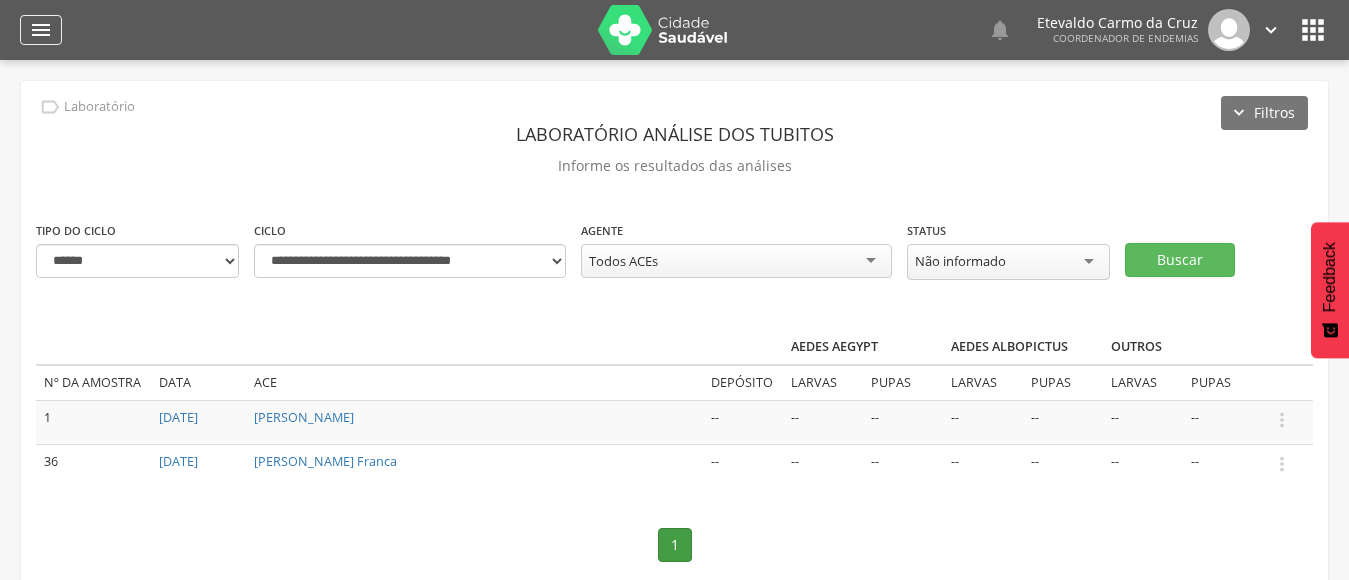 click on "" at bounding box center (41, 30) 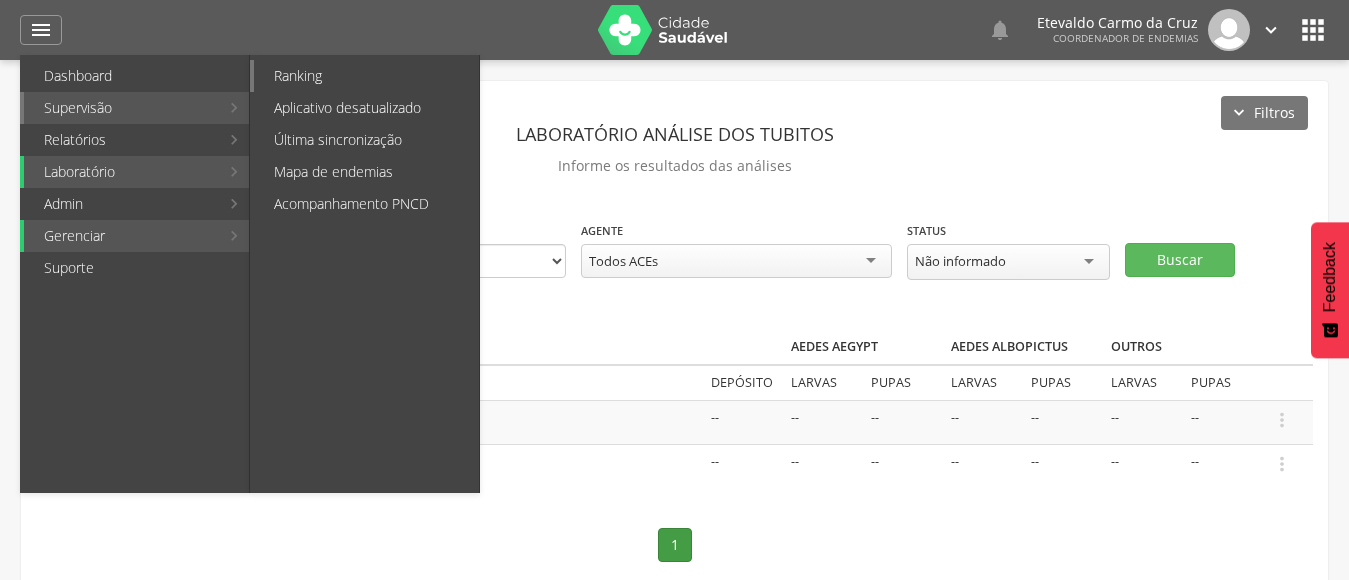 click on "Ranking" at bounding box center [366, 76] 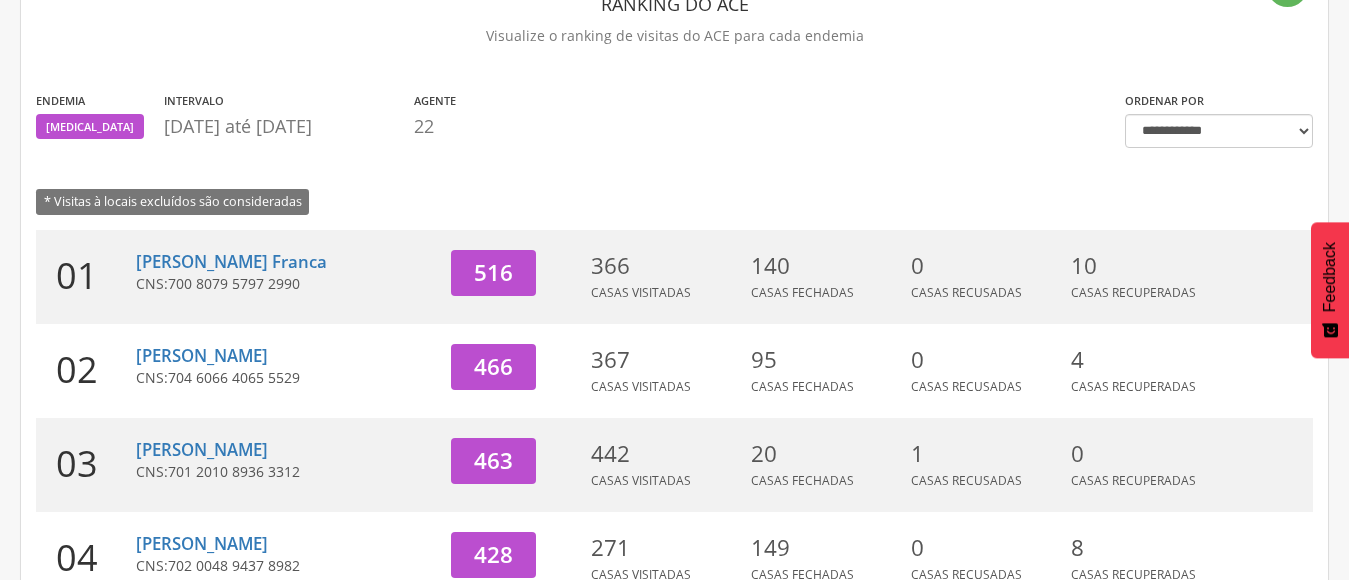 scroll, scrollTop: 0, scrollLeft: 0, axis: both 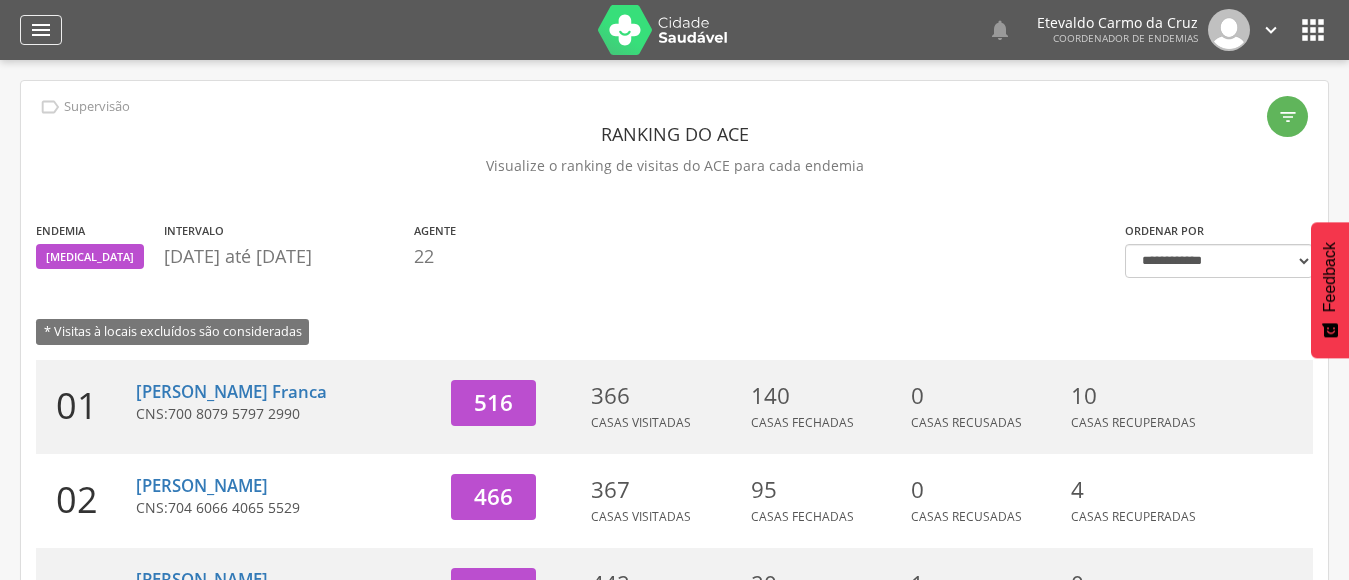 click on "" at bounding box center [41, 30] 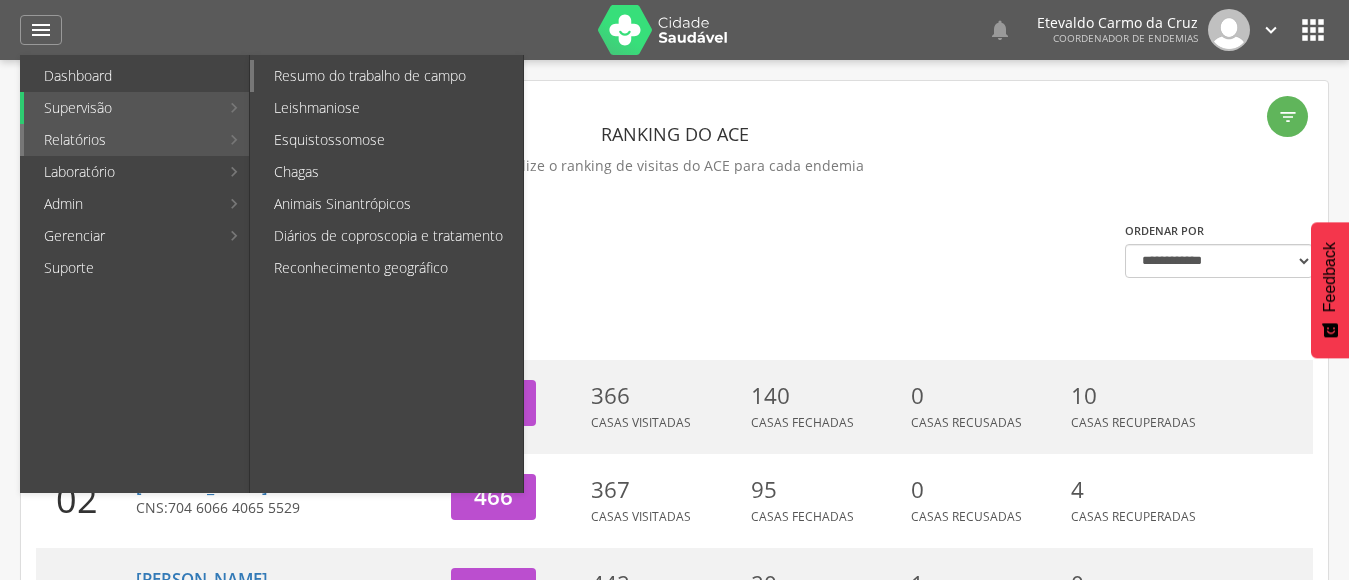 click on "Resumo do trabalho de campo" at bounding box center (388, 76) 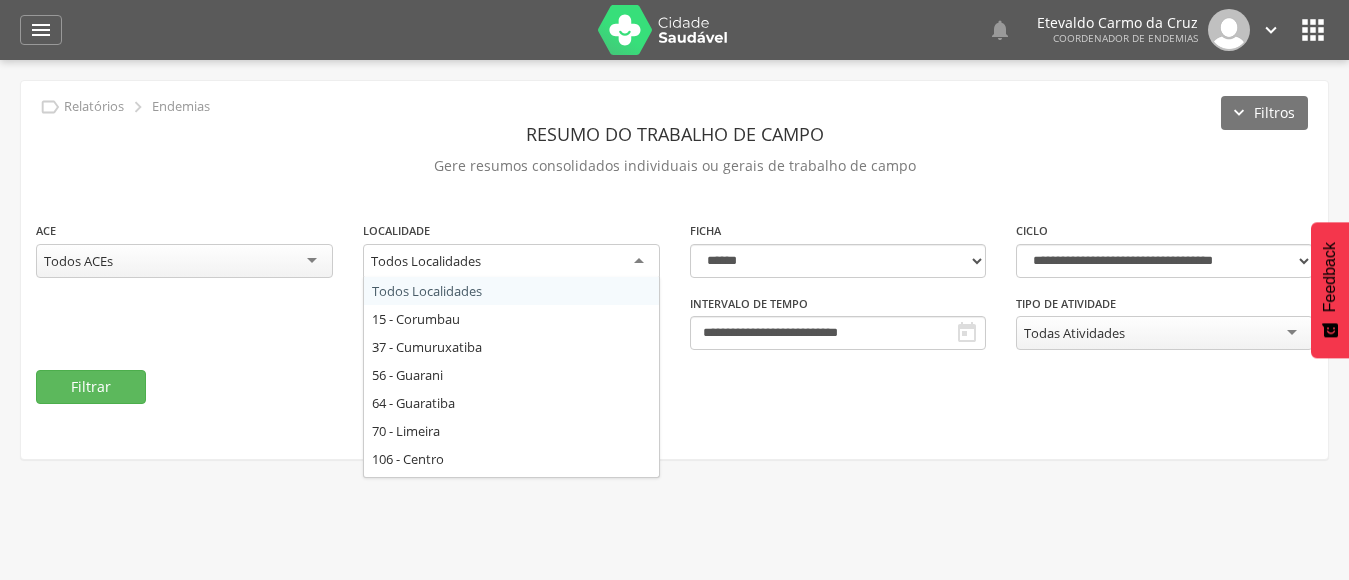 click on "Todos Localidades" at bounding box center [511, 262] 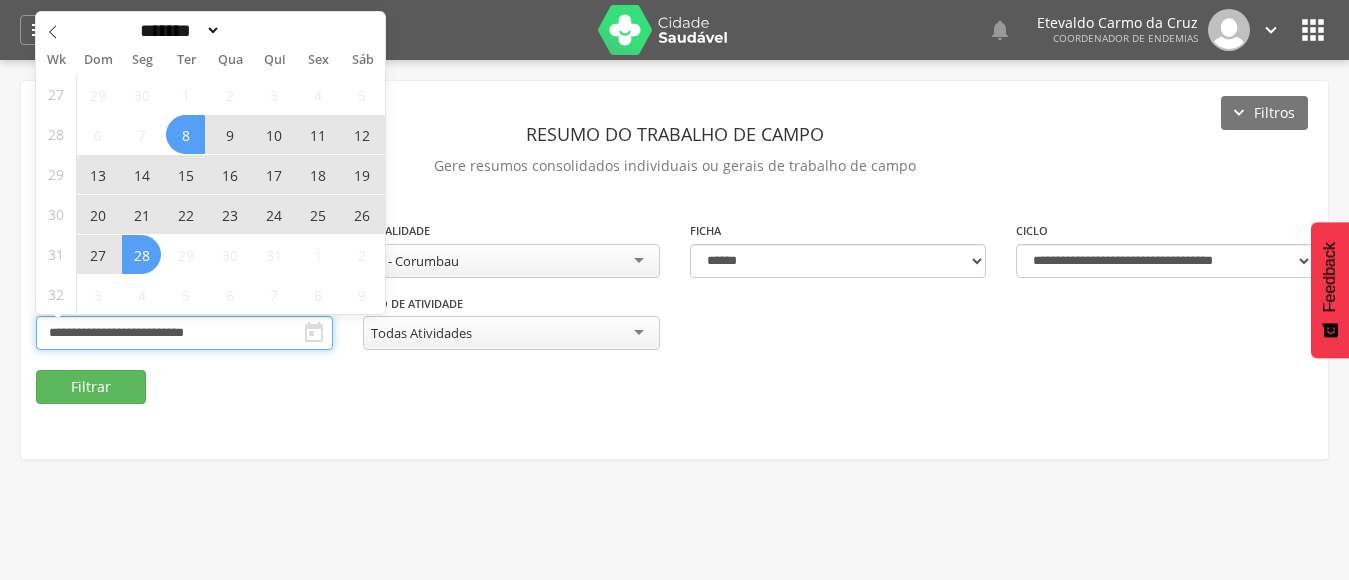 click on "**********" at bounding box center (184, 333) 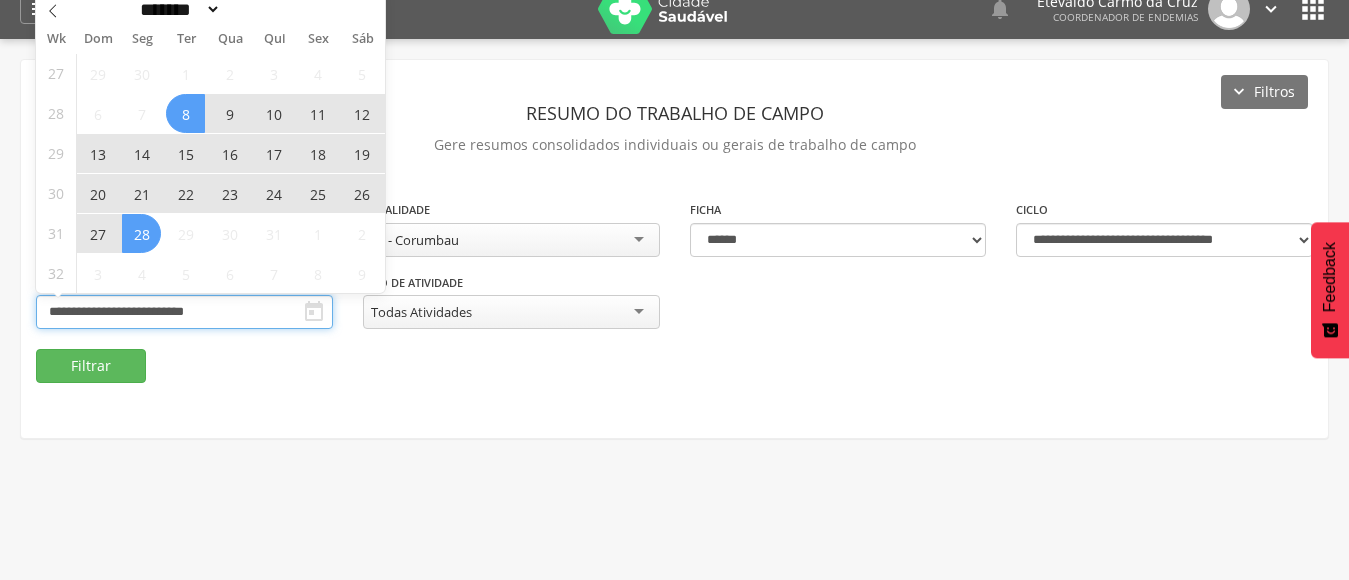 scroll, scrollTop: 0, scrollLeft: 0, axis: both 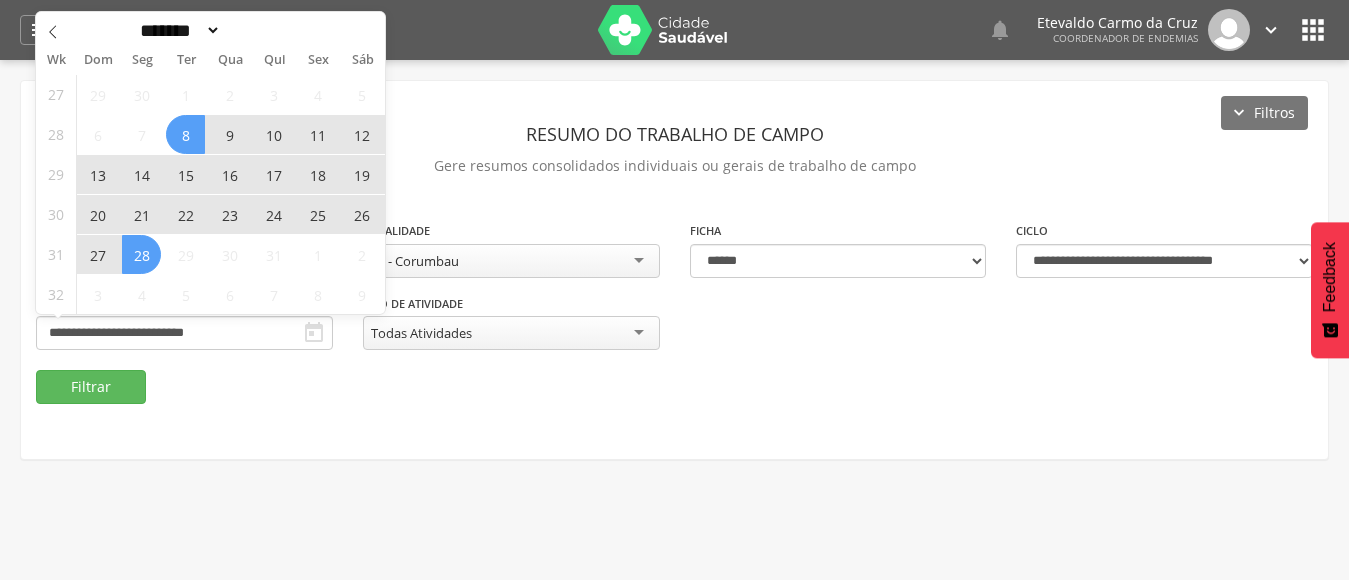 click on "**********" at bounding box center [674, 270] 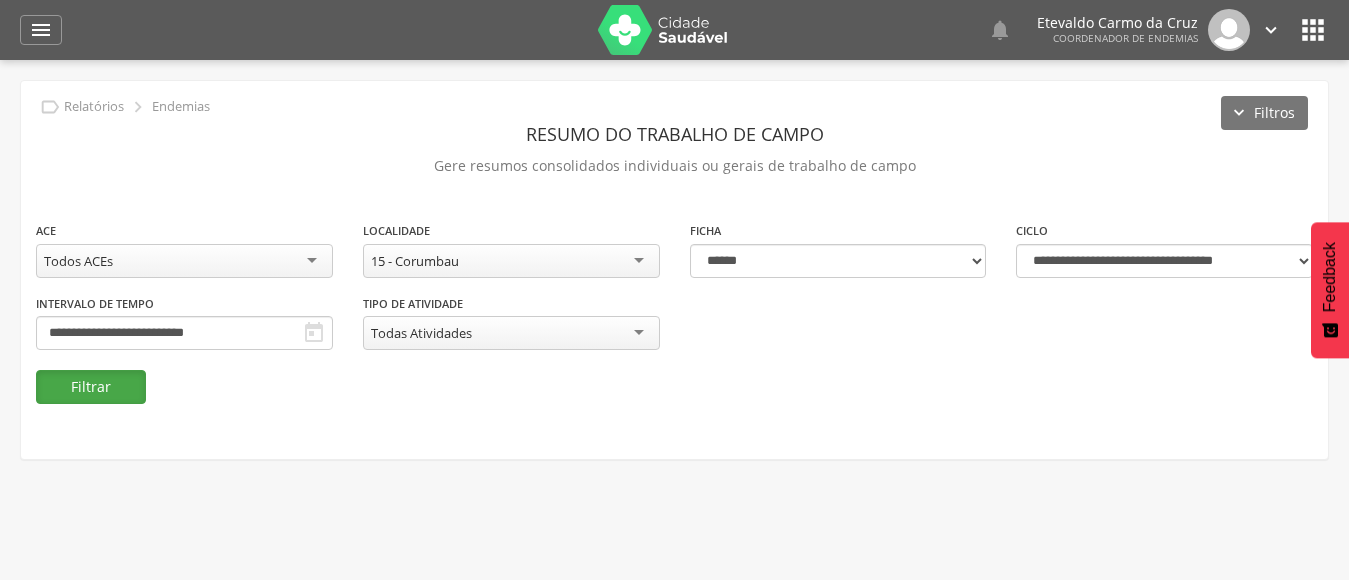 click on "Filtrar" at bounding box center (91, 387) 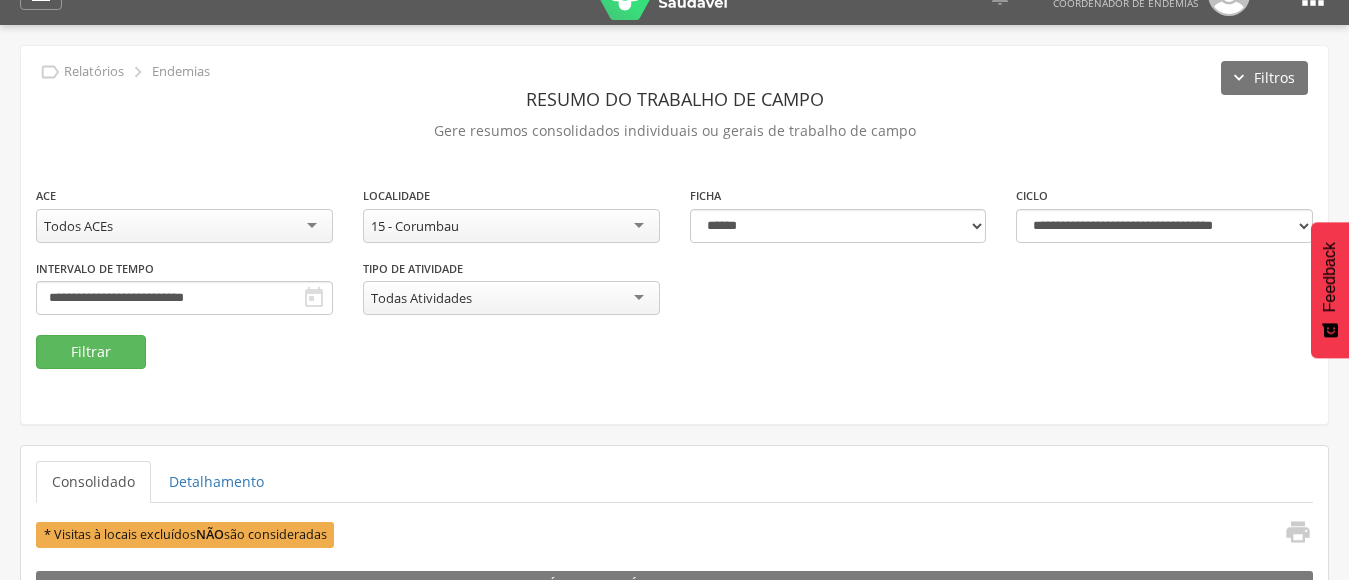 scroll, scrollTop: 0, scrollLeft: 0, axis: both 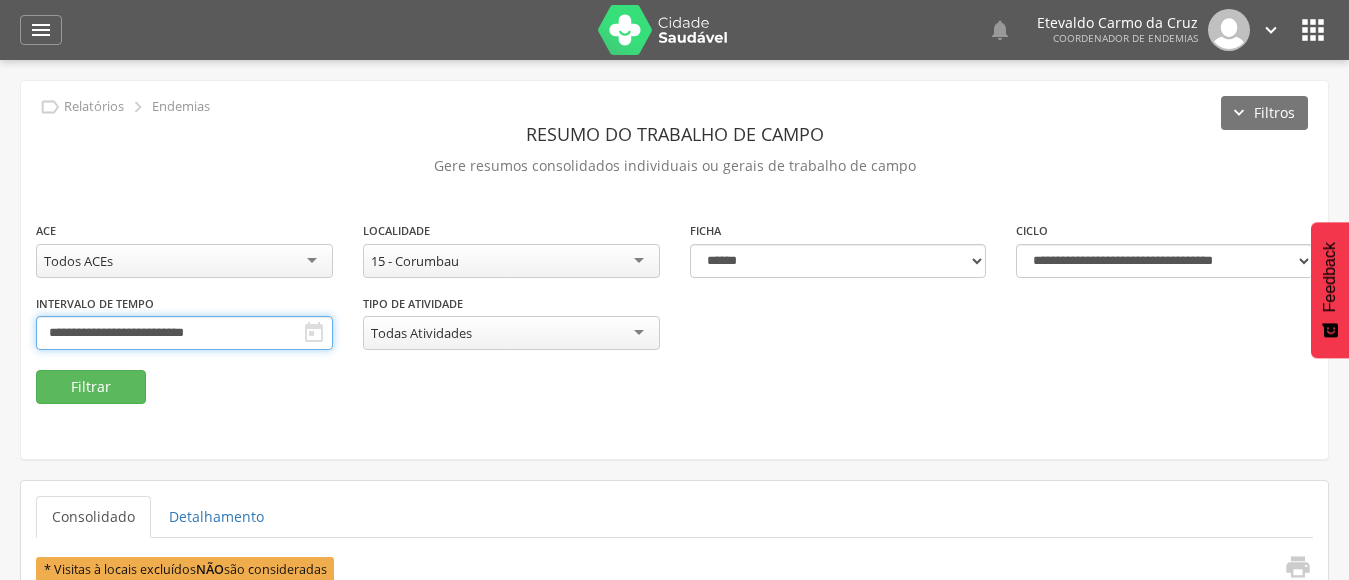 click on "**********" at bounding box center (184, 333) 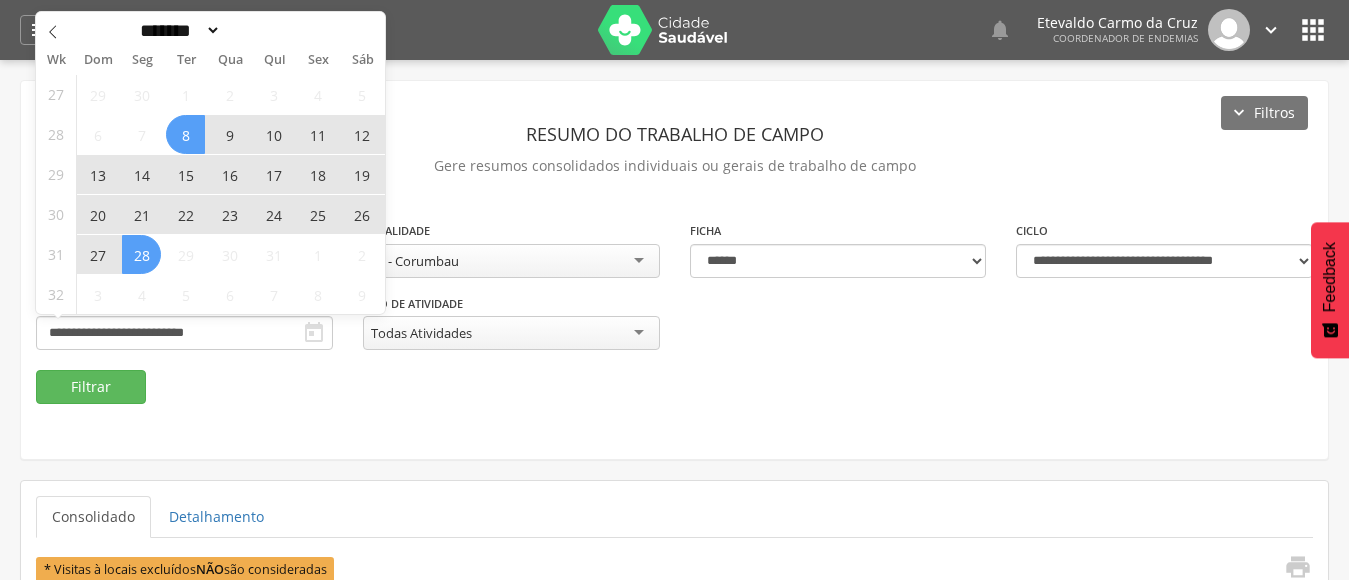 click on "20" at bounding box center [97, 214] 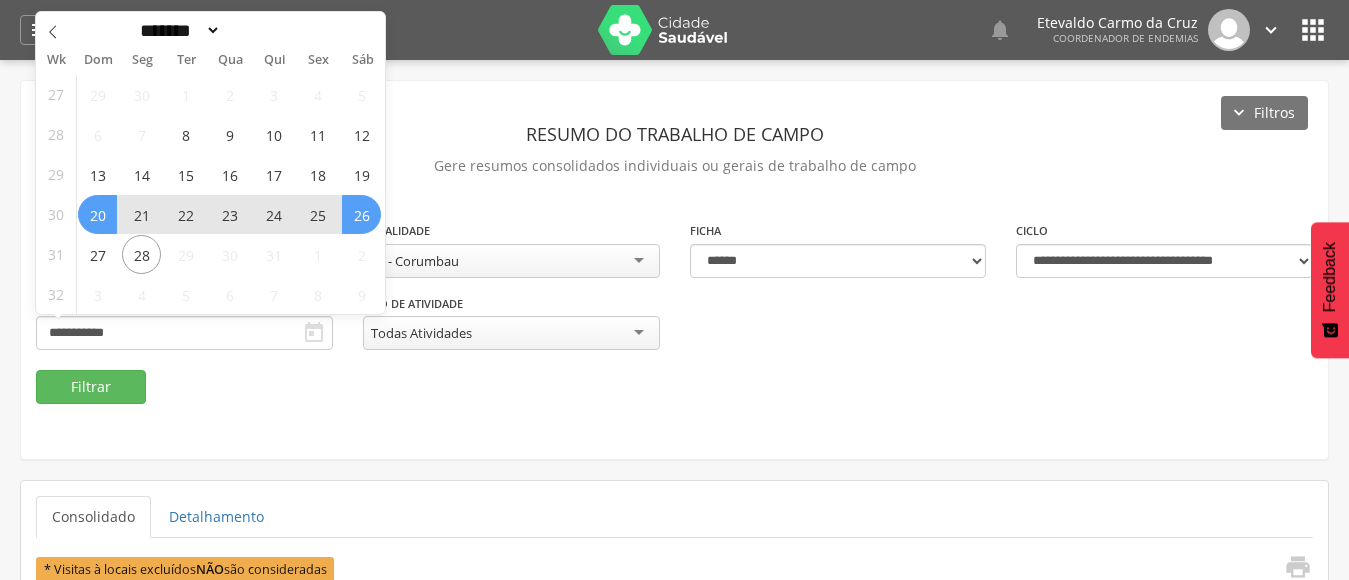 click on "26" at bounding box center (361, 214) 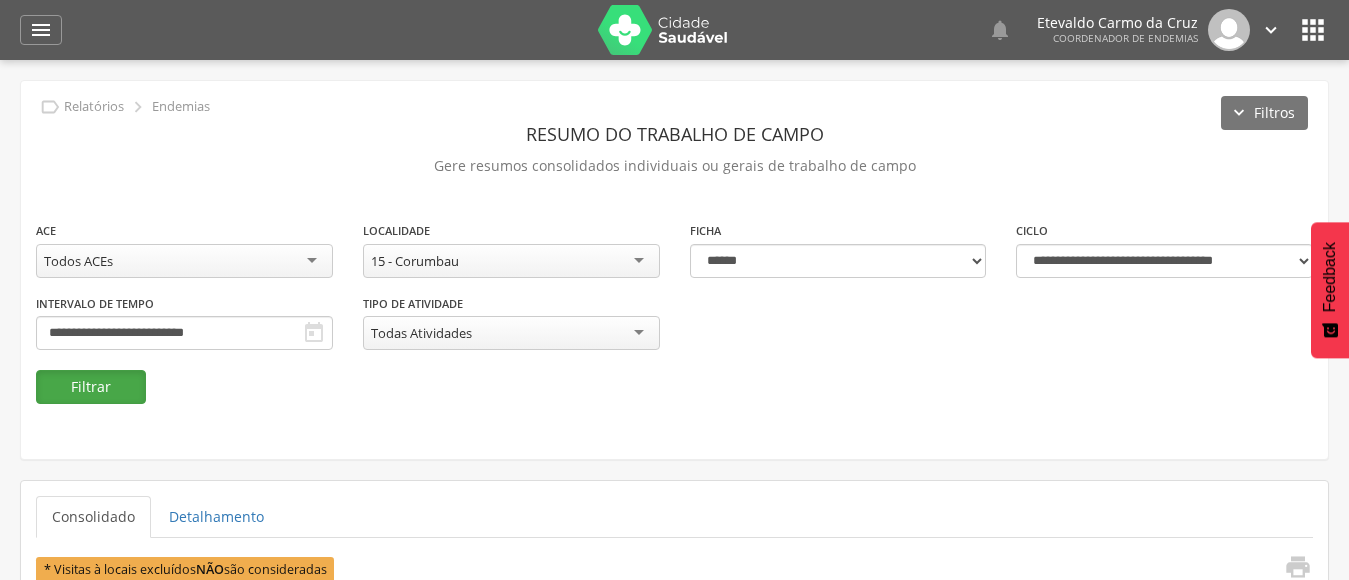 click on "Filtrar" at bounding box center (91, 387) 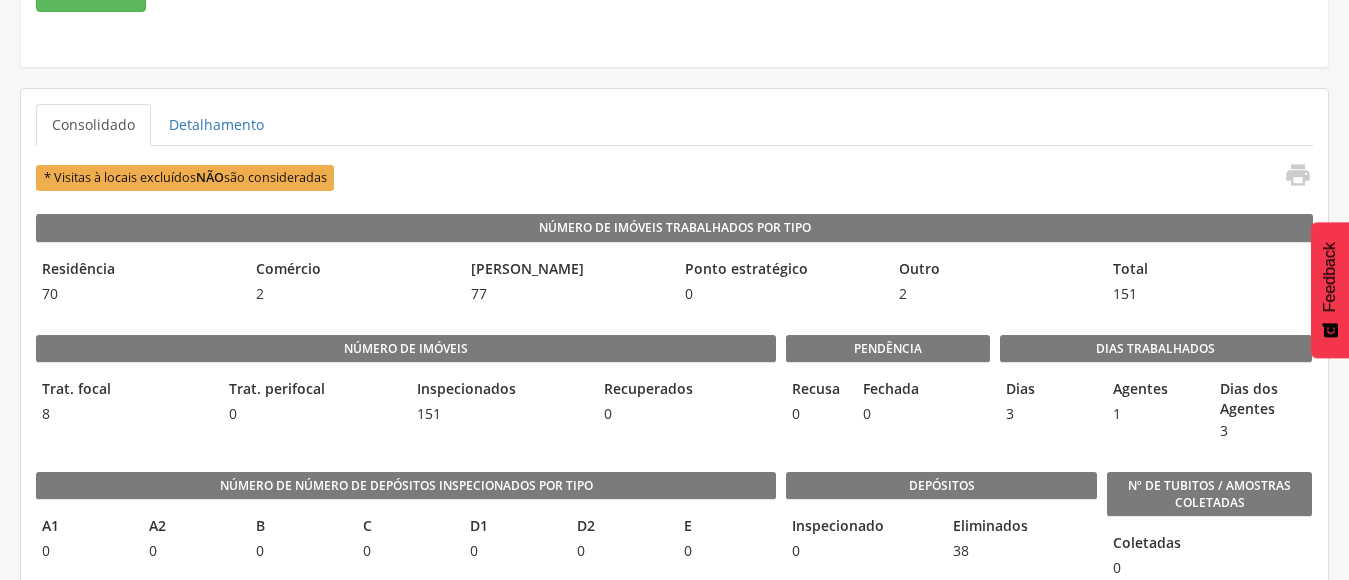 scroll, scrollTop: 492, scrollLeft: 0, axis: vertical 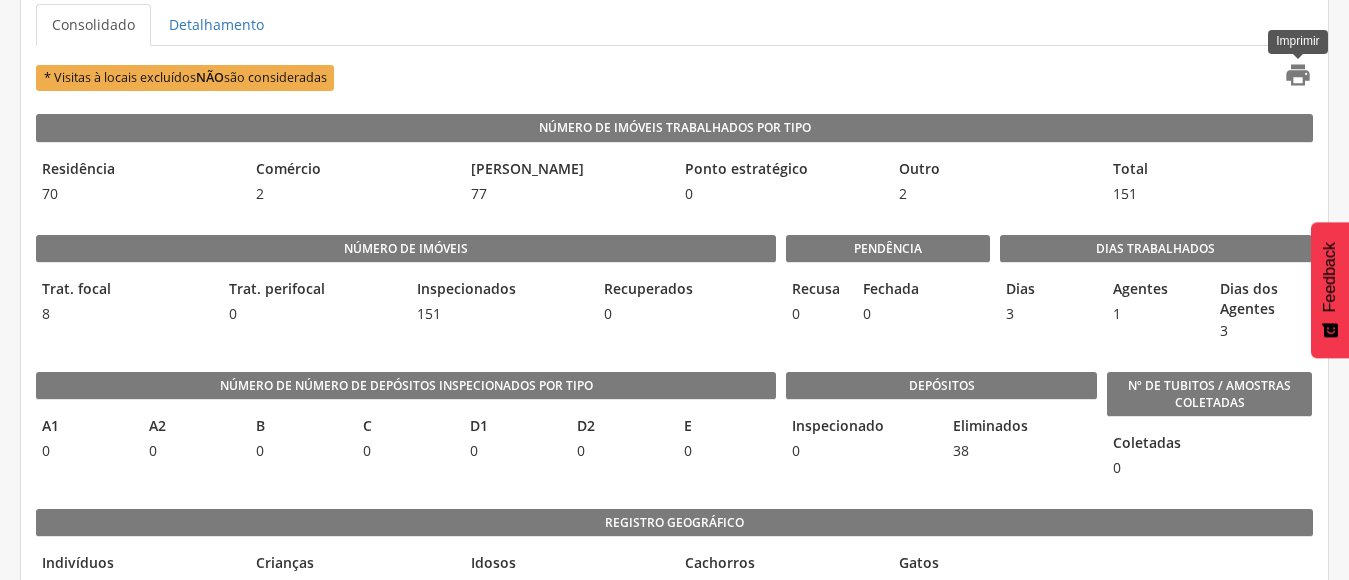 click on "" at bounding box center [1298, 75] 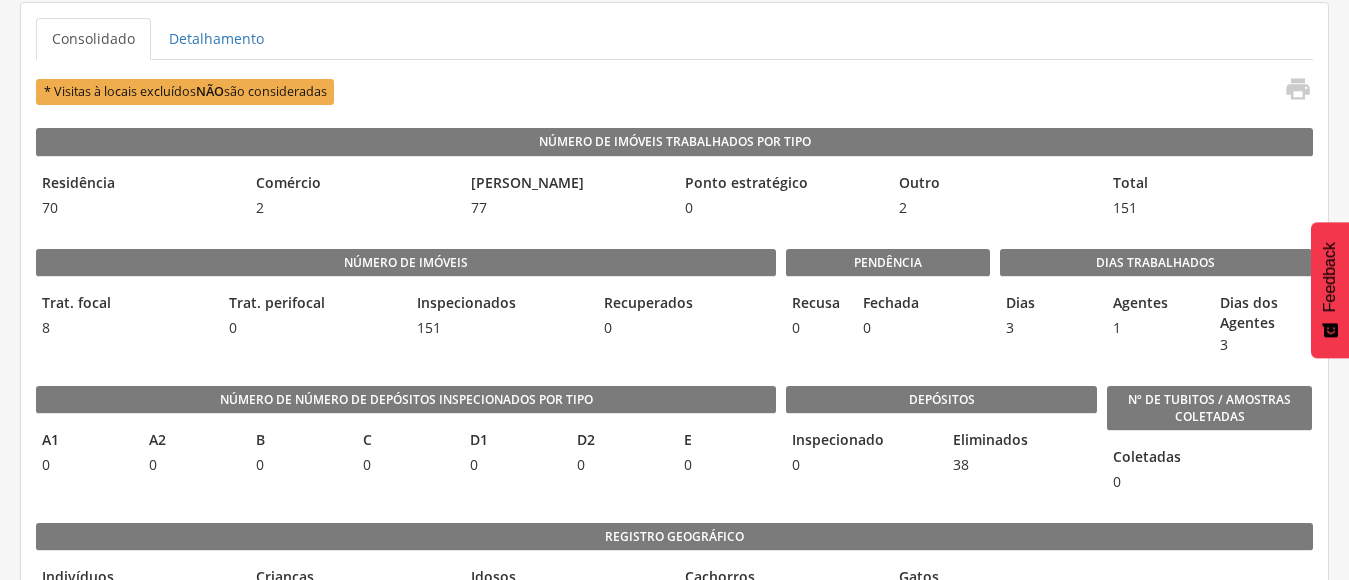 scroll, scrollTop: 0, scrollLeft: 0, axis: both 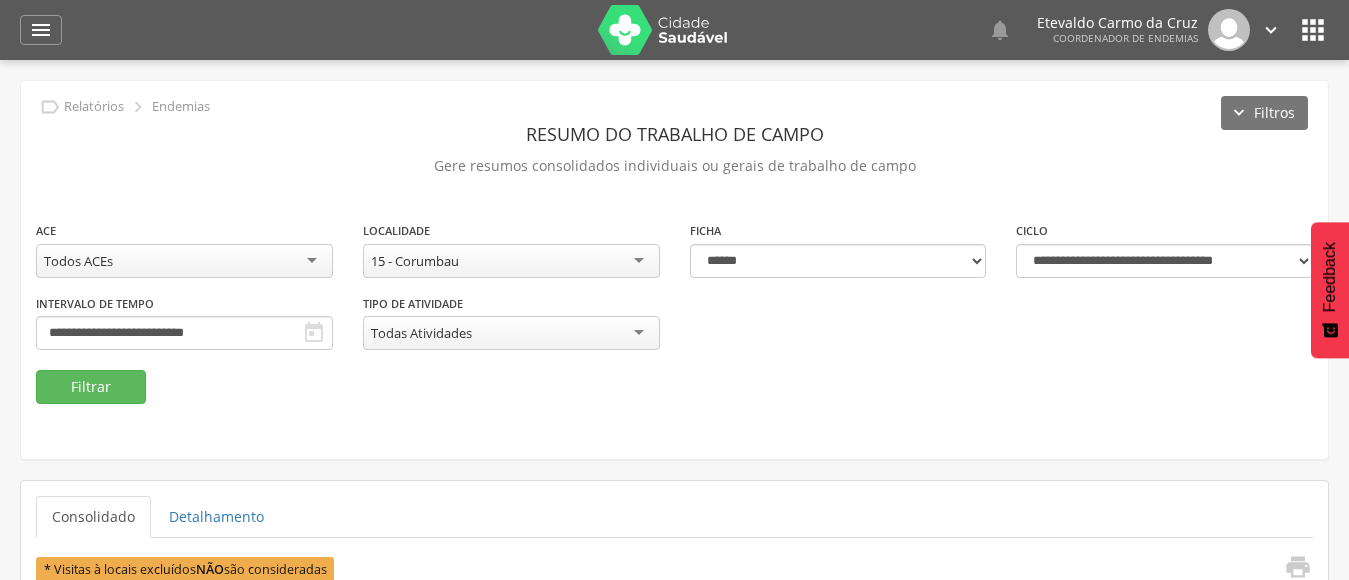 click on "15 - Corumbau" at bounding box center (511, 261) 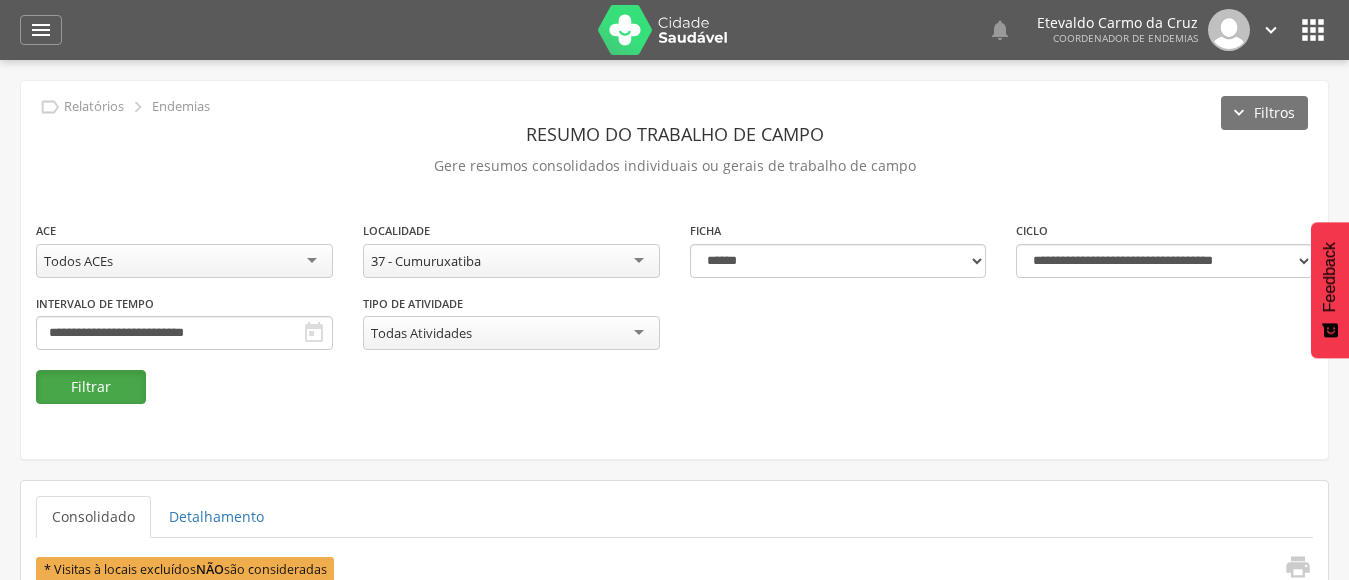 click on "Filtrar" at bounding box center (91, 387) 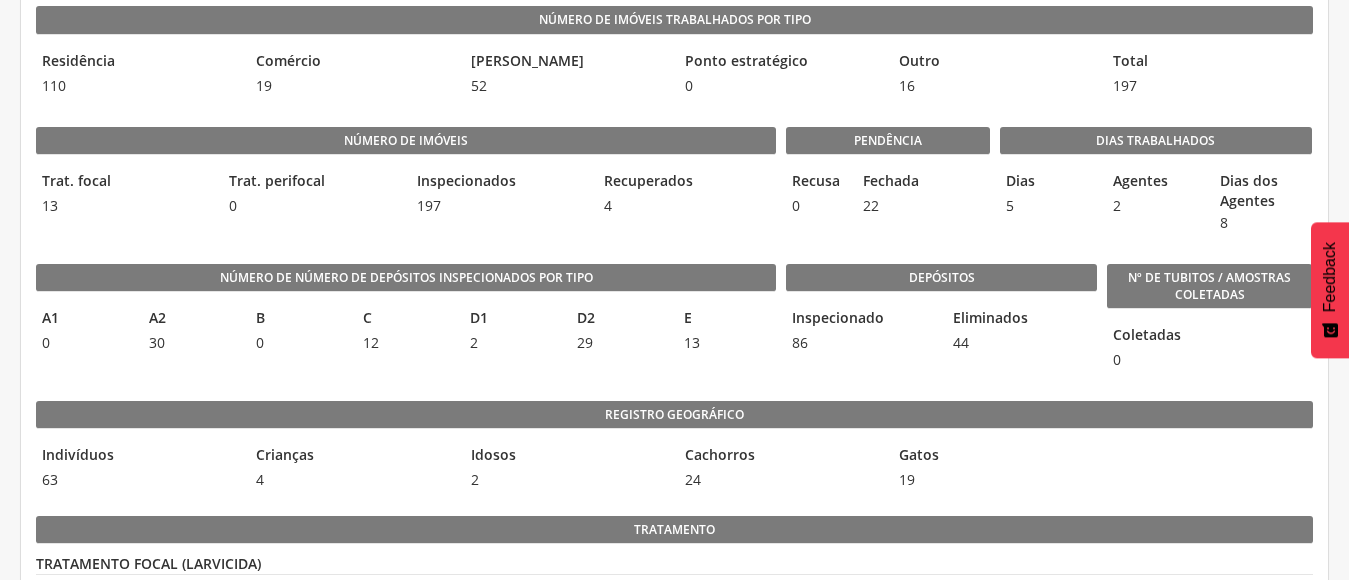 scroll, scrollTop: 500, scrollLeft: 0, axis: vertical 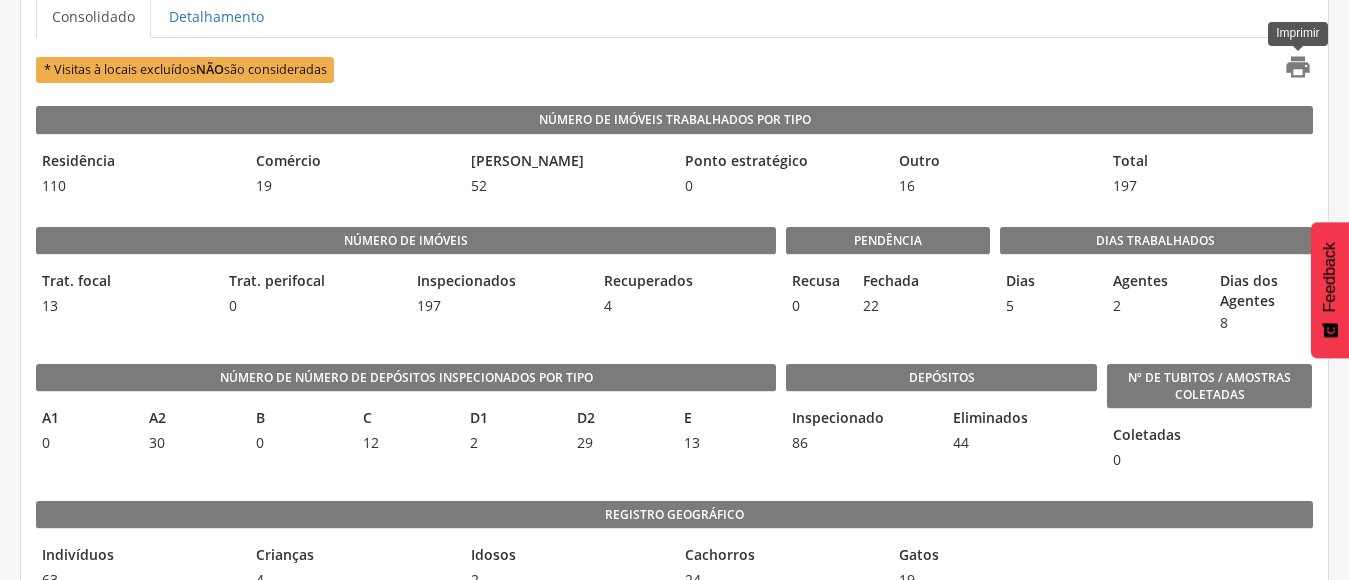 click on "" at bounding box center [1298, 67] 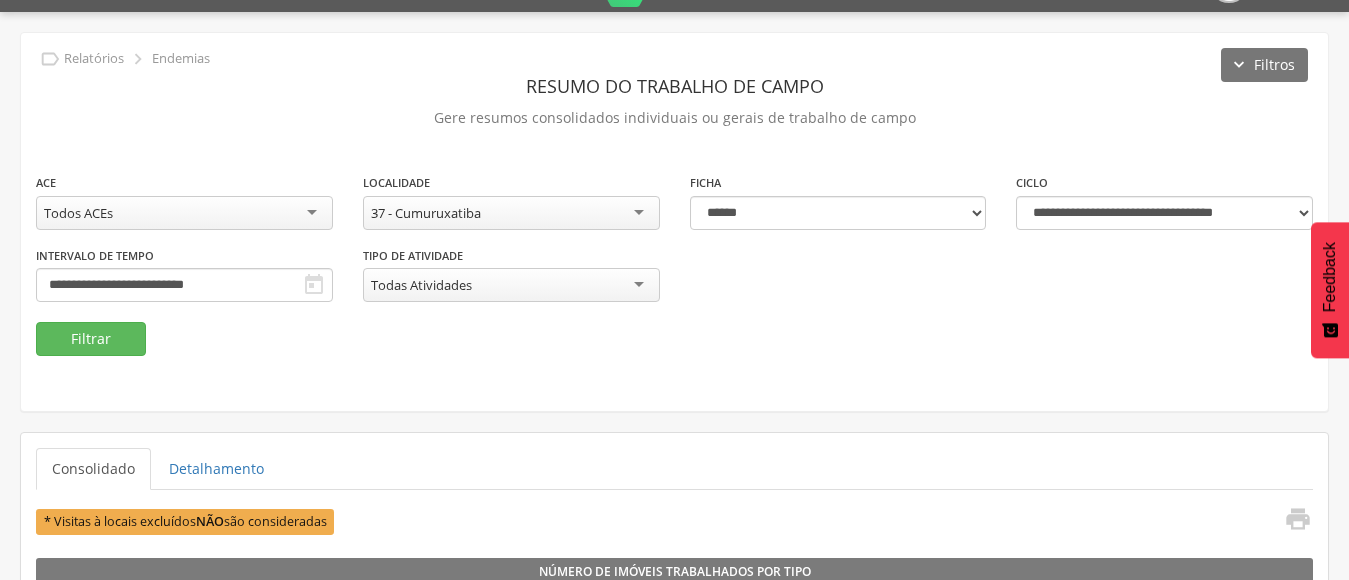 scroll, scrollTop: 0, scrollLeft: 0, axis: both 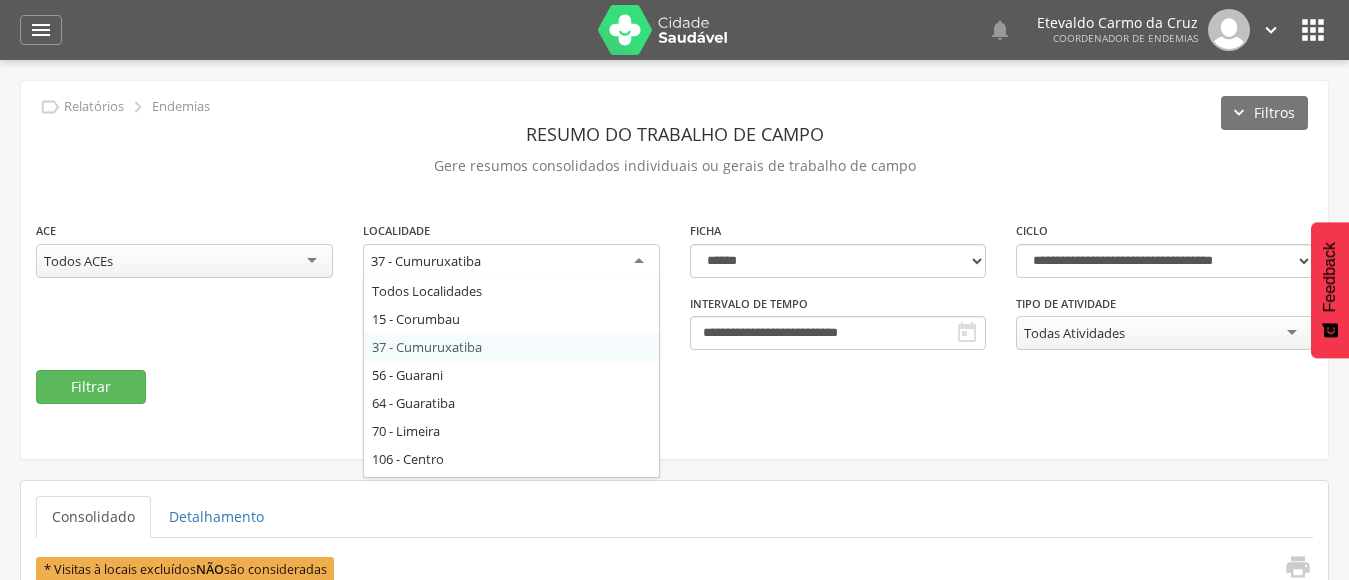 click on "37 - Cumuruxatiba" at bounding box center (511, 262) 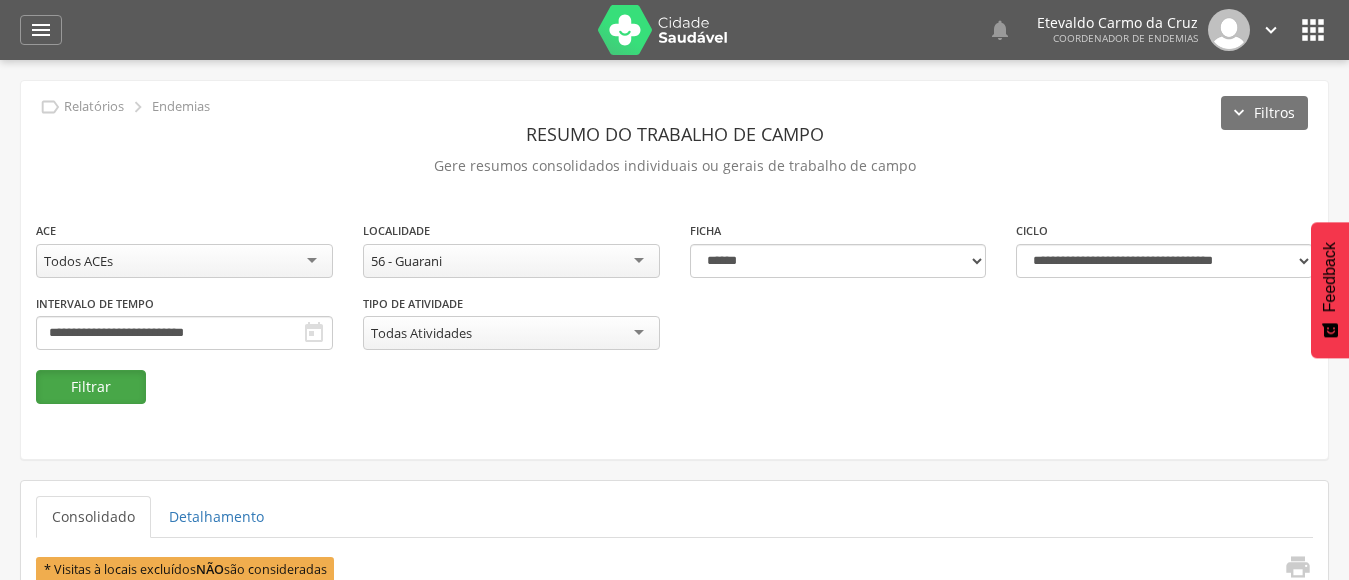 click on "Filtrar" at bounding box center [91, 387] 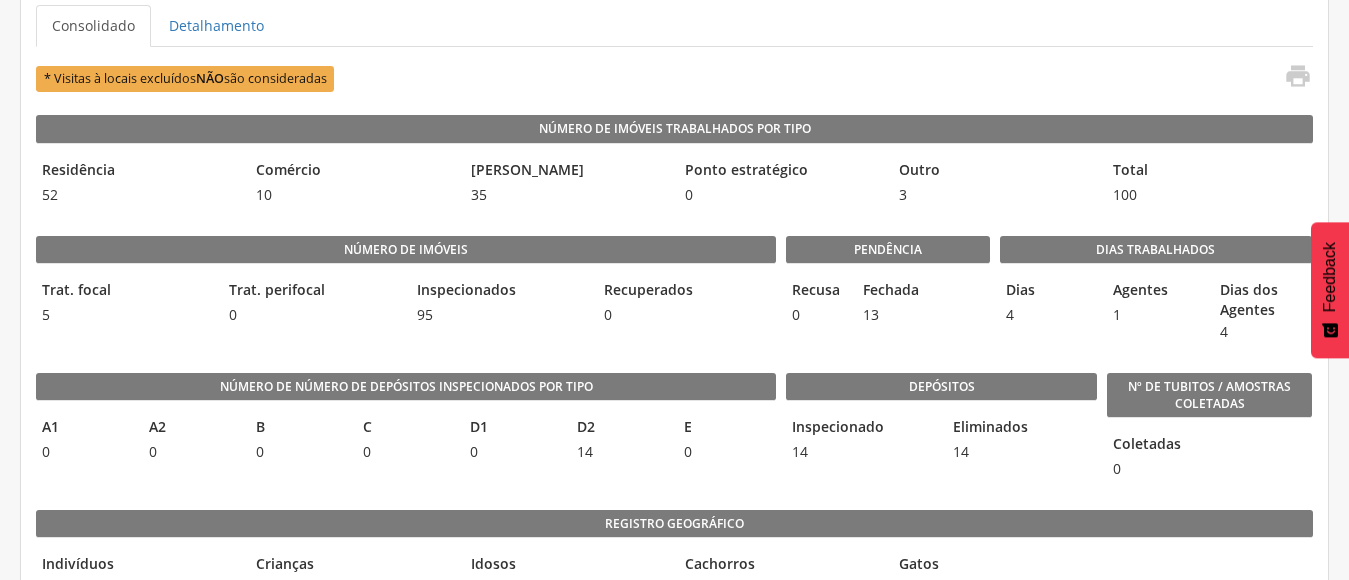 scroll, scrollTop: 500, scrollLeft: 0, axis: vertical 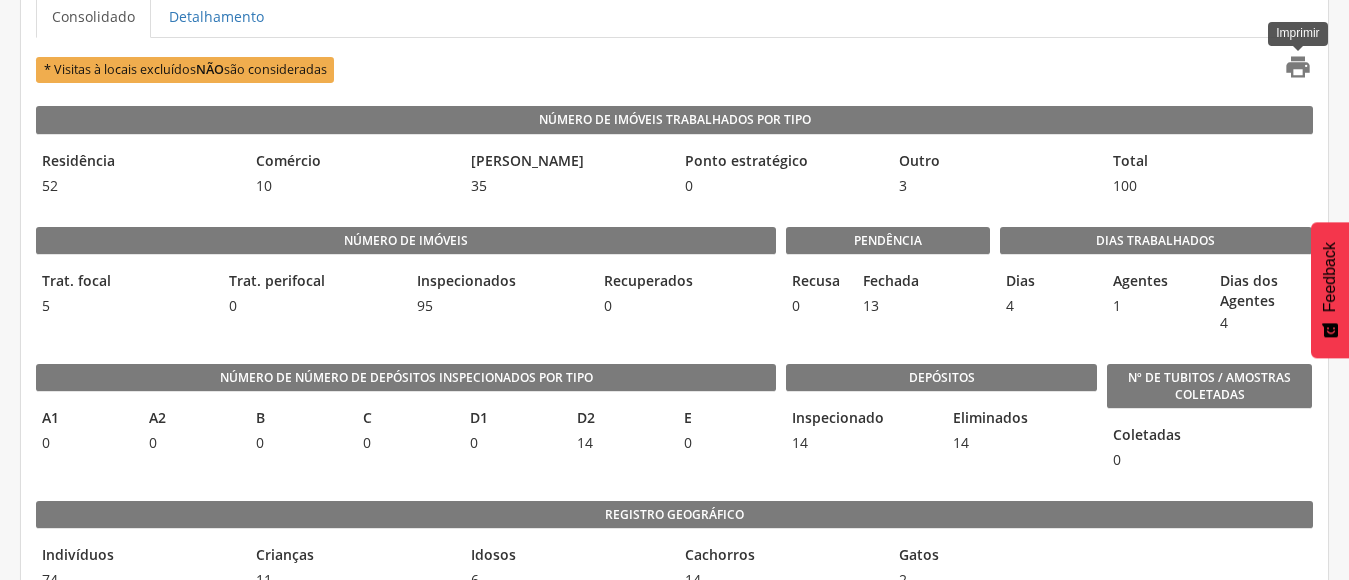 click on "" at bounding box center (1298, 67) 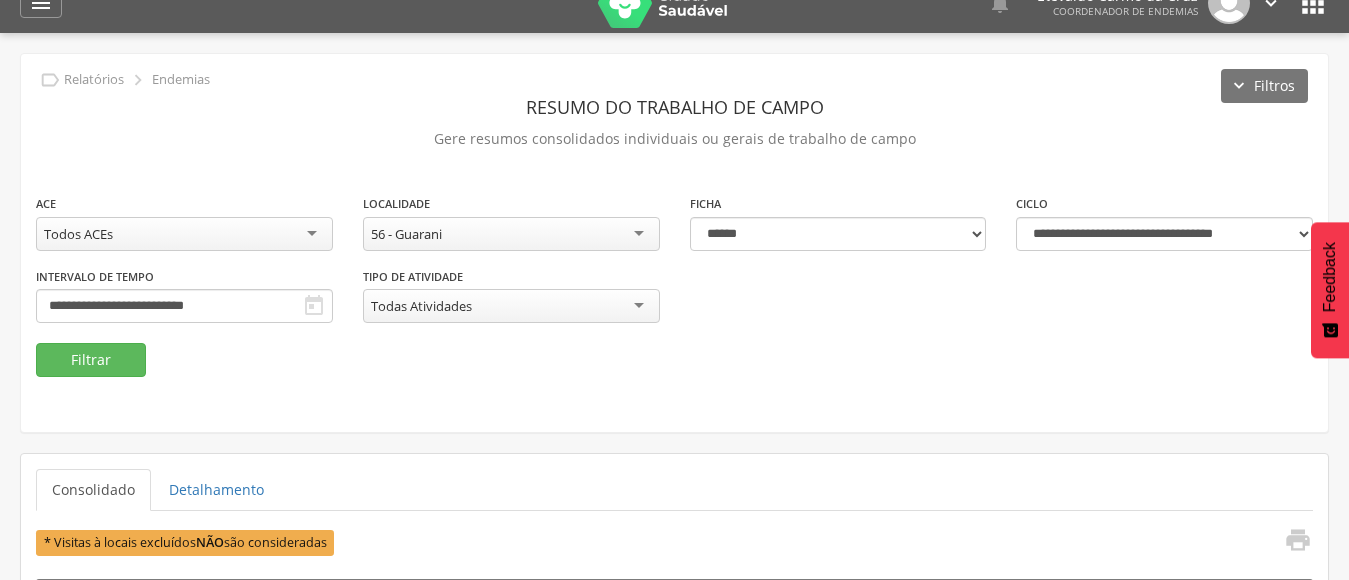 scroll, scrollTop: 0, scrollLeft: 0, axis: both 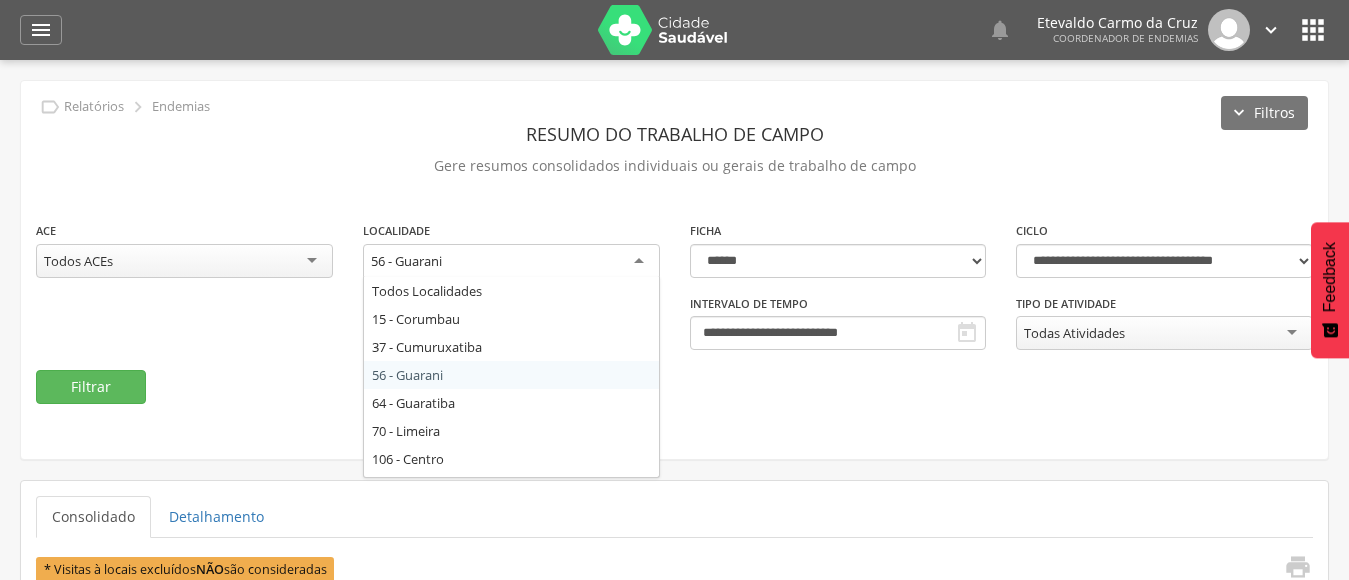 click on "56 - Guarani" at bounding box center (511, 262) 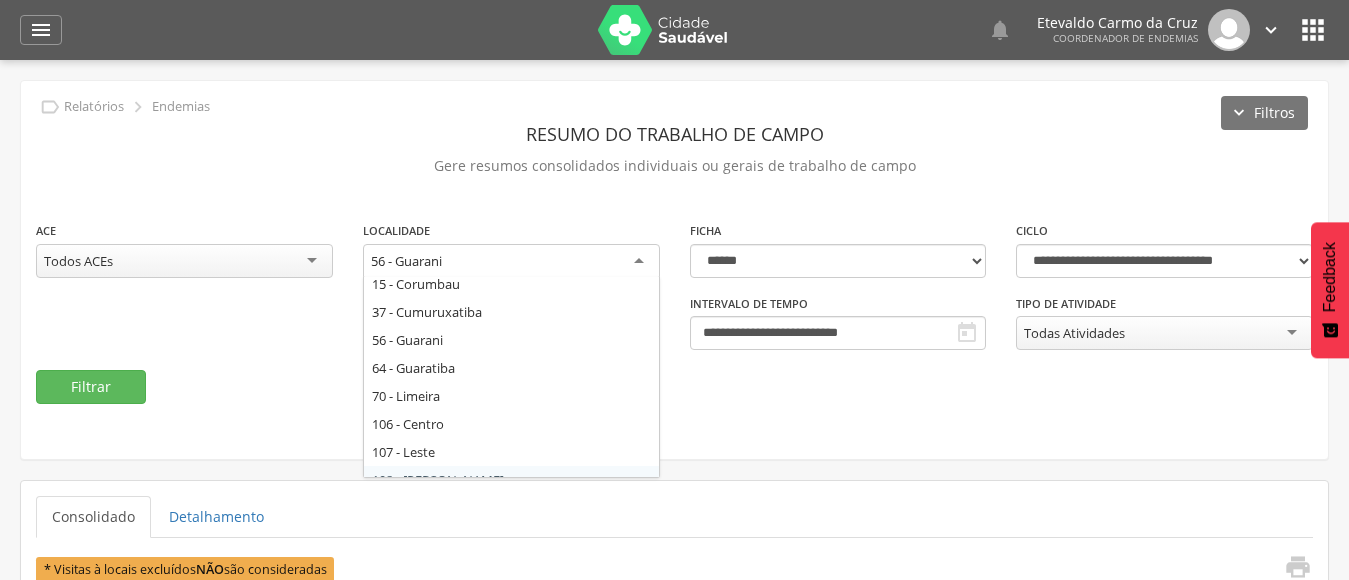 scroll, scrollTop: 0, scrollLeft: 0, axis: both 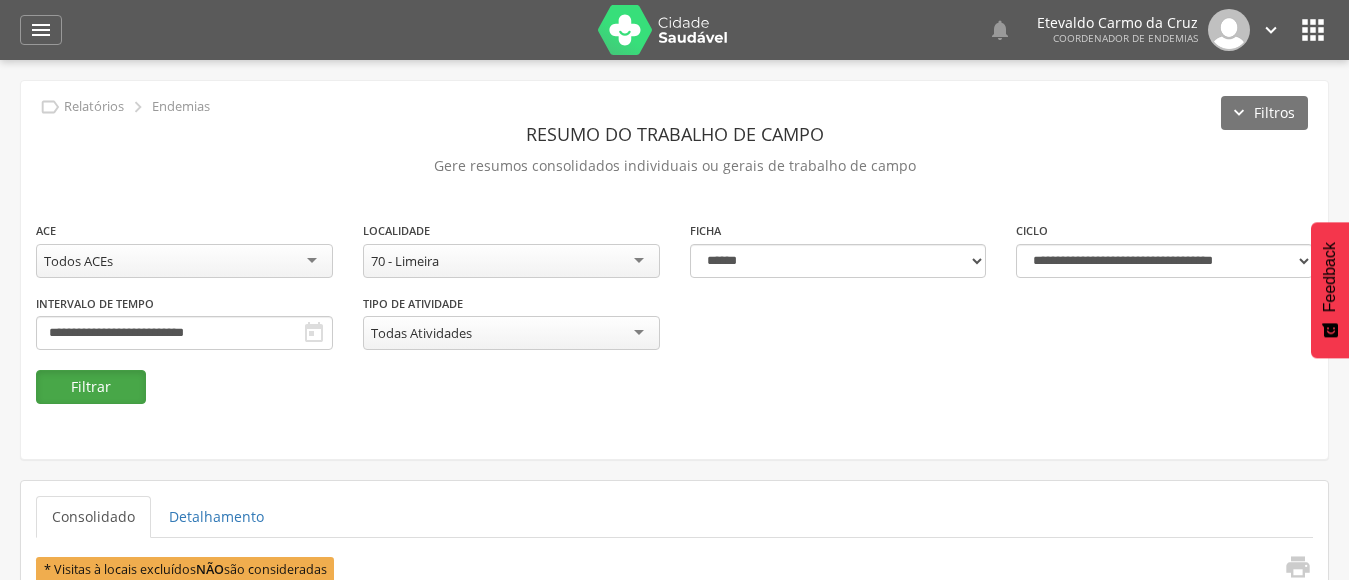 click on "Filtrar" at bounding box center (91, 387) 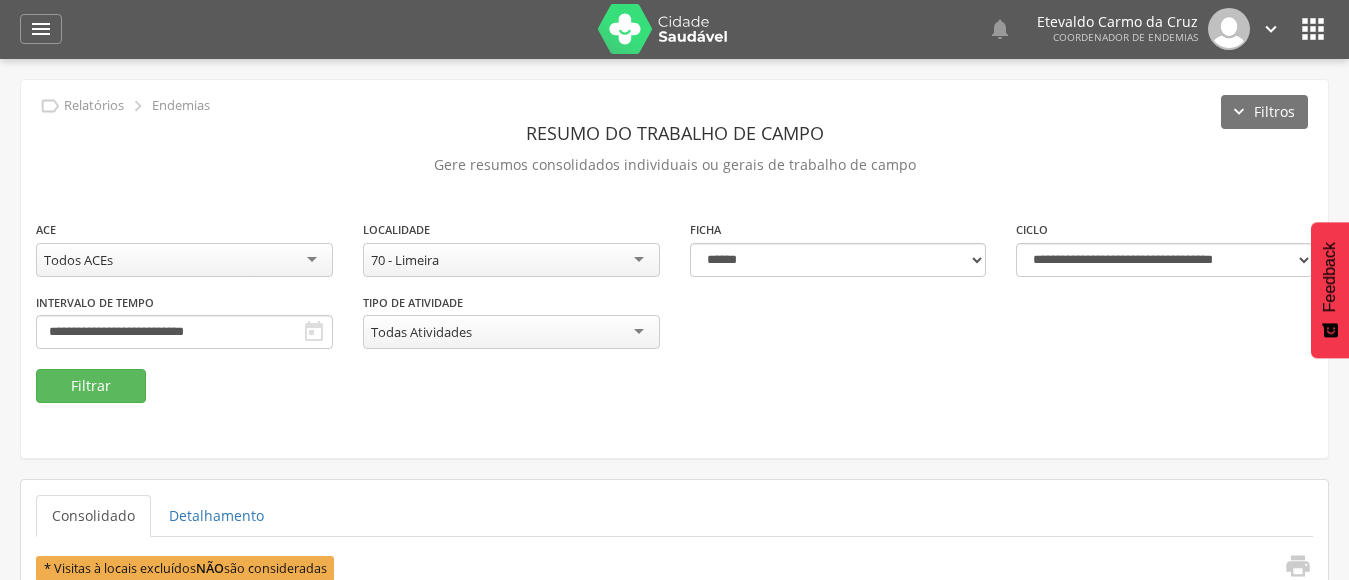 scroll, scrollTop: 0, scrollLeft: 0, axis: both 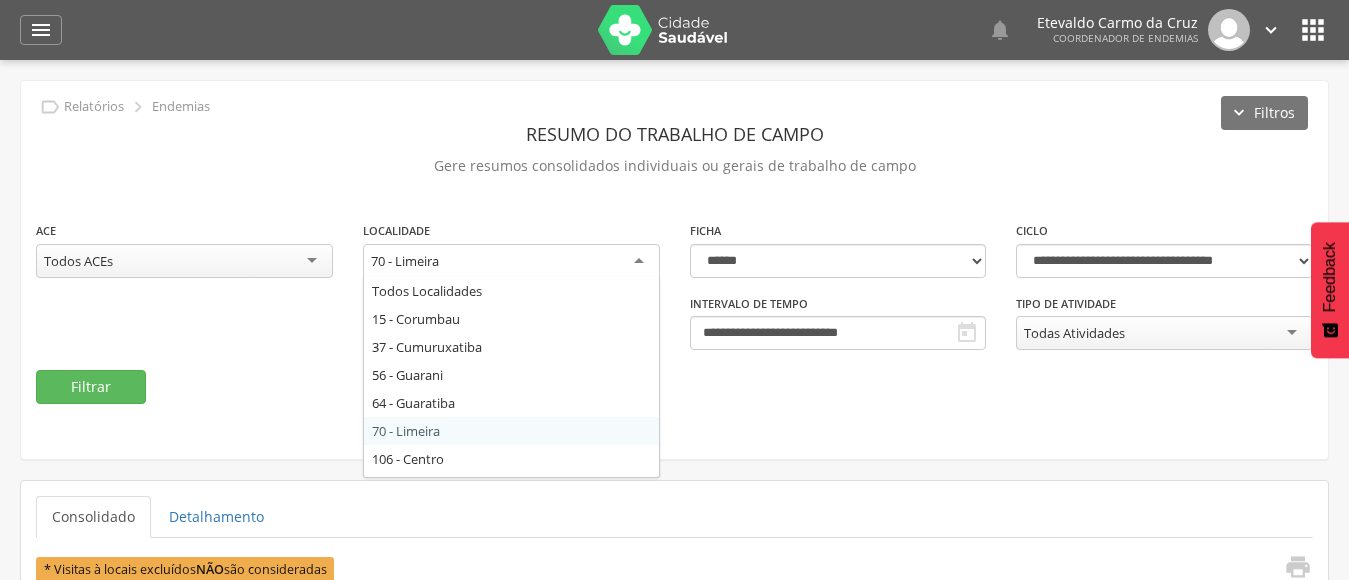 click on "70 - Limeira" at bounding box center (511, 262) 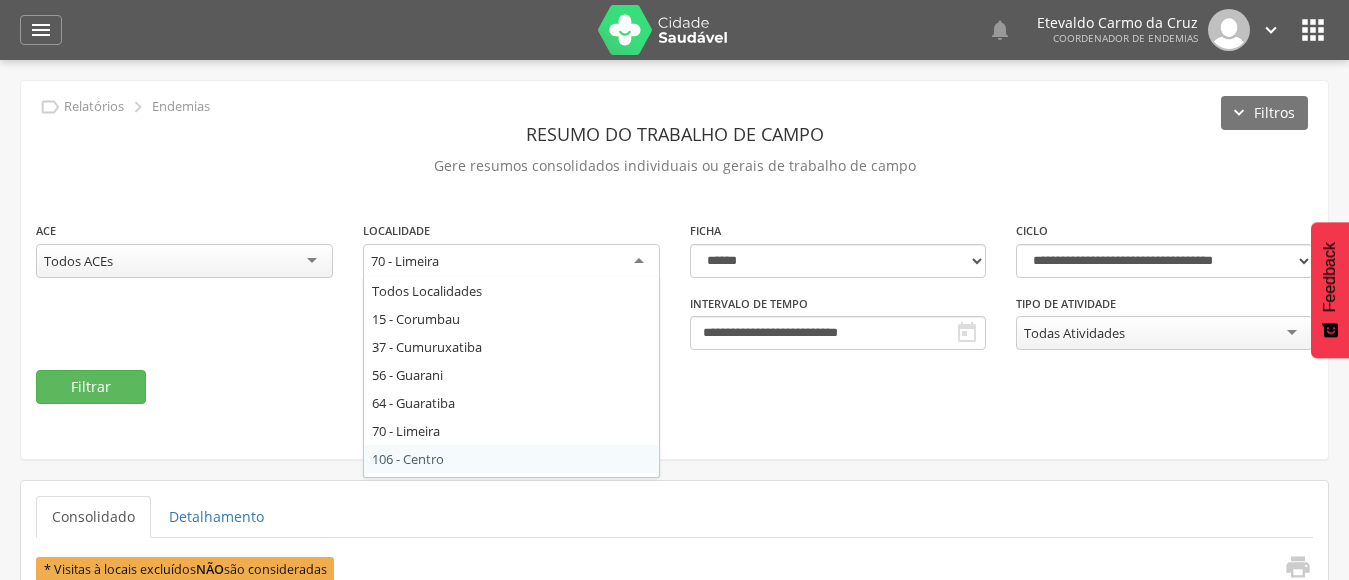 scroll, scrollTop: 0, scrollLeft: 0, axis: both 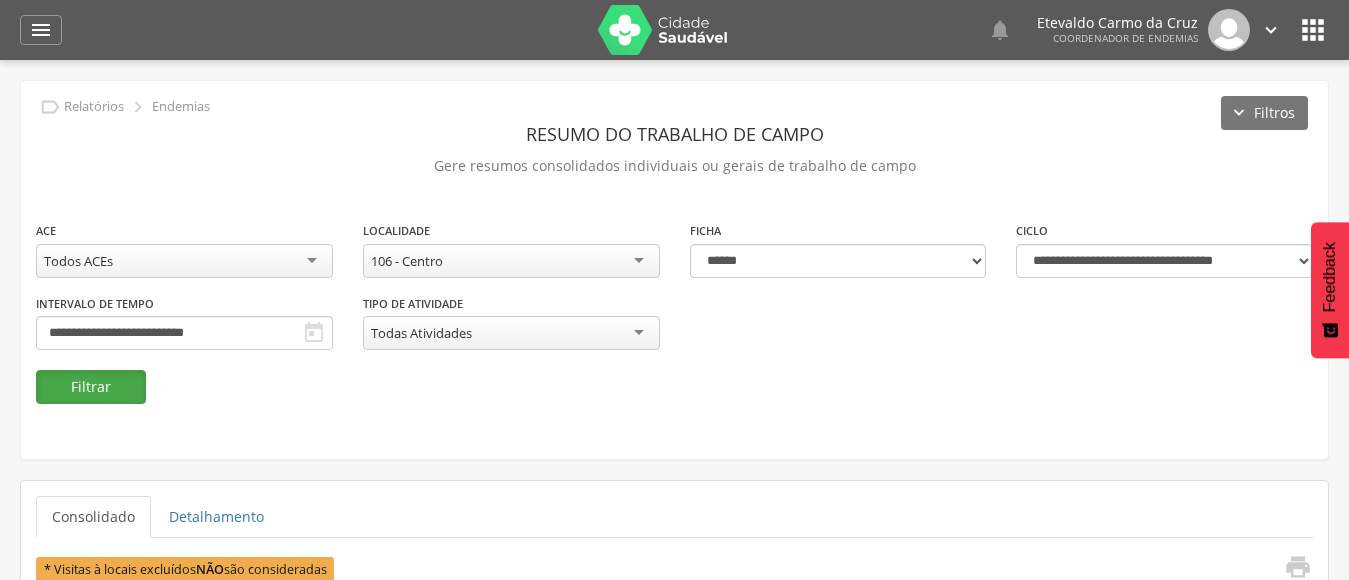 click on "Filtrar" at bounding box center [91, 387] 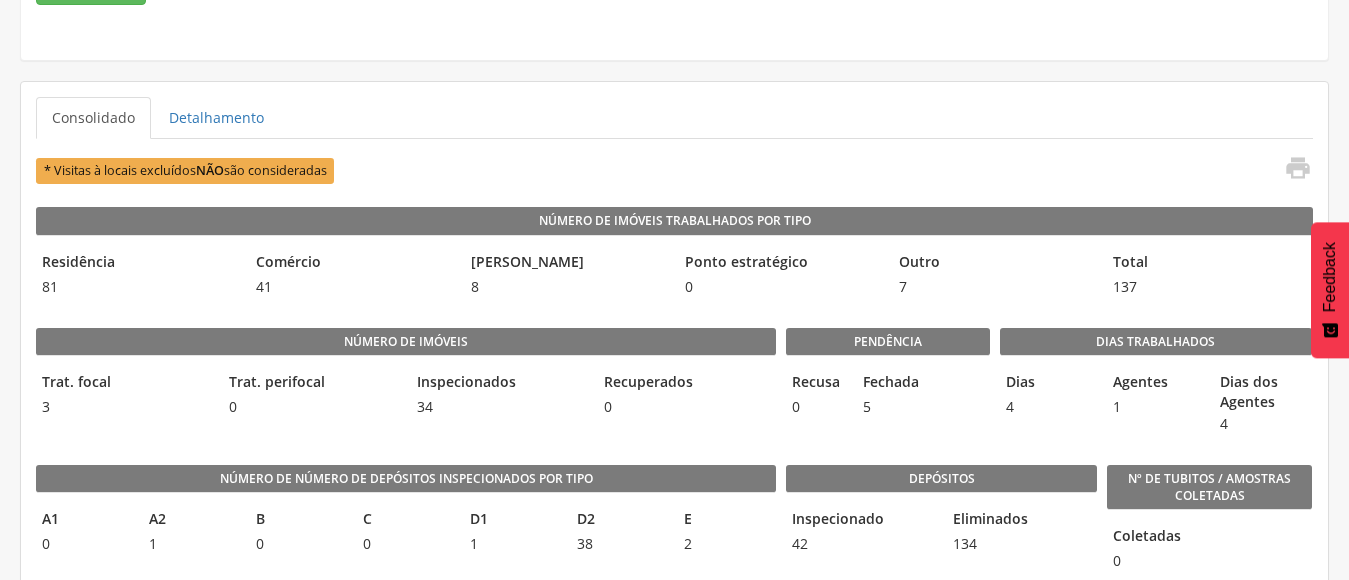 scroll, scrollTop: 400, scrollLeft: 0, axis: vertical 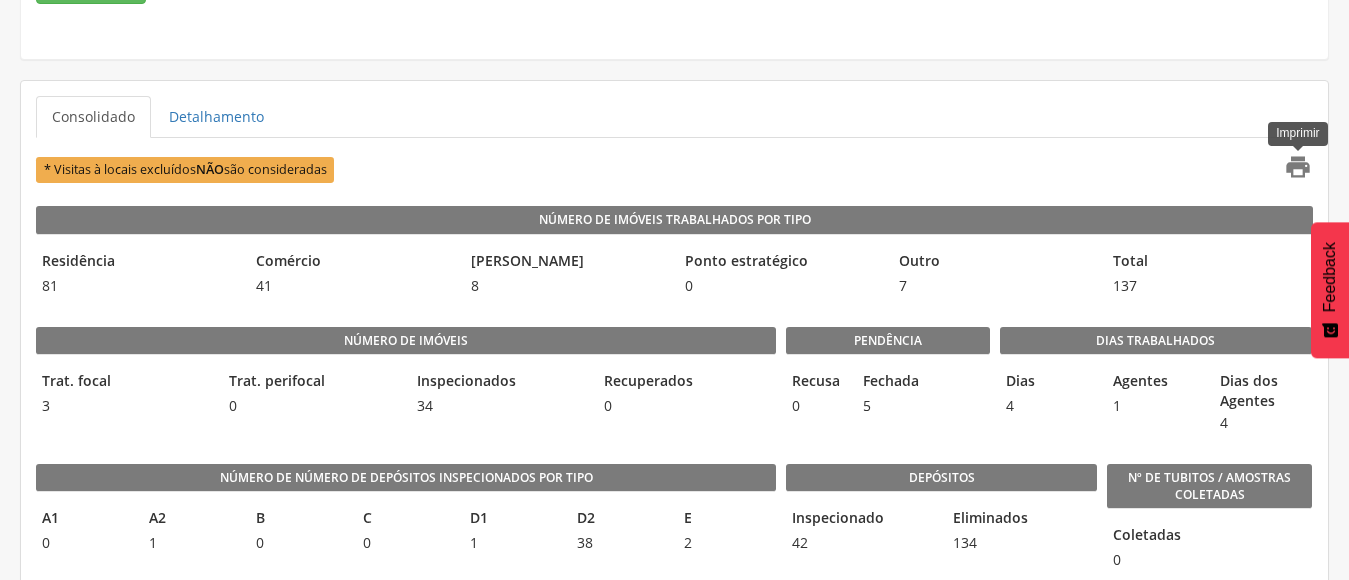 click on "" at bounding box center [1298, 167] 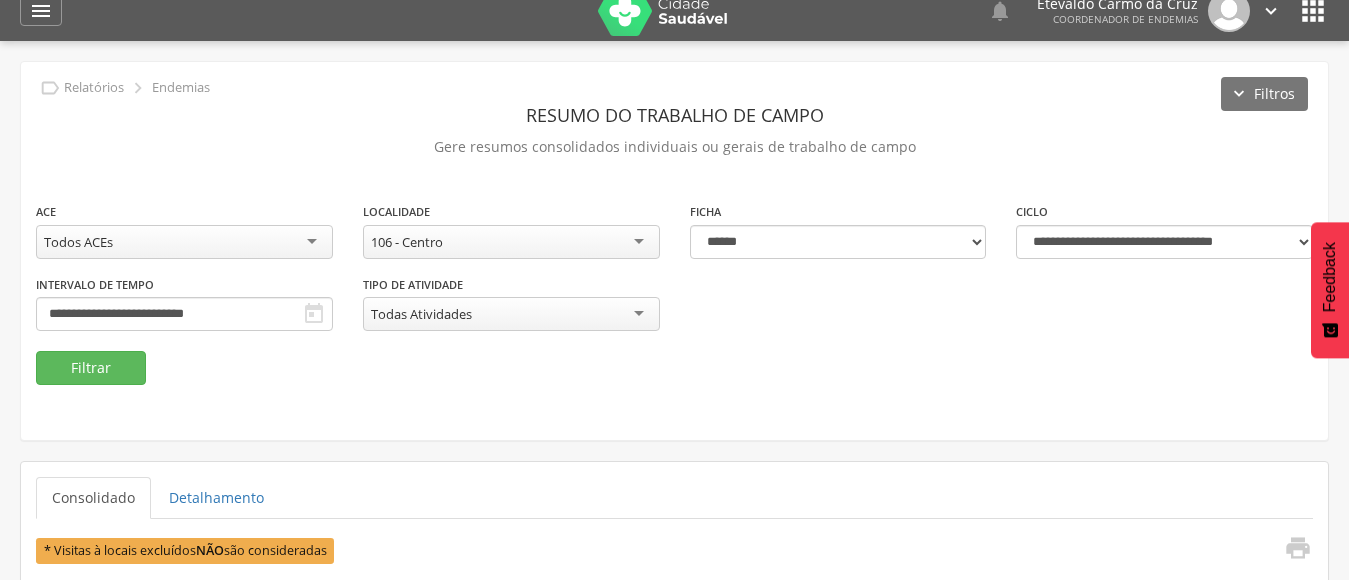 scroll, scrollTop: 0, scrollLeft: 0, axis: both 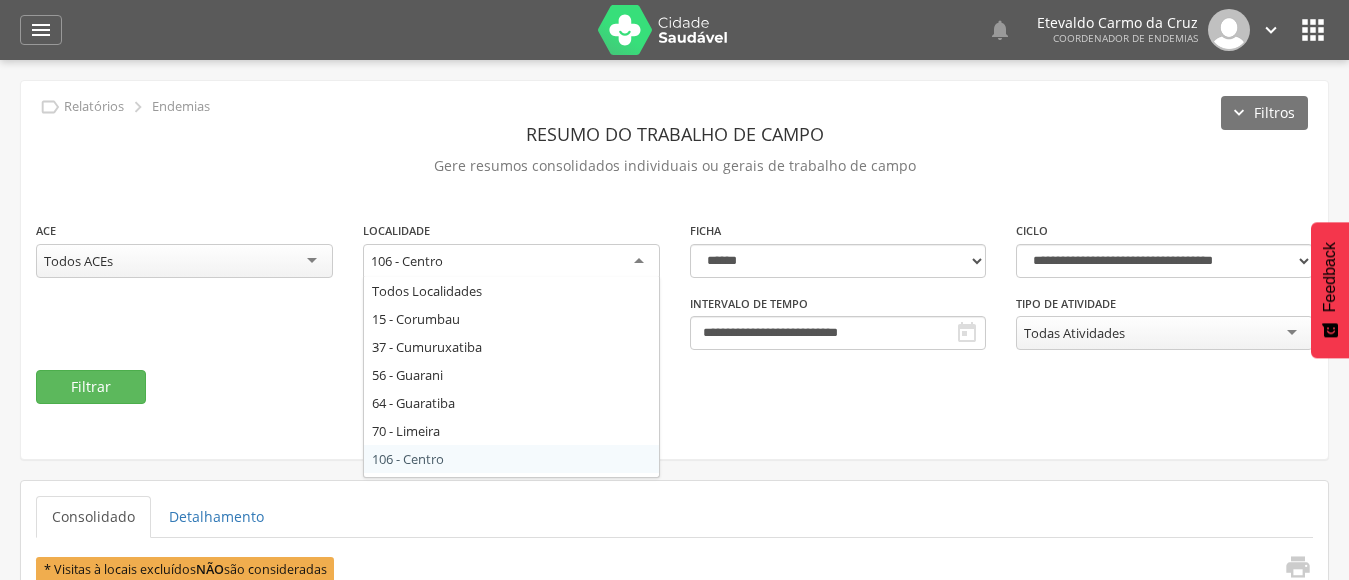 click on "106 - Centro" at bounding box center (511, 262) 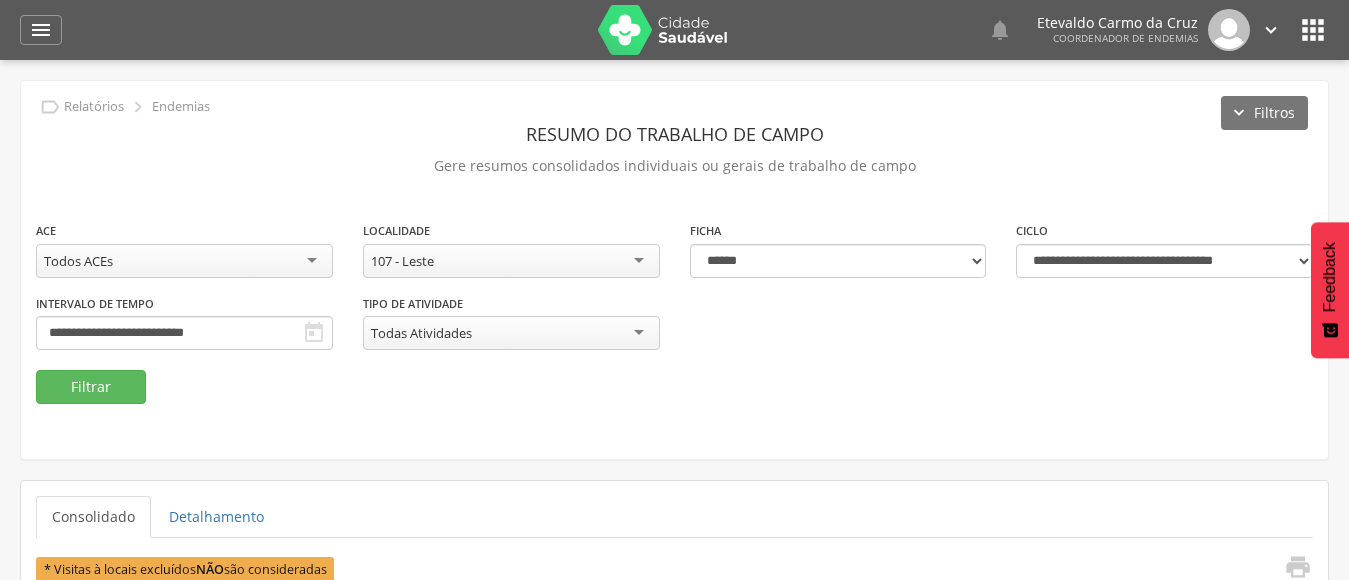 scroll, scrollTop: 0, scrollLeft: 0, axis: both 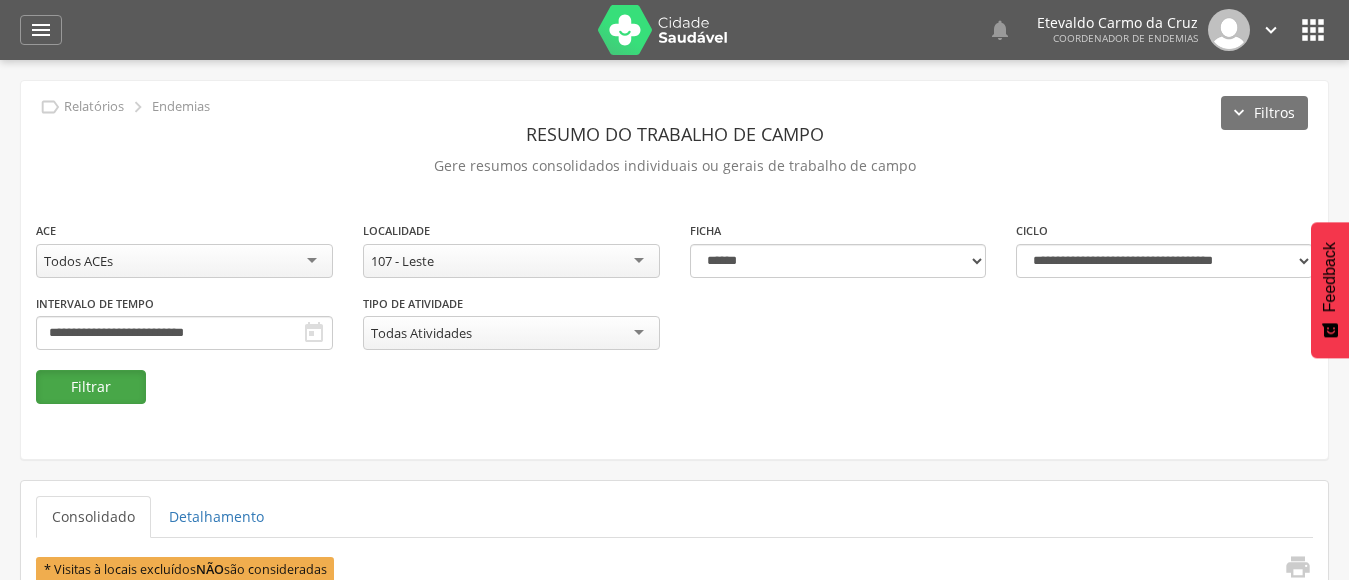 click on "Filtrar" at bounding box center [91, 387] 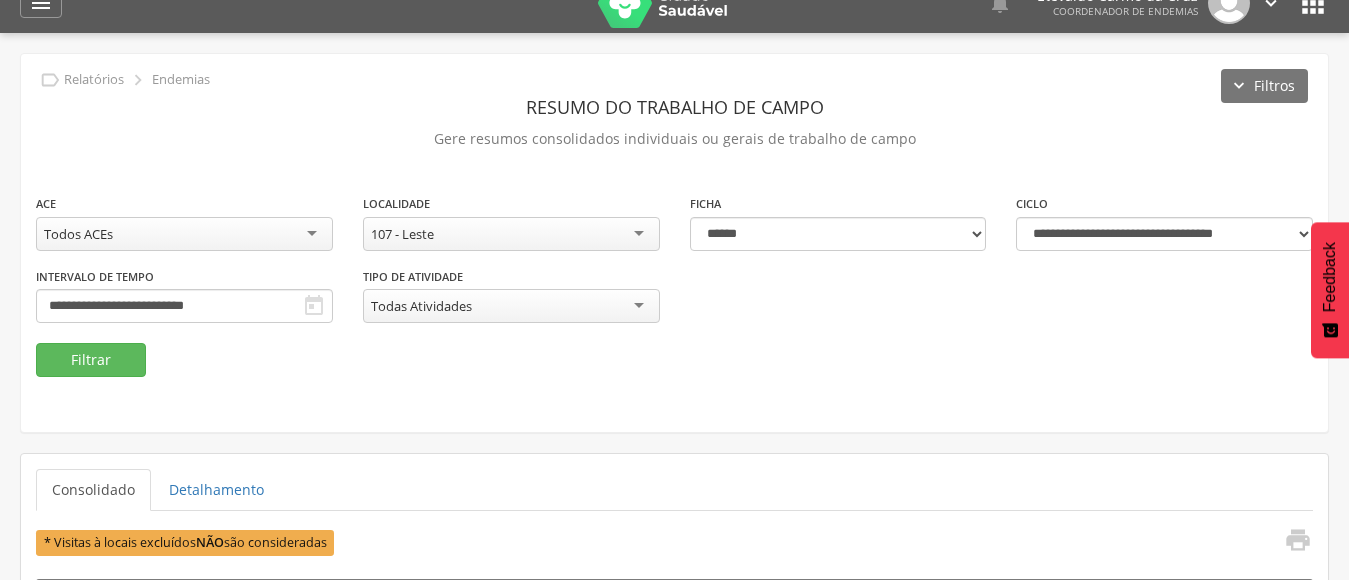 scroll, scrollTop: 0, scrollLeft: 0, axis: both 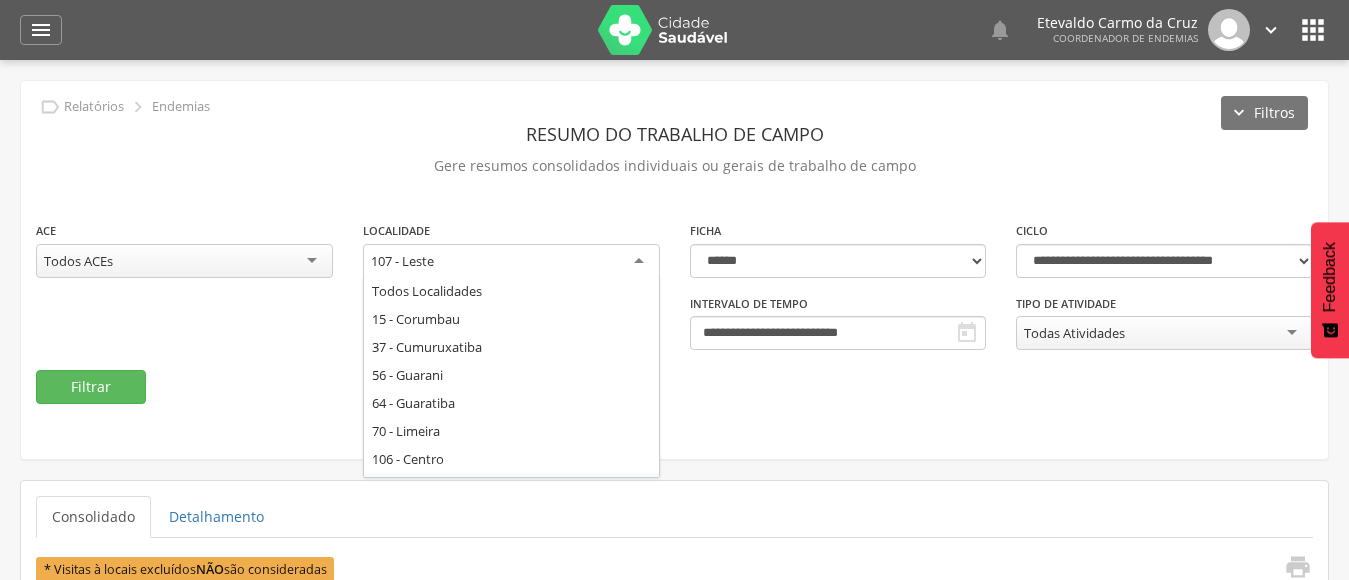 click on "107 - Leste" at bounding box center (511, 262) 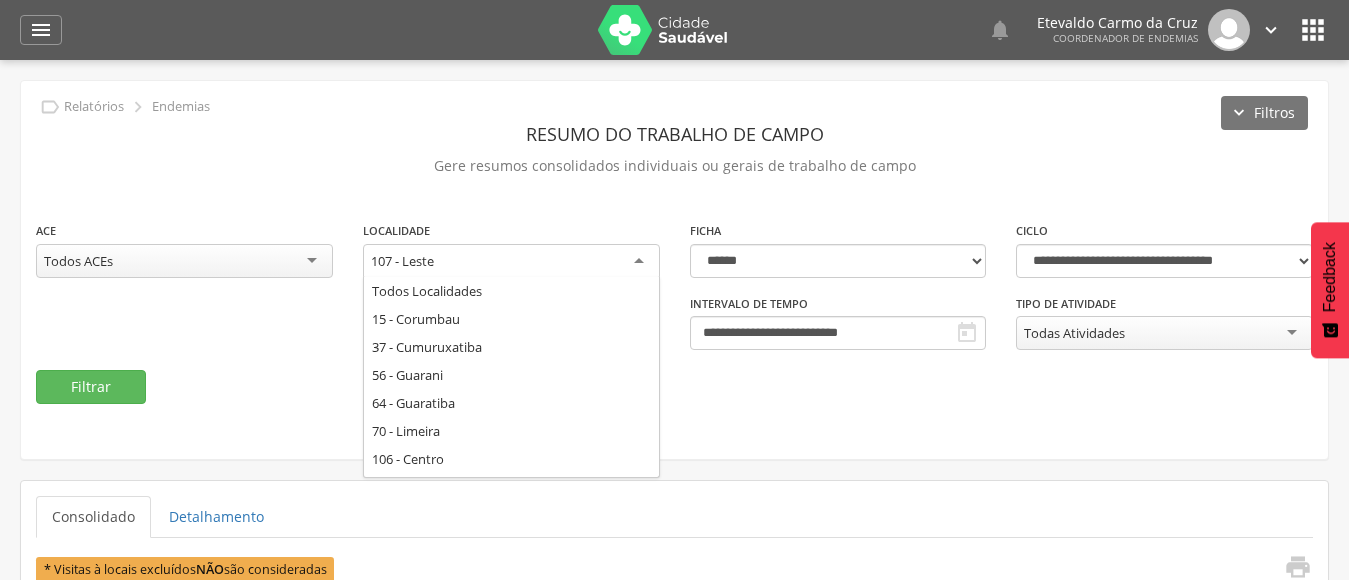 scroll, scrollTop: 0, scrollLeft: 0, axis: both 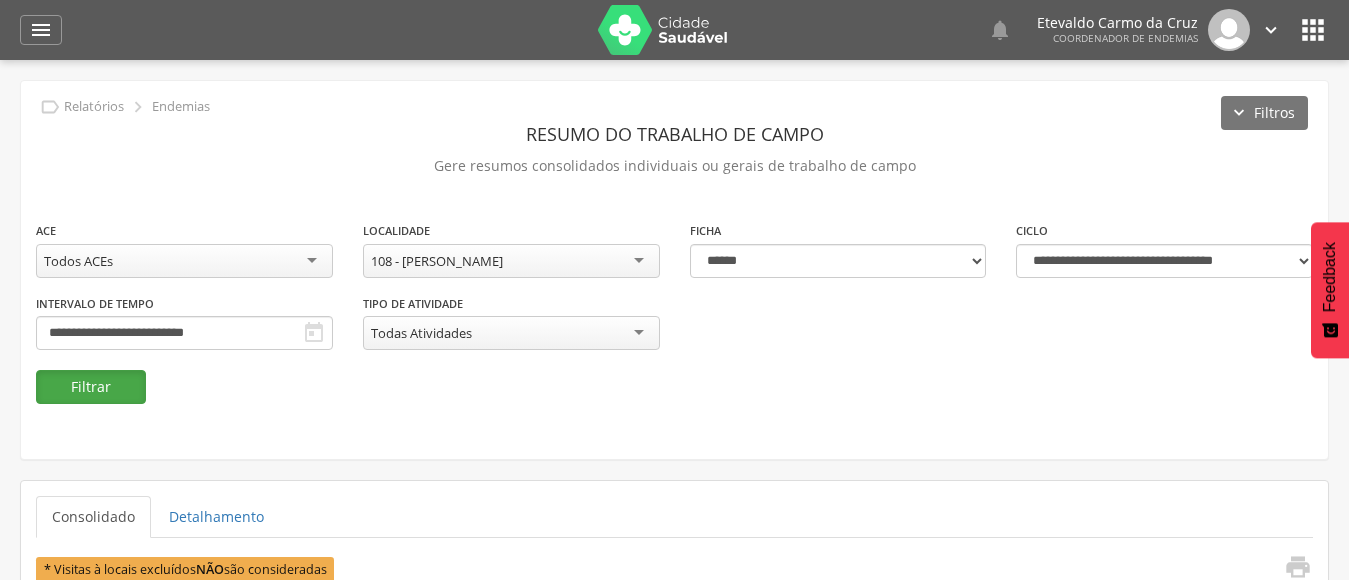 click on "Filtrar" at bounding box center [91, 387] 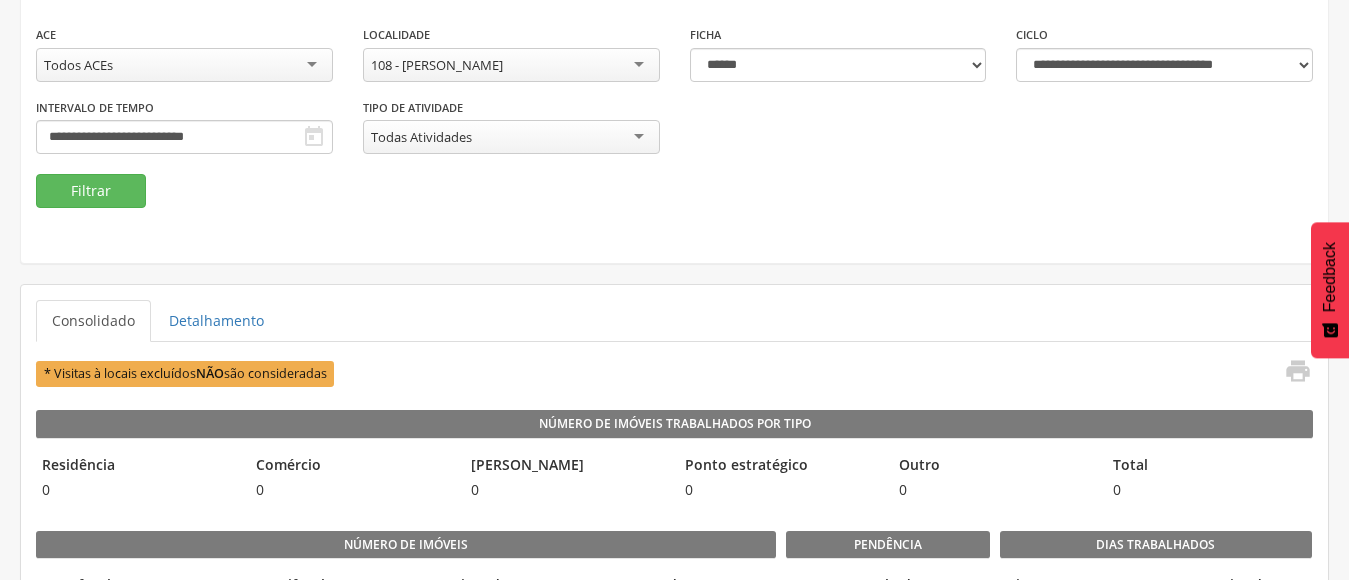 scroll, scrollTop: 0, scrollLeft: 0, axis: both 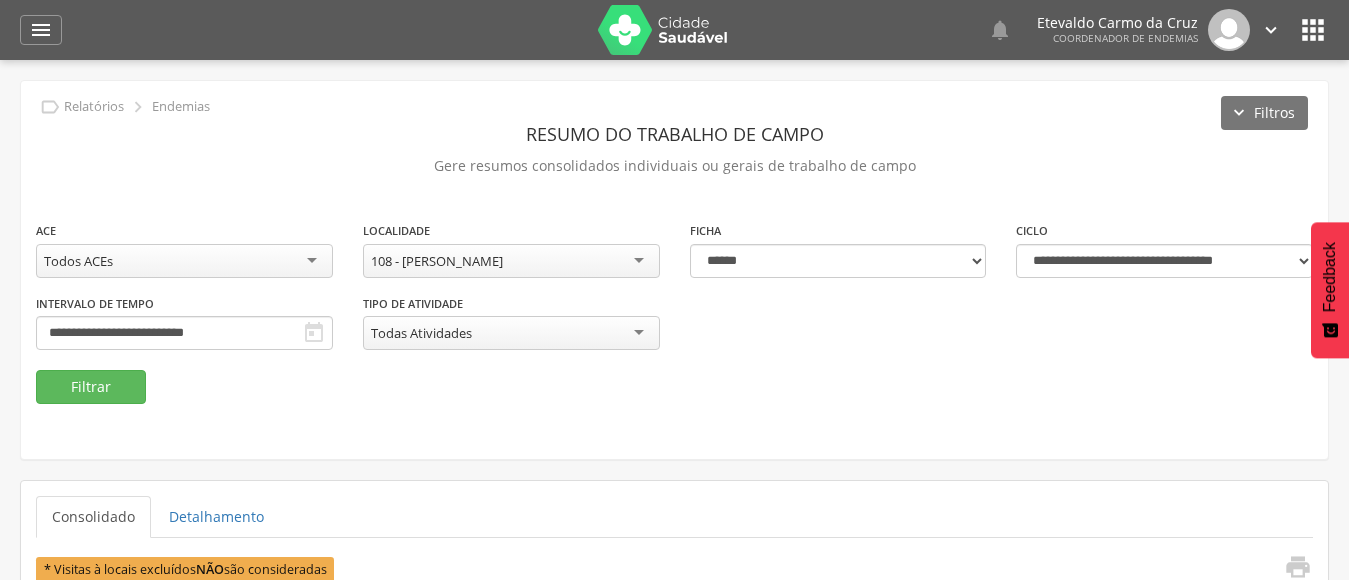 click on "108 - [PERSON_NAME]" at bounding box center [511, 261] 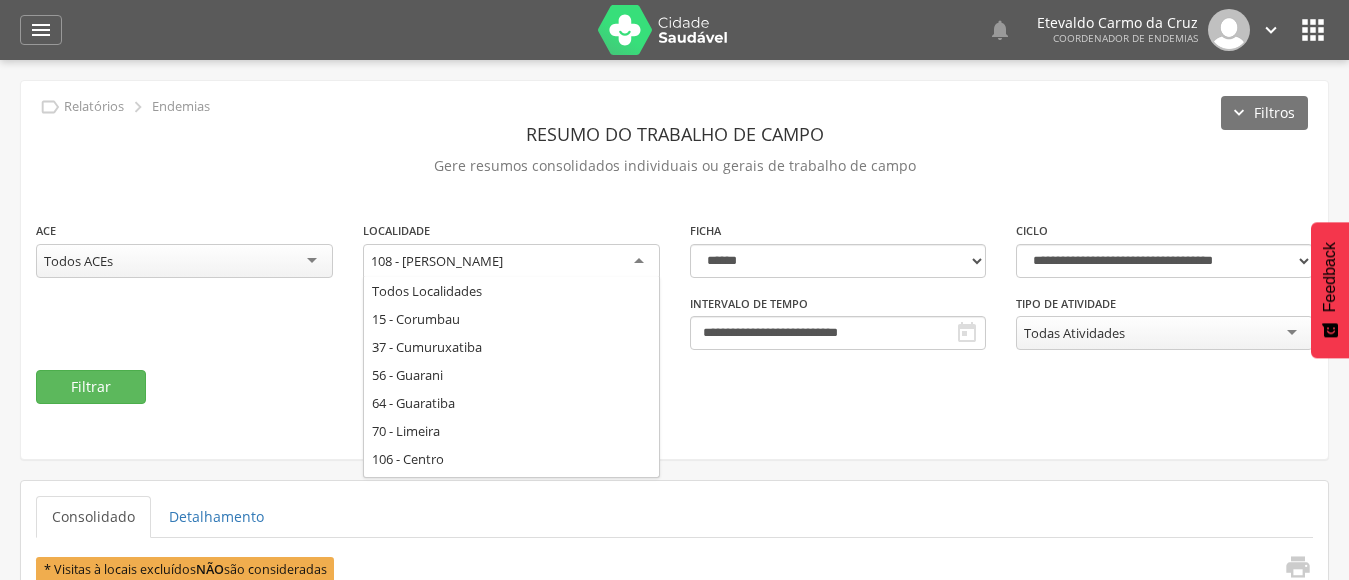 scroll, scrollTop: 0, scrollLeft: 0, axis: both 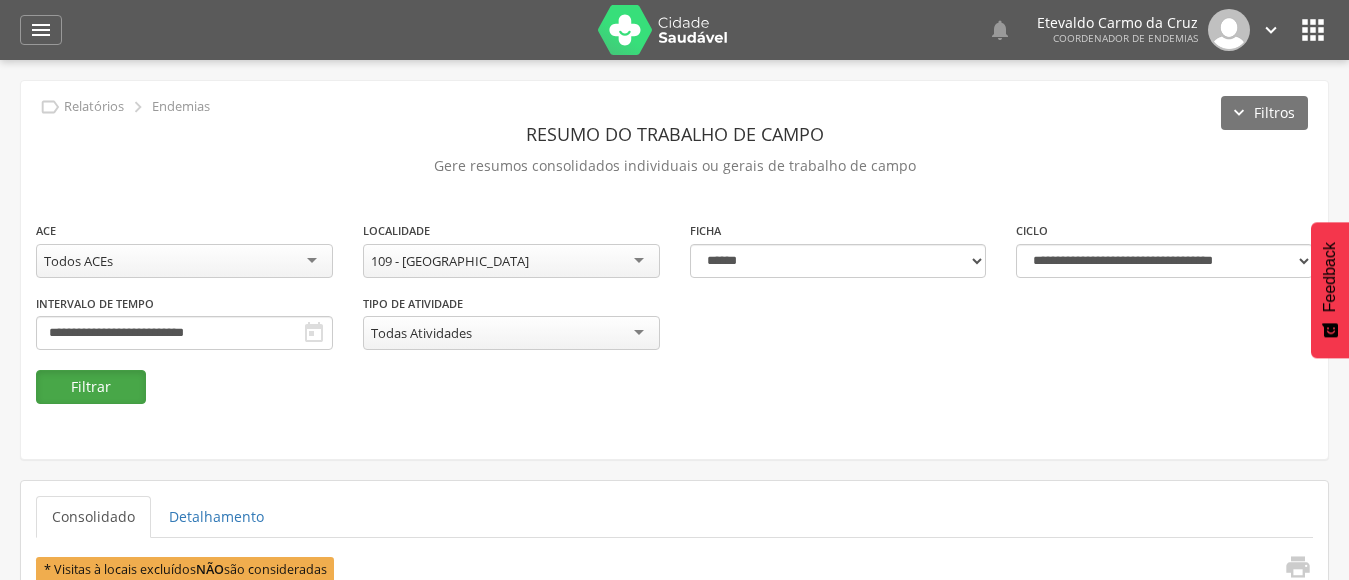 click on "Filtrar" at bounding box center (91, 387) 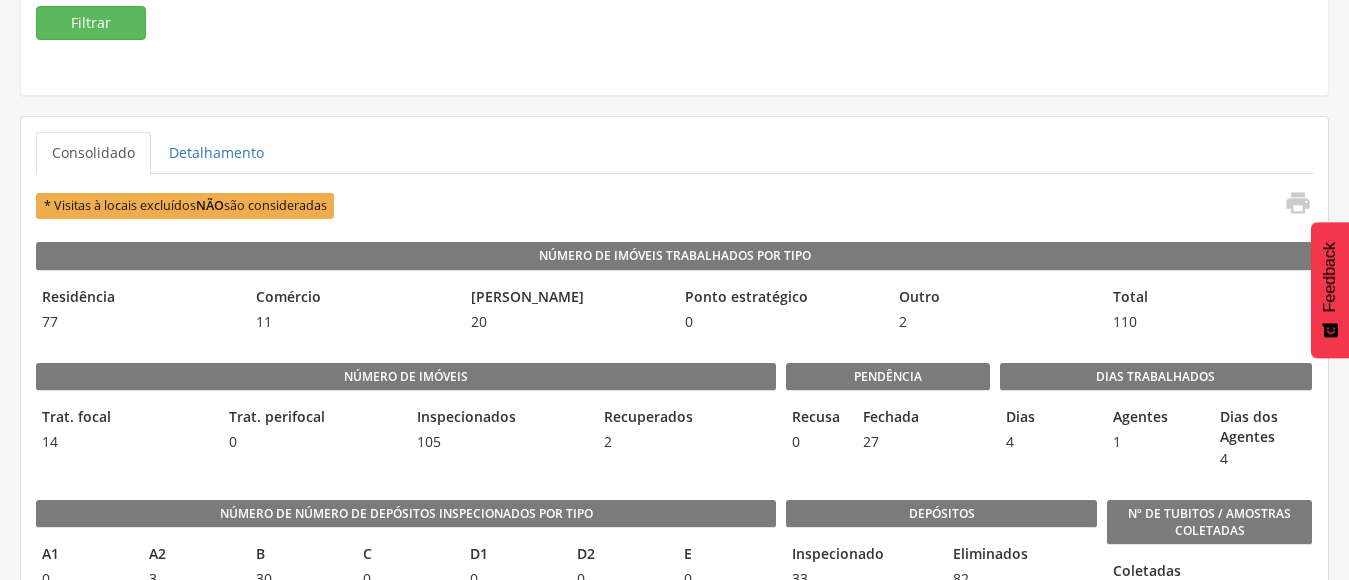 scroll, scrollTop: 400, scrollLeft: 0, axis: vertical 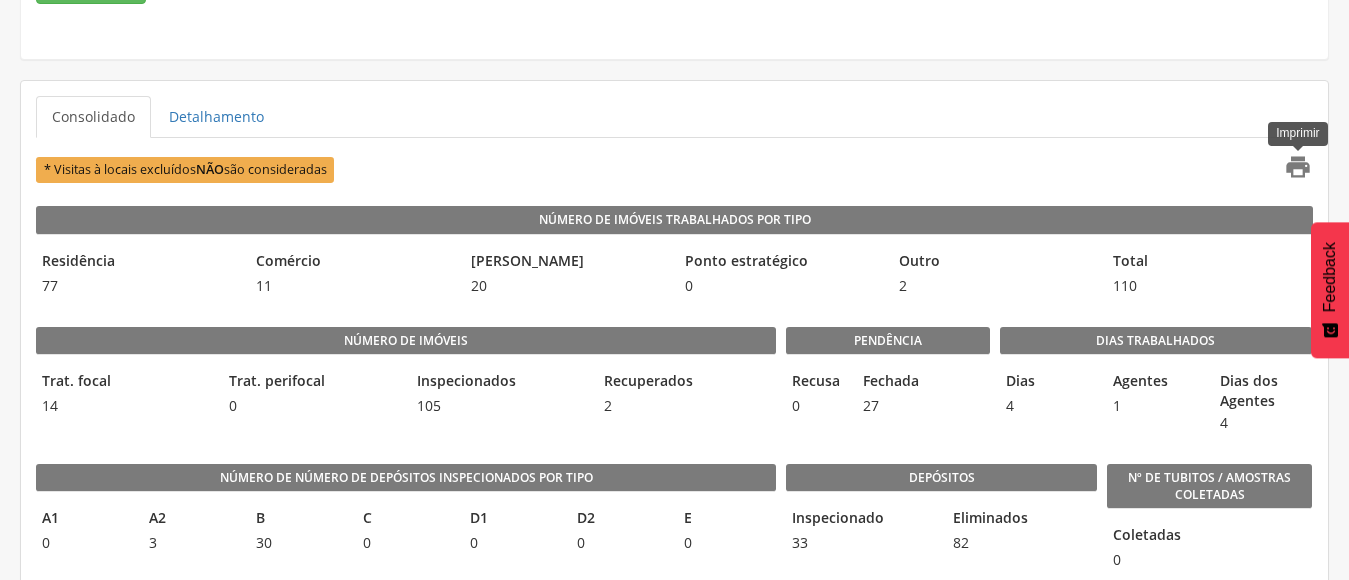 click on "" at bounding box center (1298, 167) 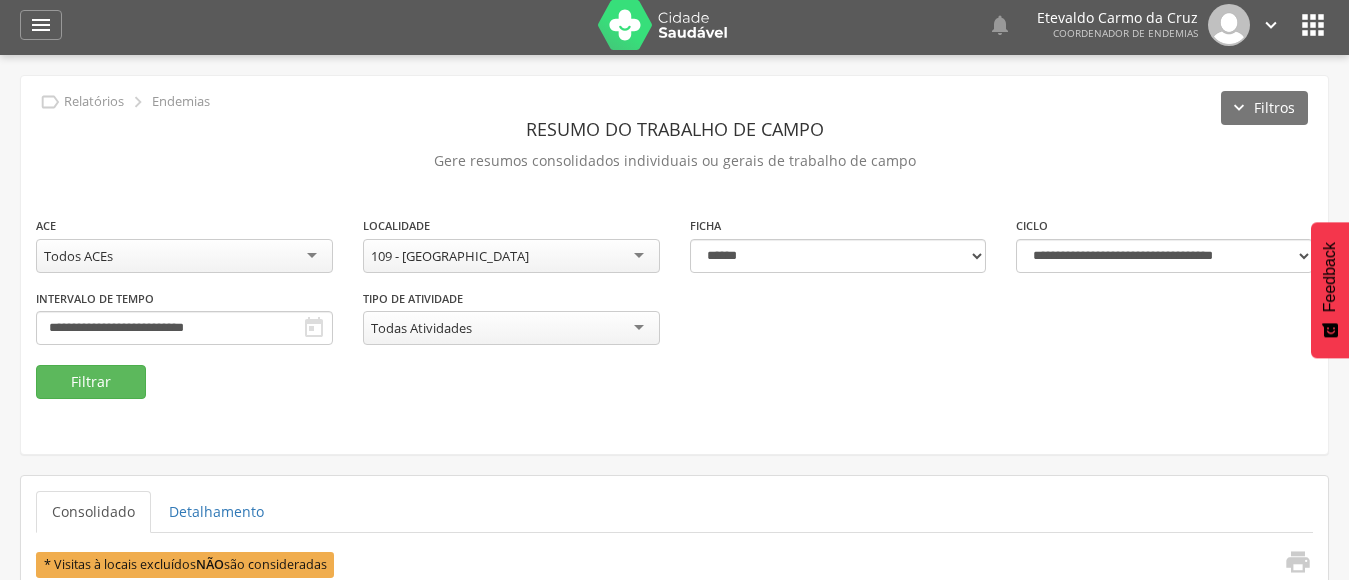 scroll, scrollTop: 0, scrollLeft: 0, axis: both 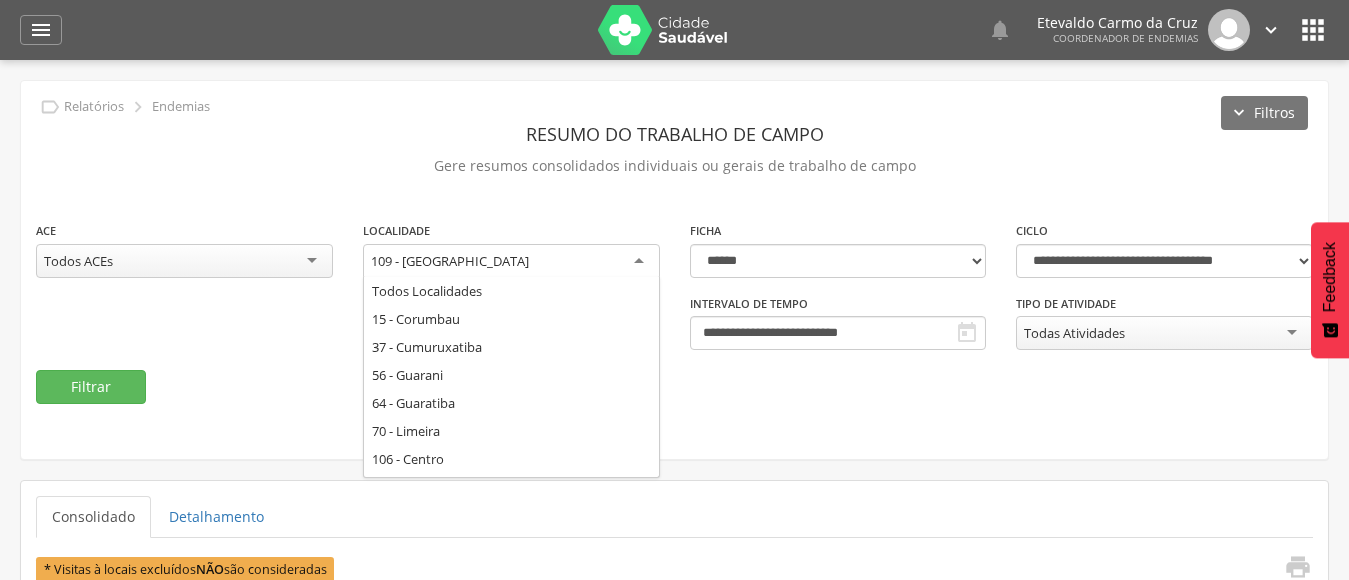 click on "109 - [GEOGRAPHIC_DATA]" at bounding box center [511, 262] 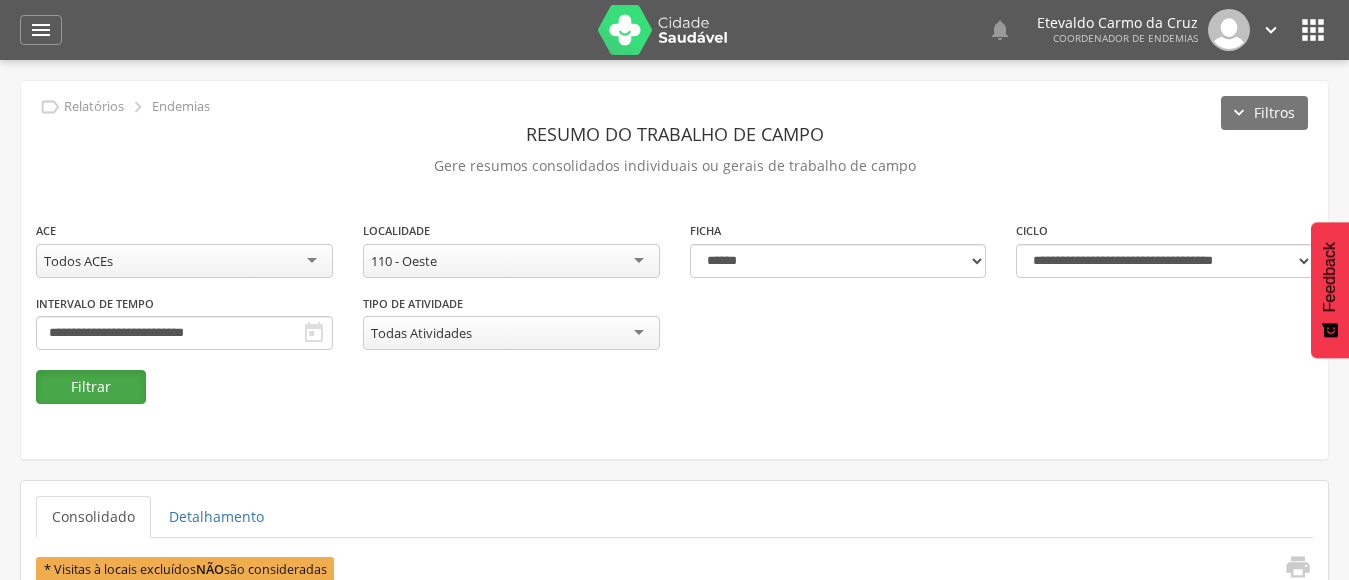 click on "Filtrar" at bounding box center (91, 387) 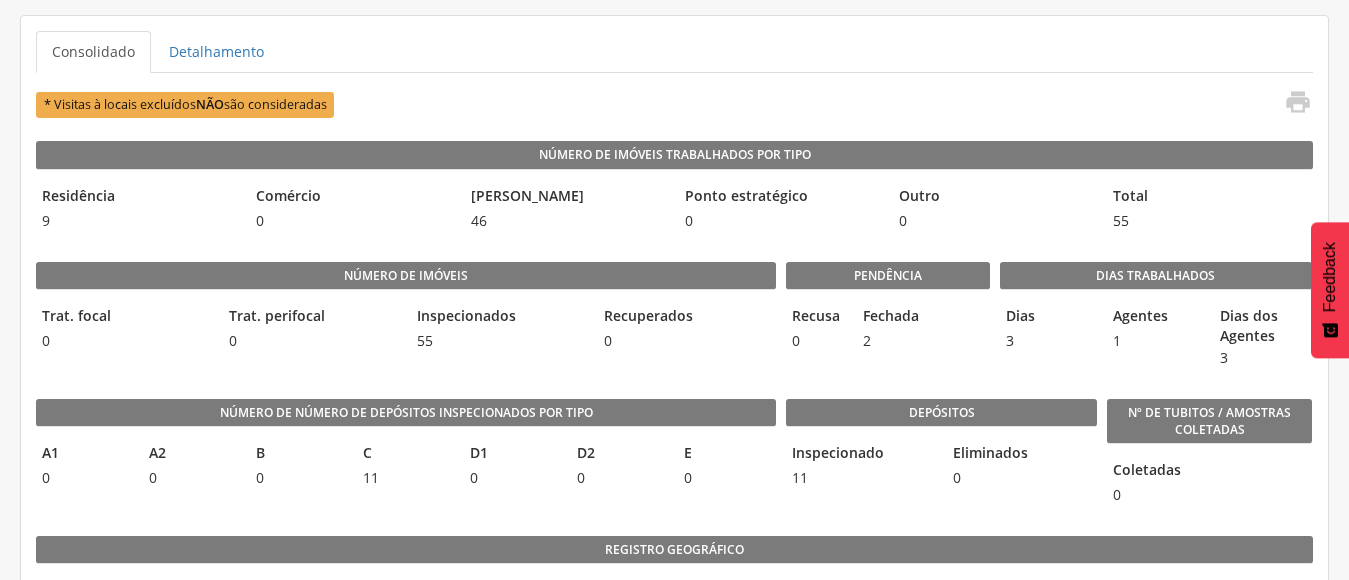 scroll, scrollTop: 500, scrollLeft: 0, axis: vertical 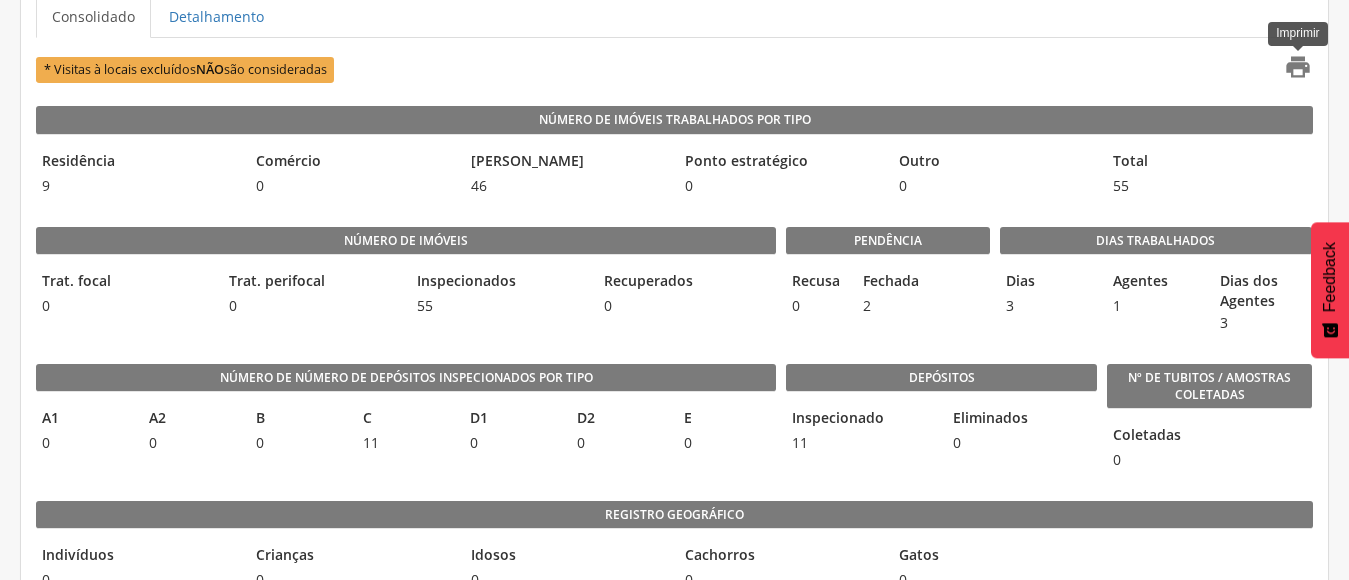 click on "" at bounding box center [1298, 67] 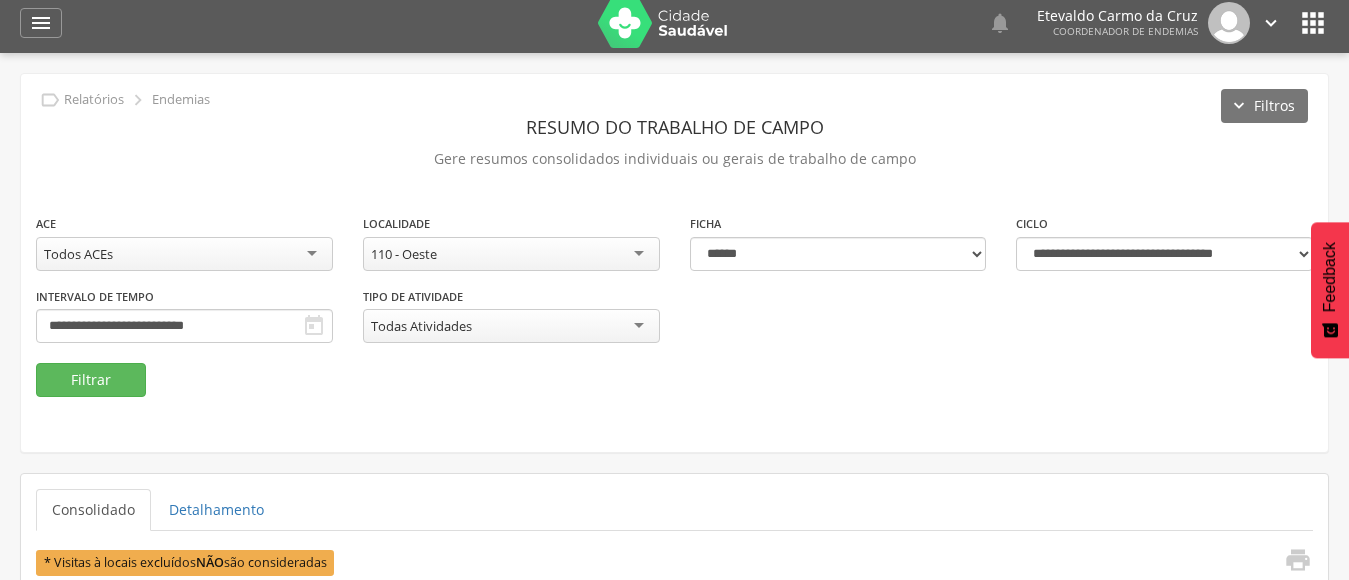 scroll, scrollTop: 0, scrollLeft: 0, axis: both 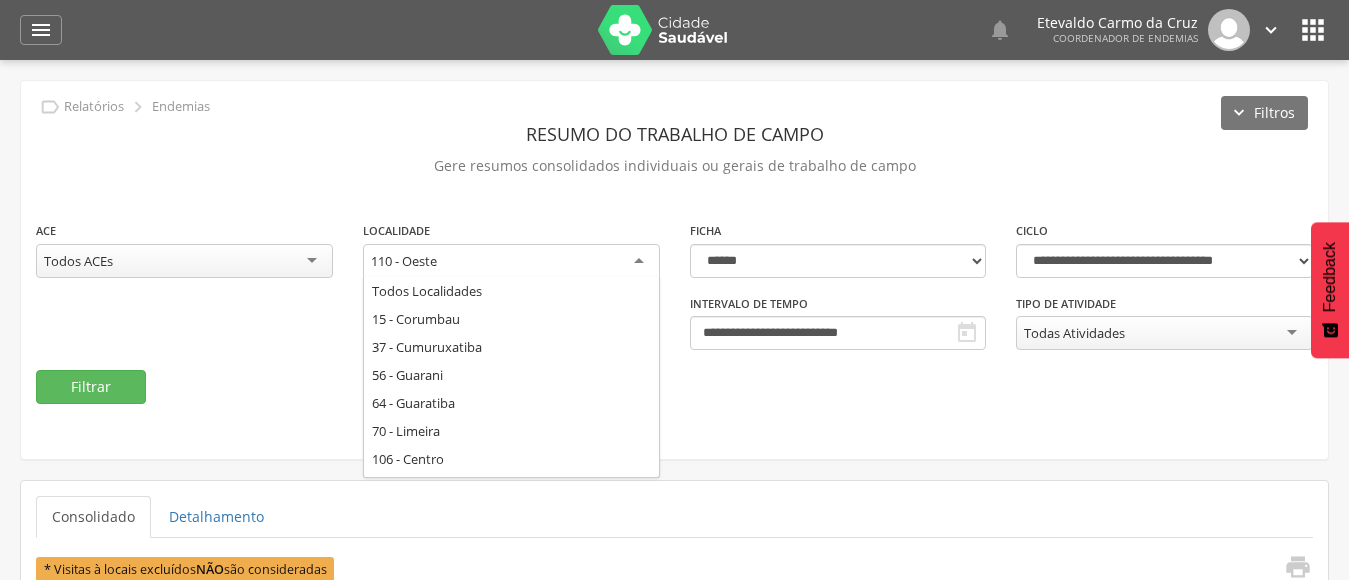 click on "110 - Oeste" at bounding box center (511, 262) 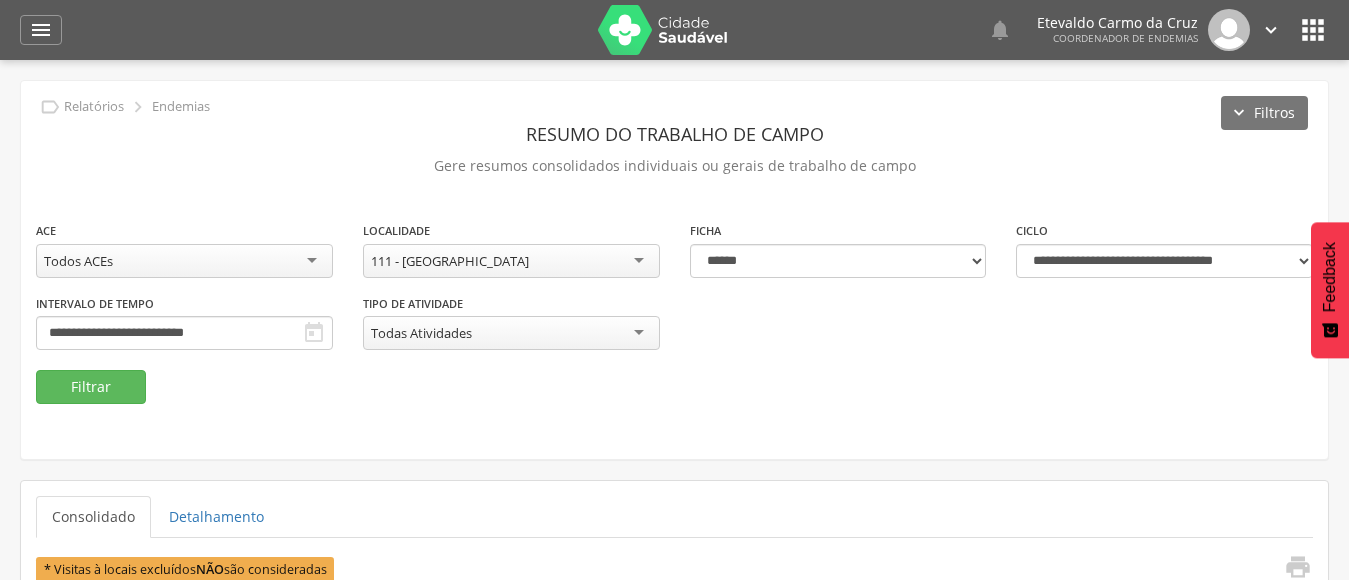 scroll, scrollTop: 0, scrollLeft: 0, axis: both 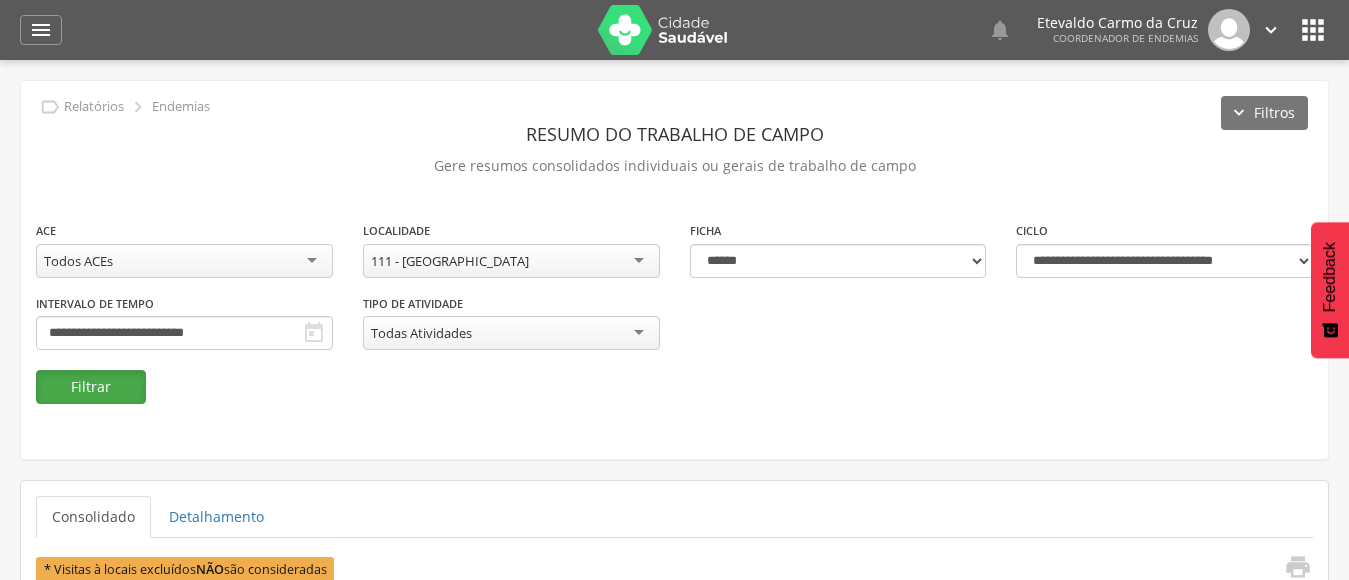 click on "Filtrar" at bounding box center (91, 387) 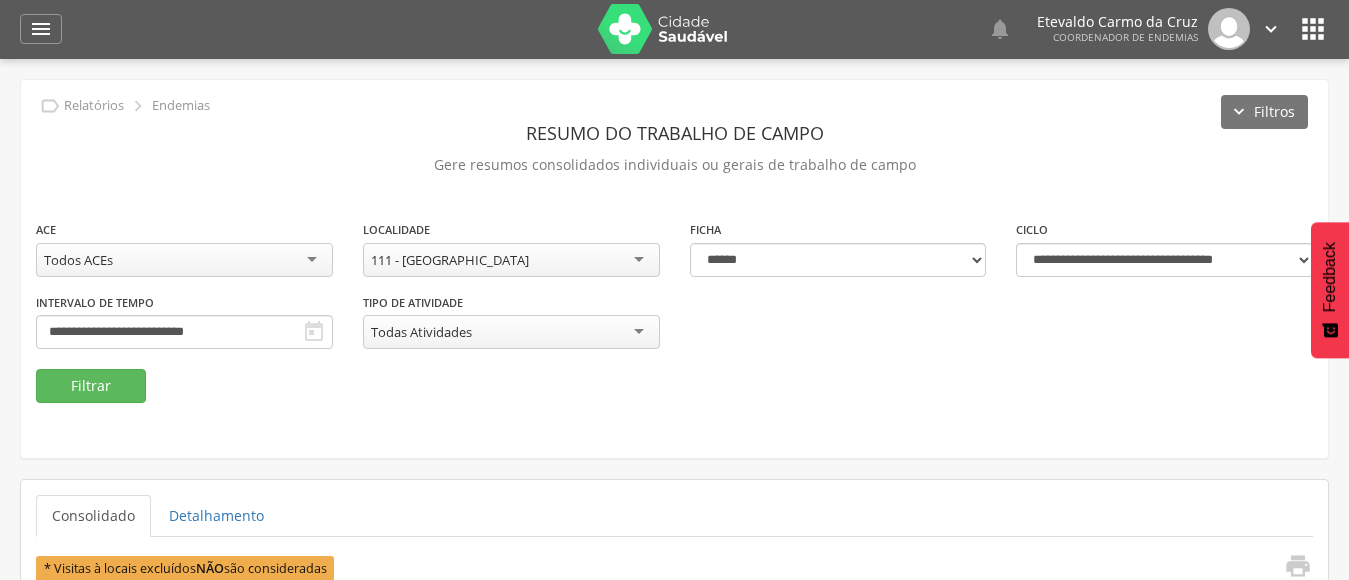 scroll, scrollTop: 0, scrollLeft: 0, axis: both 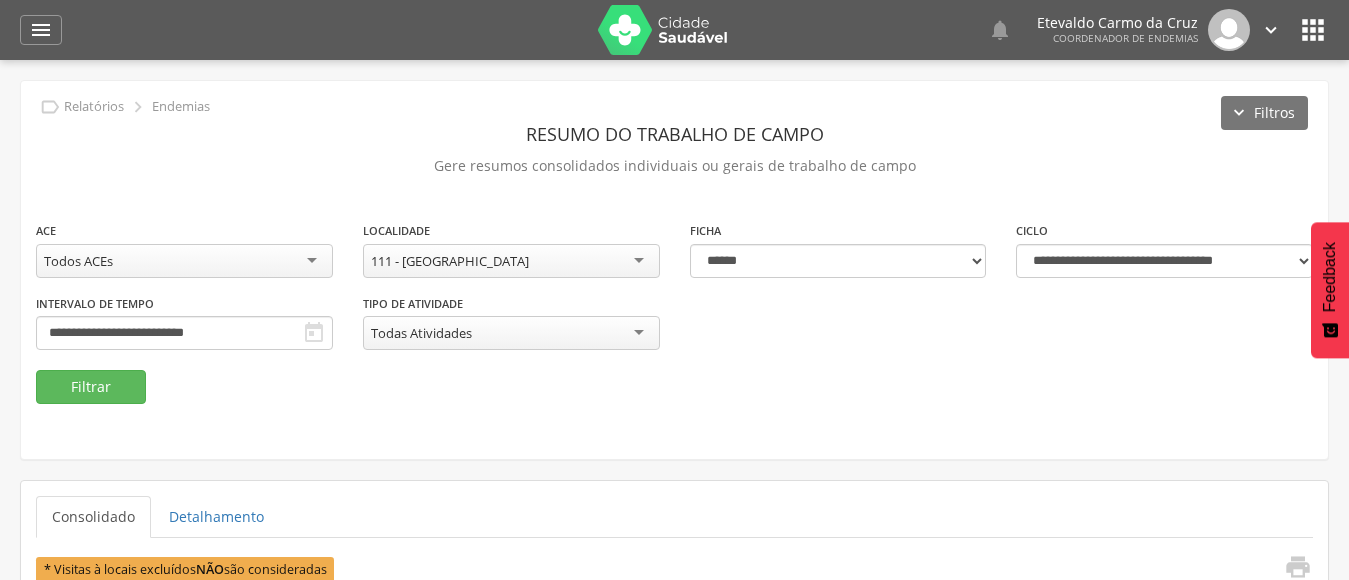 click on "111 - [GEOGRAPHIC_DATA]" at bounding box center [511, 261] 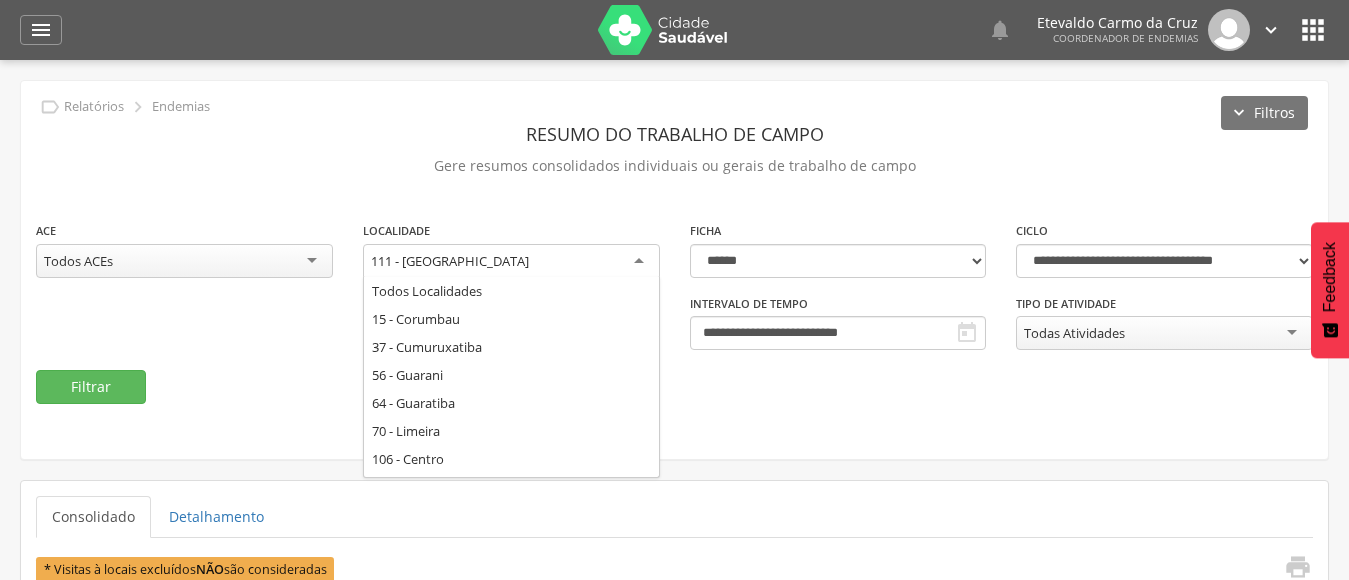 scroll, scrollTop: 0, scrollLeft: 0, axis: both 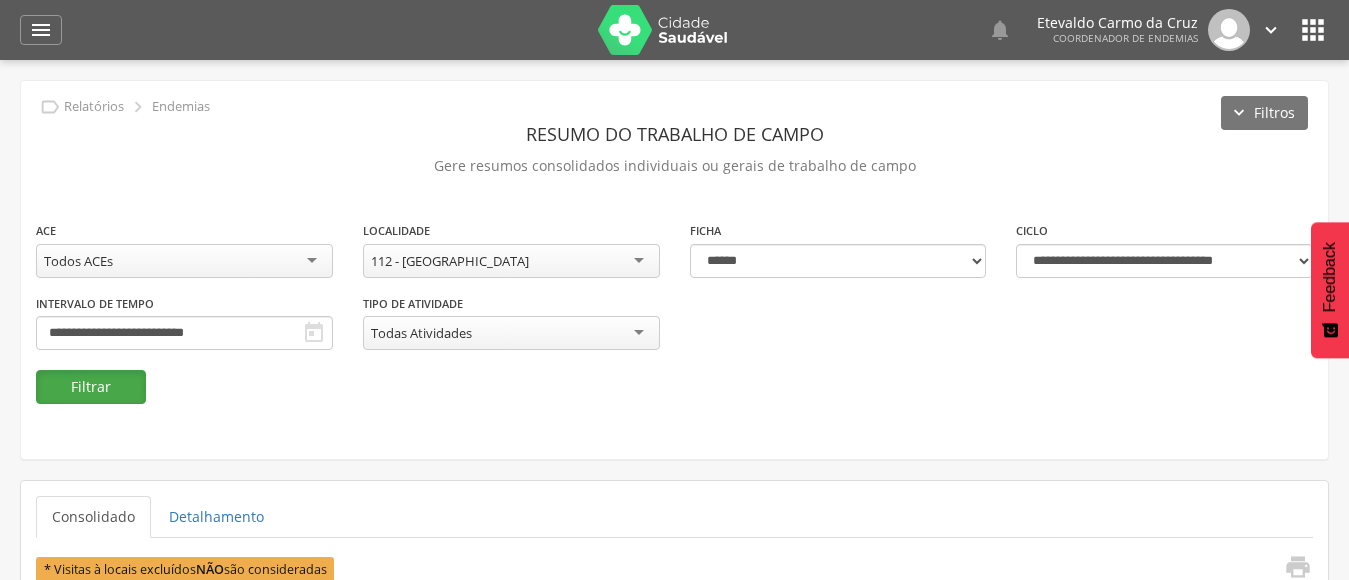 click on "Filtrar" at bounding box center [91, 387] 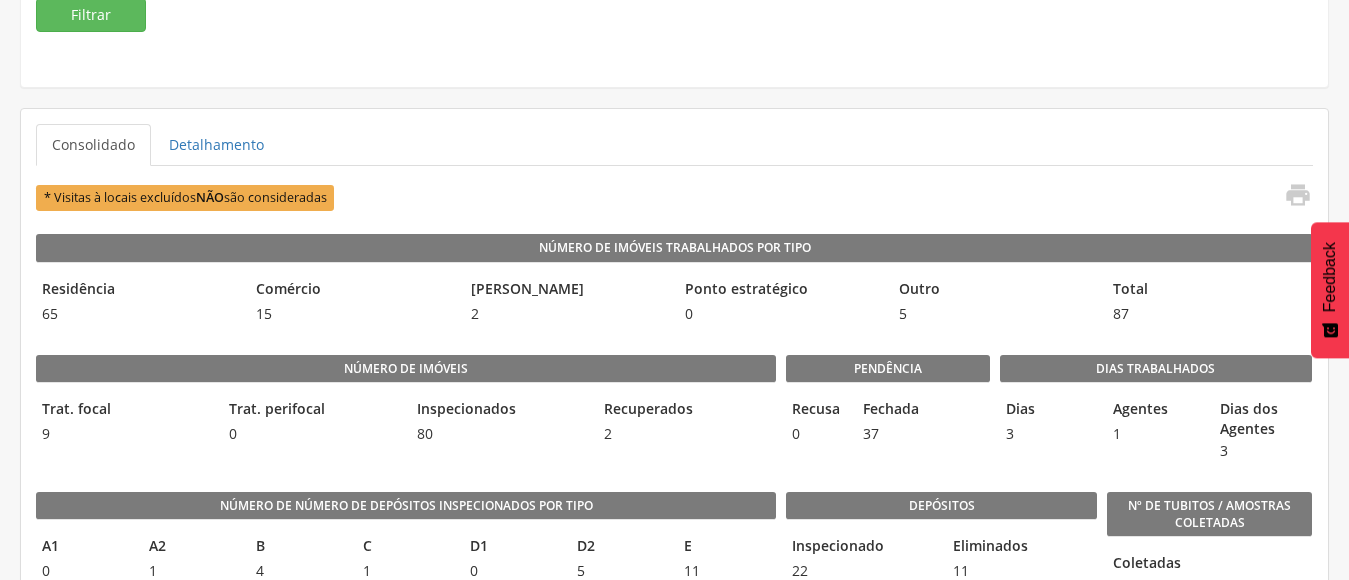 scroll, scrollTop: 400, scrollLeft: 0, axis: vertical 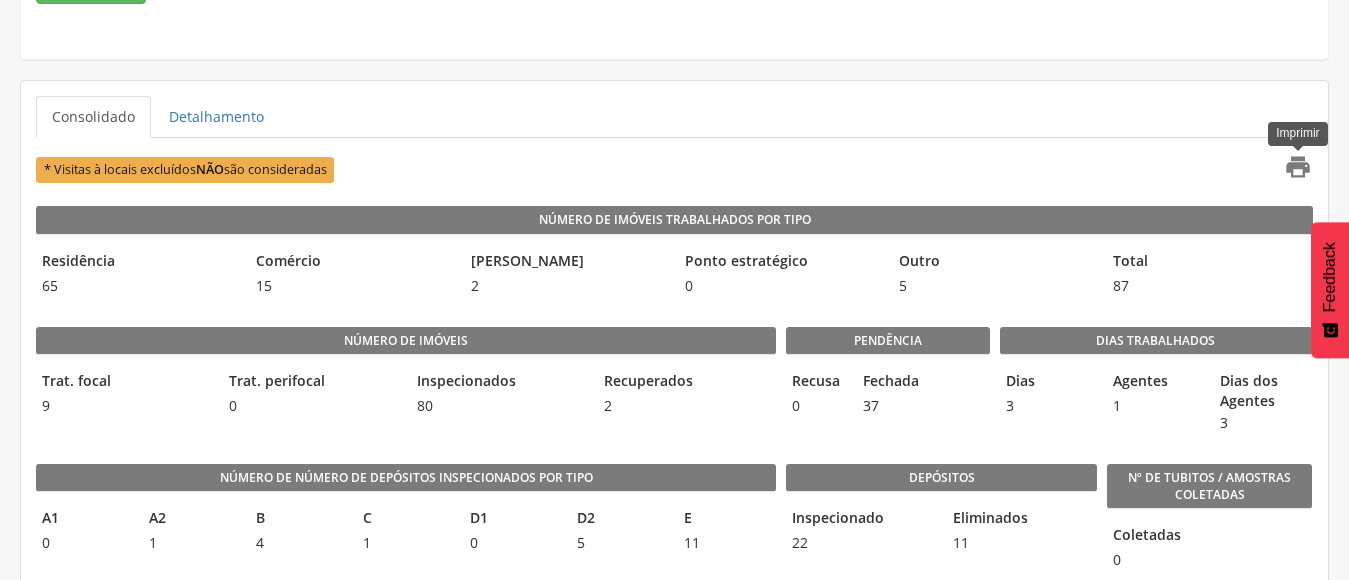 click on "" at bounding box center [1298, 167] 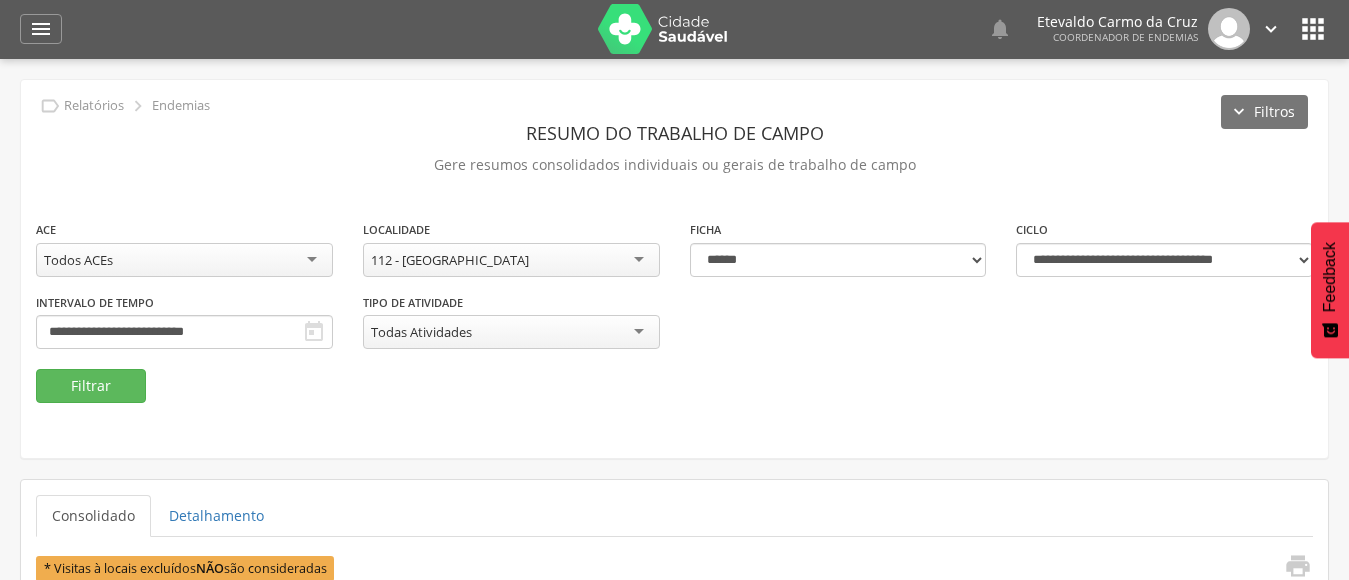 scroll, scrollTop: 0, scrollLeft: 0, axis: both 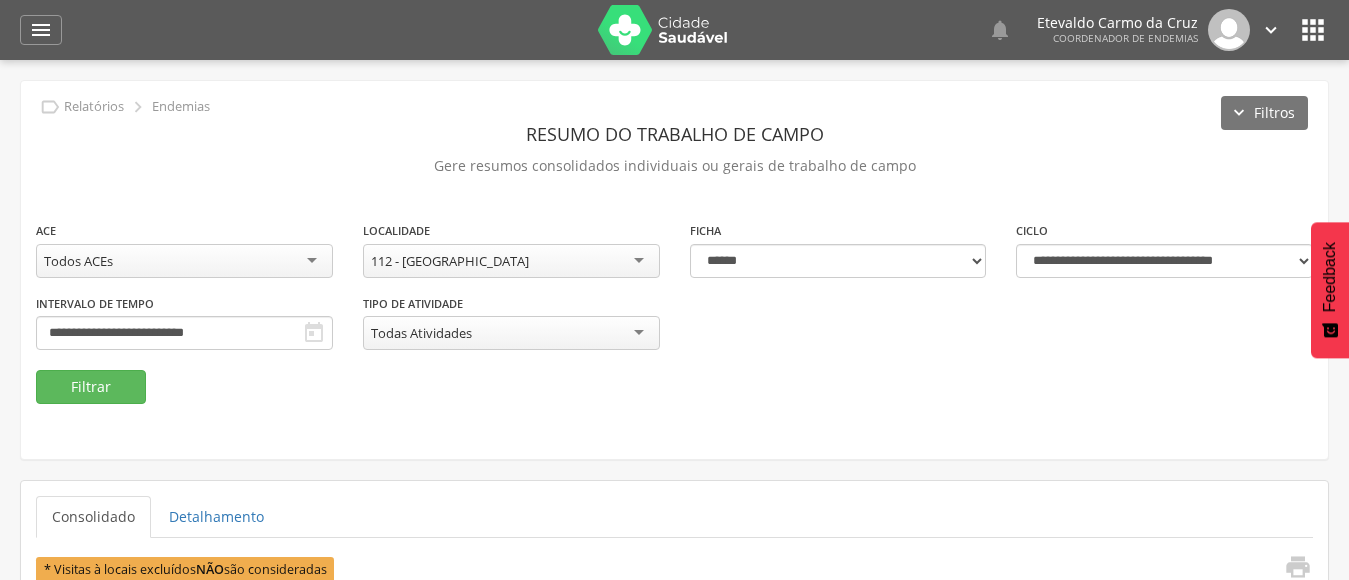click on "112 - [GEOGRAPHIC_DATA]" at bounding box center [511, 261] 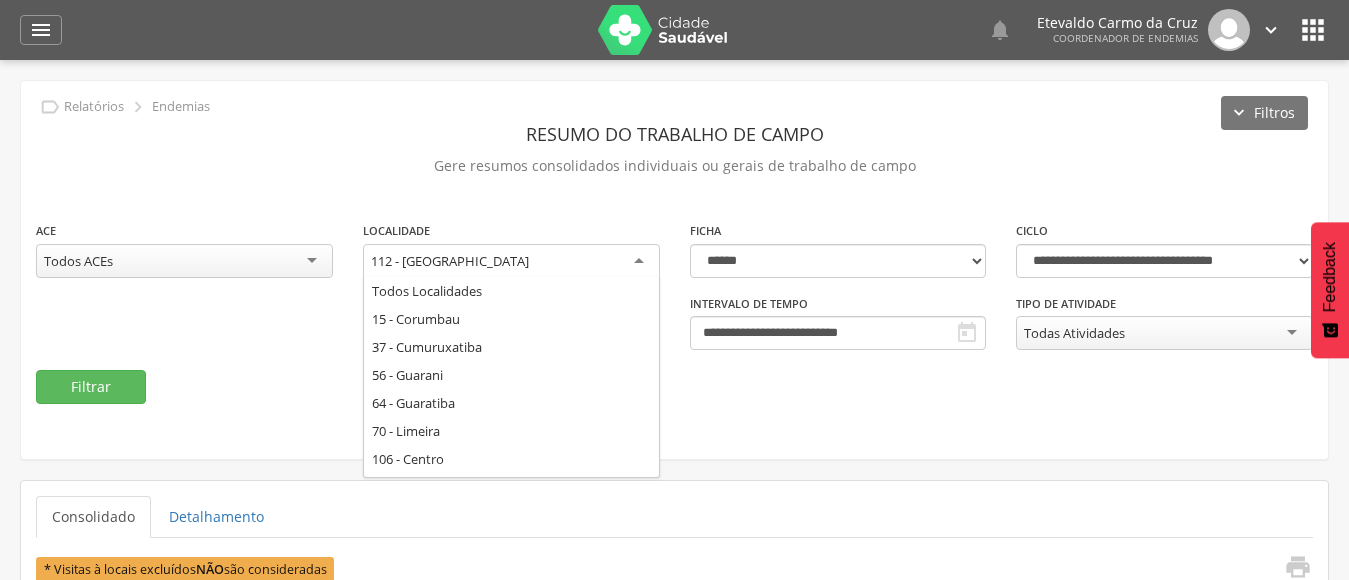 scroll, scrollTop: 0, scrollLeft: 0, axis: both 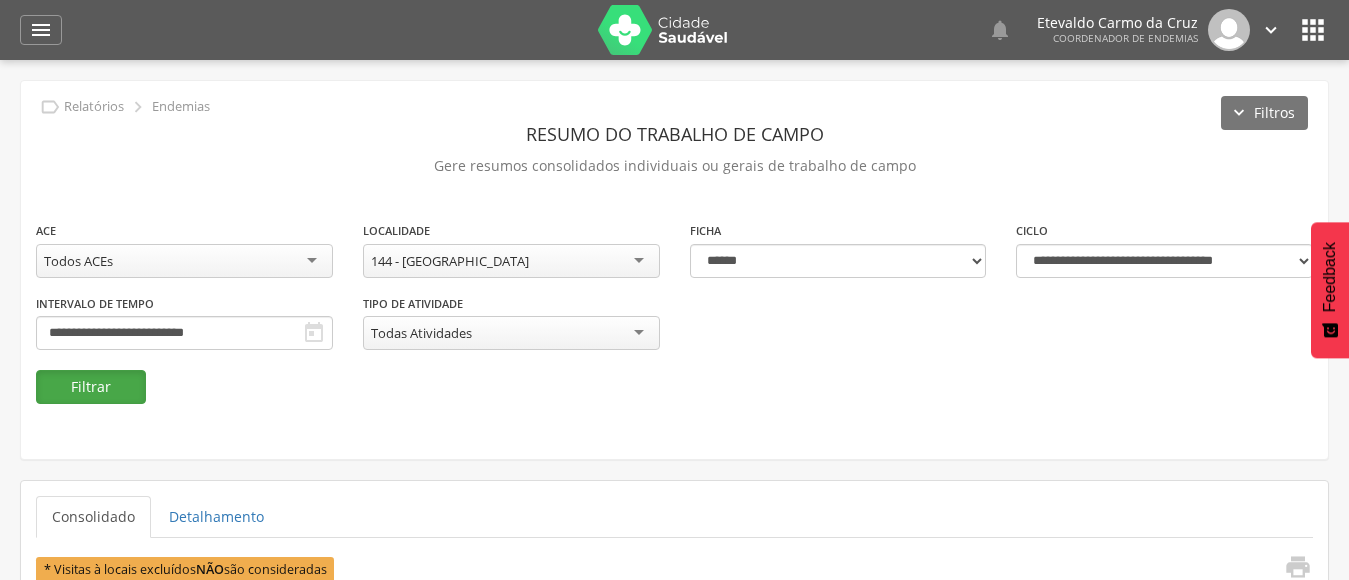 click on "Filtrar" at bounding box center [91, 387] 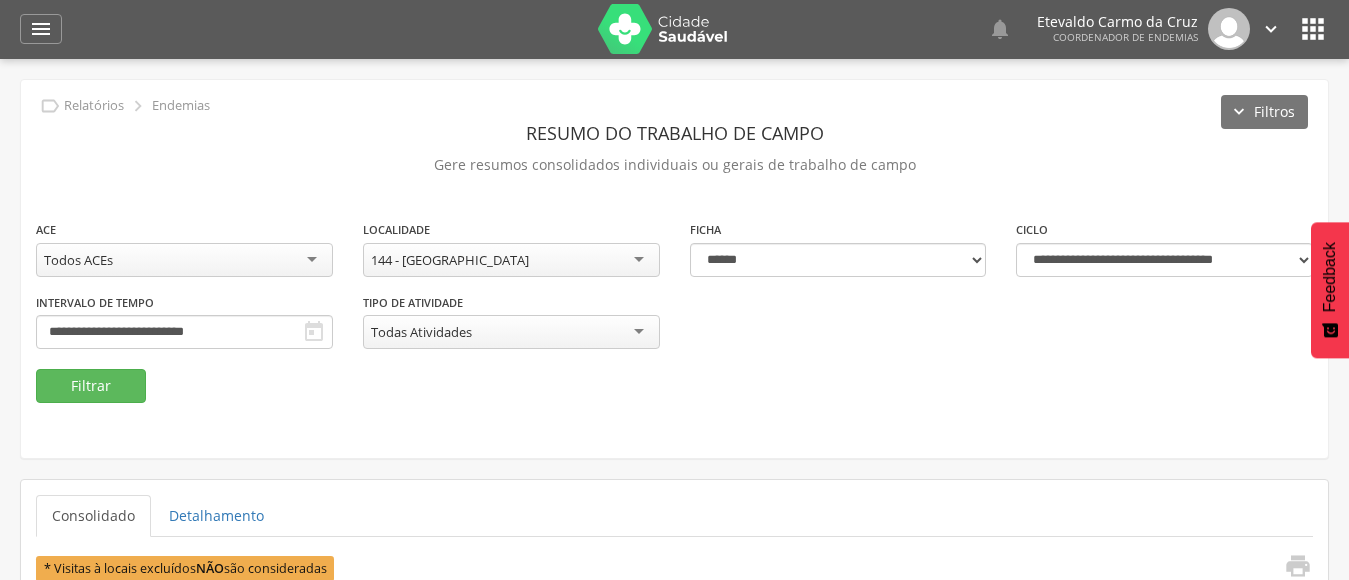 scroll, scrollTop: 0, scrollLeft: 0, axis: both 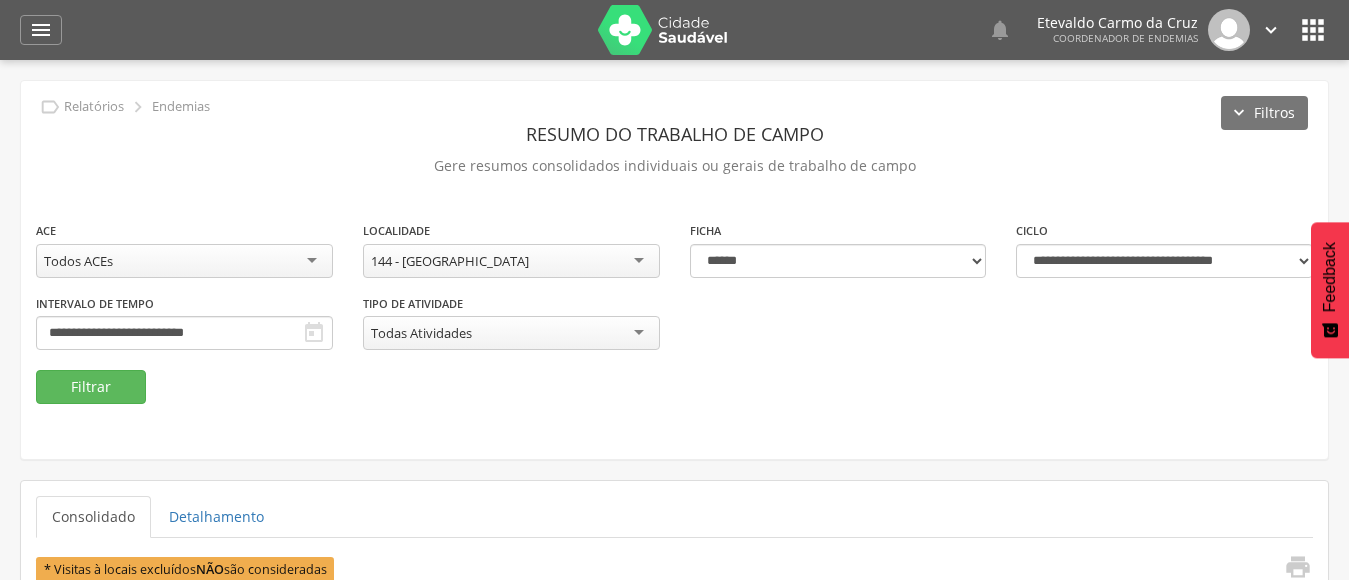 click on "144 - [GEOGRAPHIC_DATA]" at bounding box center (511, 261) 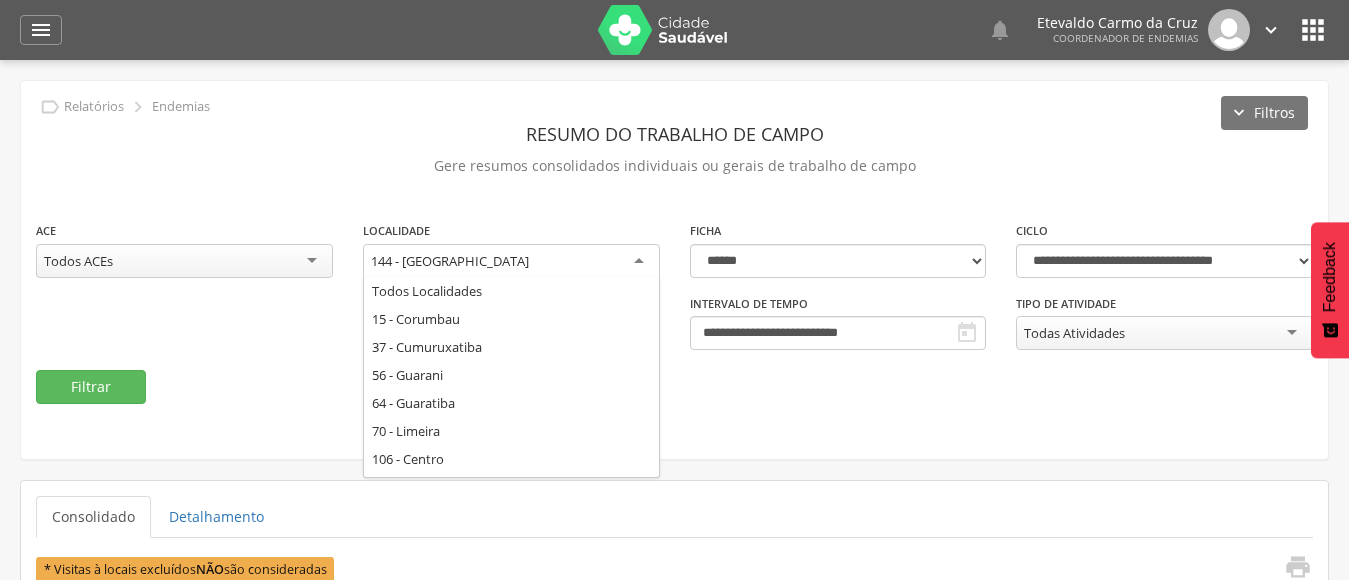 scroll, scrollTop: 0, scrollLeft: 0, axis: both 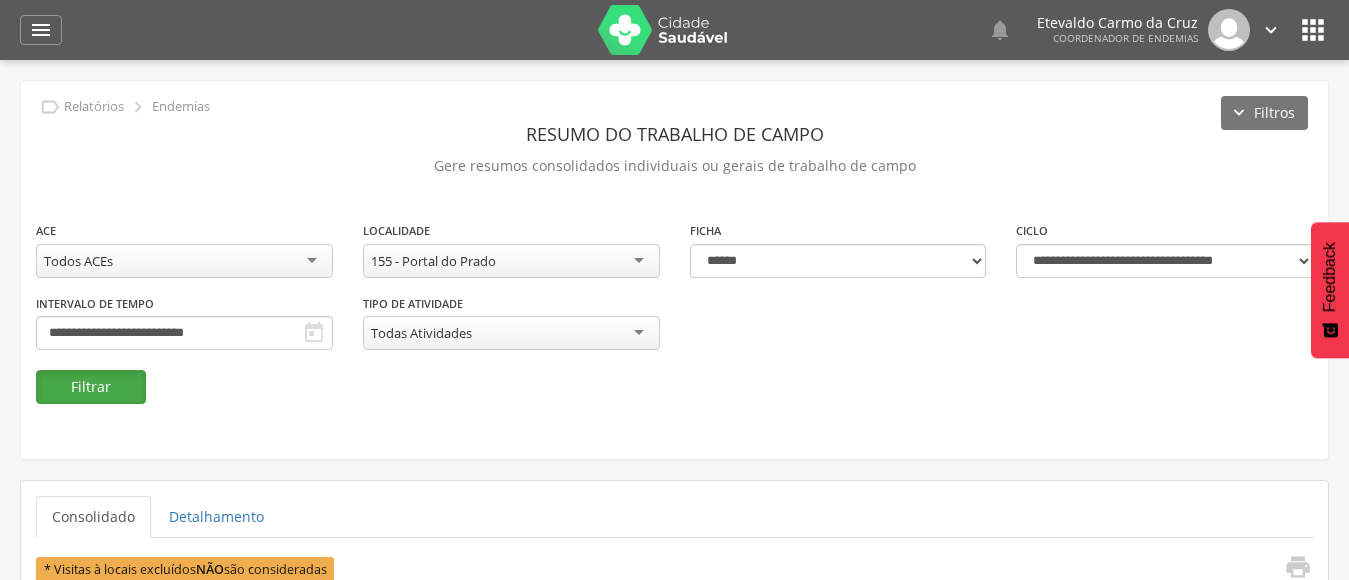click on "Filtrar" at bounding box center (91, 387) 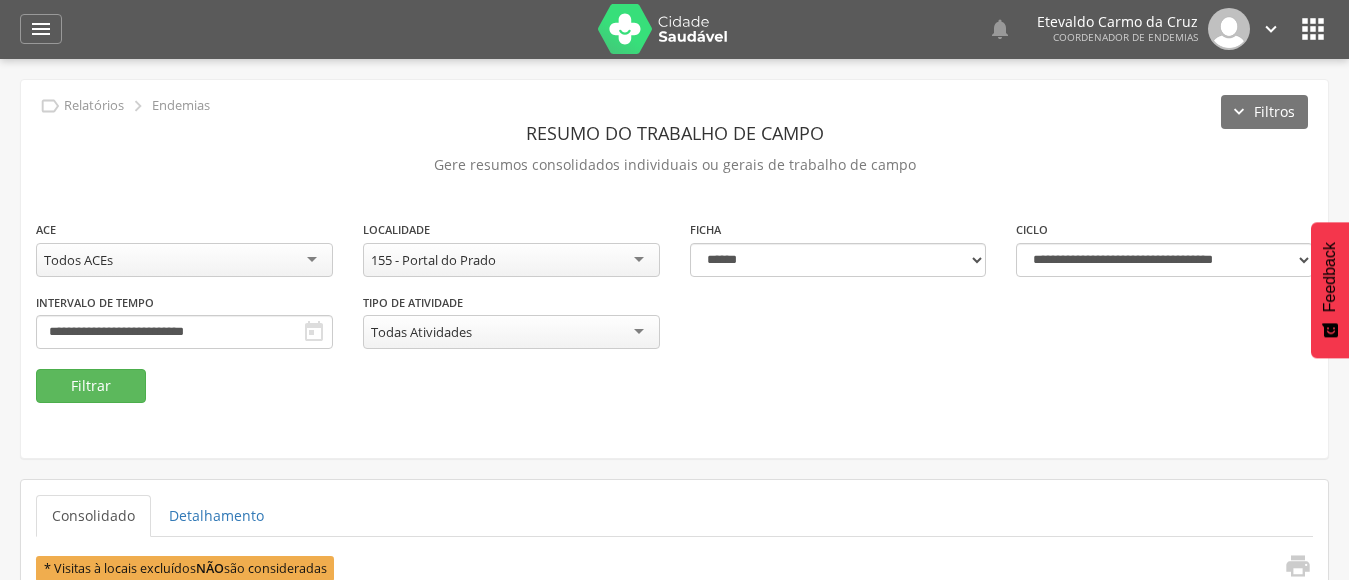 scroll, scrollTop: 0, scrollLeft: 0, axis: both 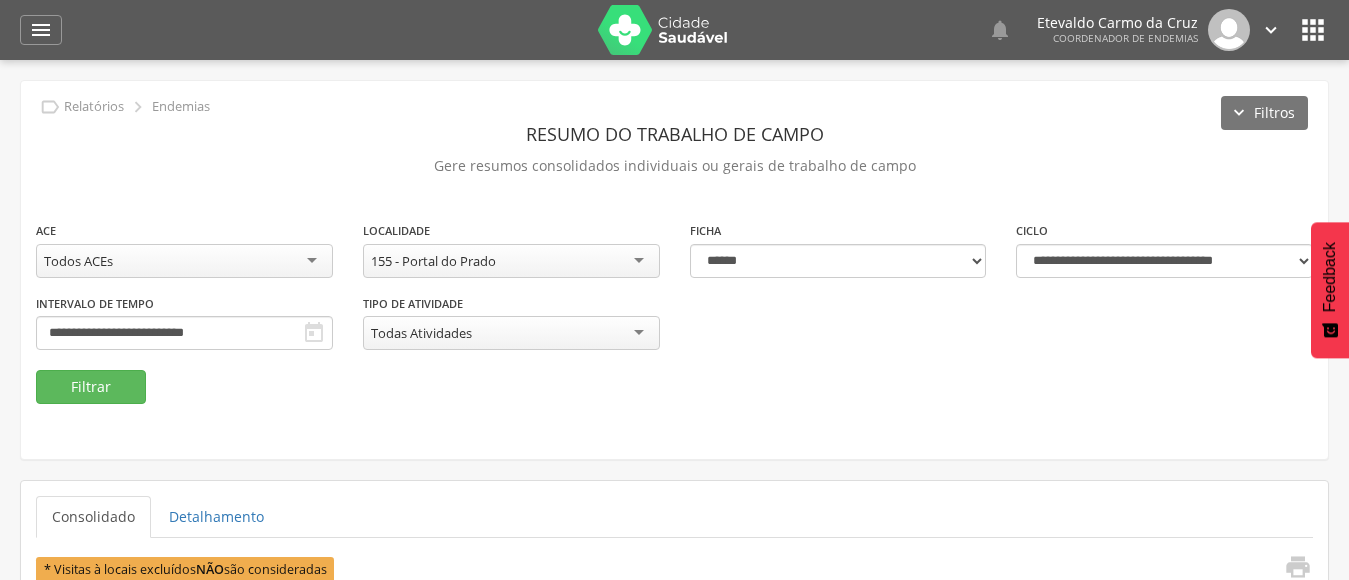click on "155 - Portal do Prado" at bounding box center [511, 261] 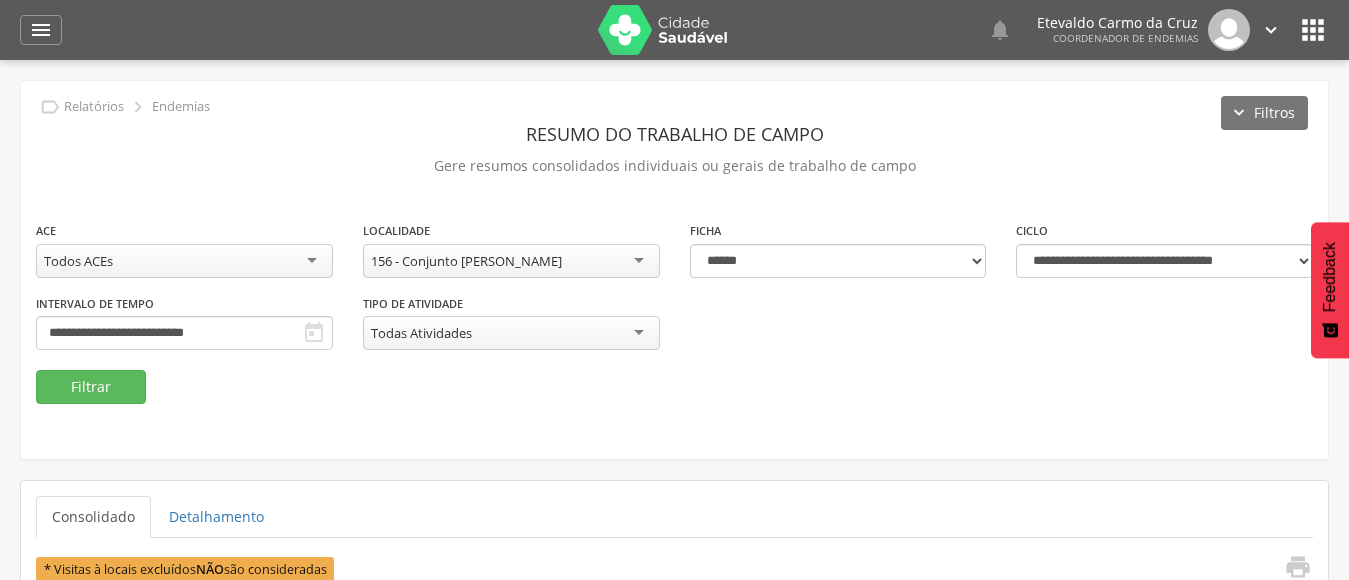 scroll, scrollTop: 0, scrollLeft: 0, axis: both 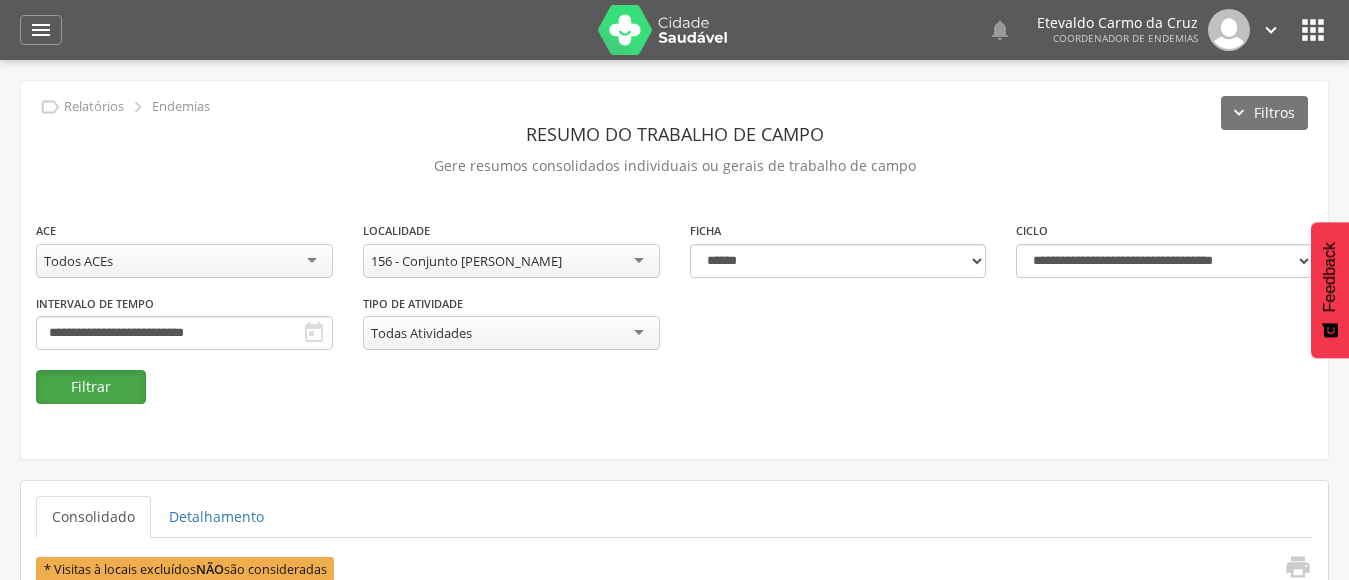 click on "Filtrar" at bounding box center [91, 387] 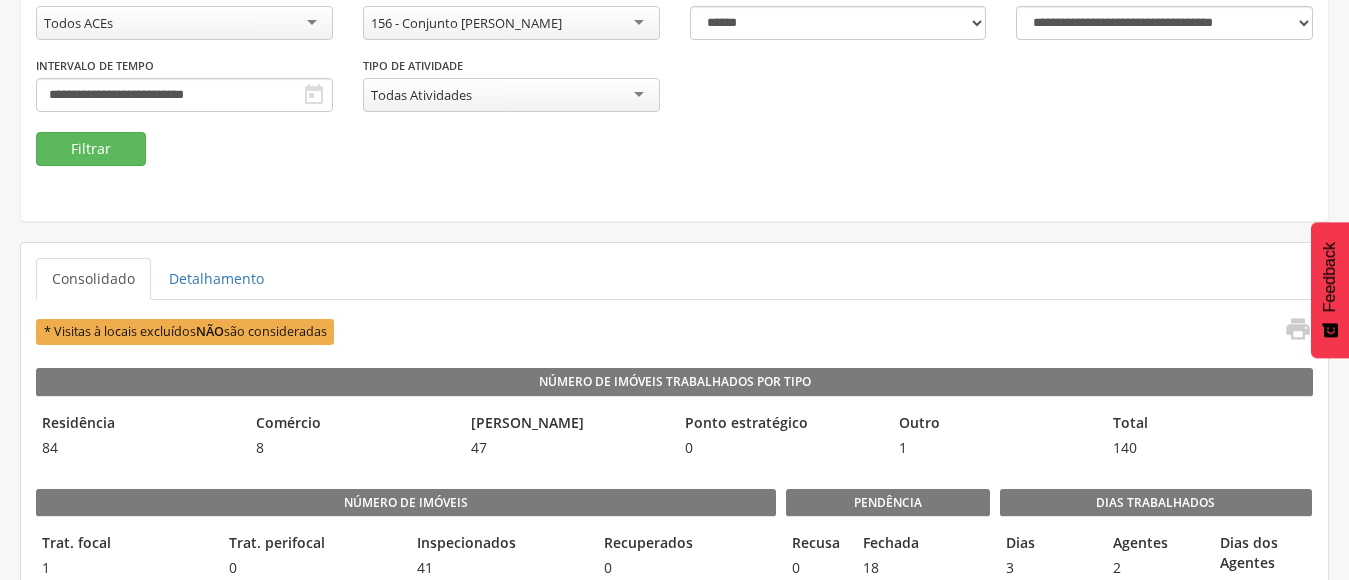 scroll, scrollTop: 300, scrollLeft: 0, axis: vertical 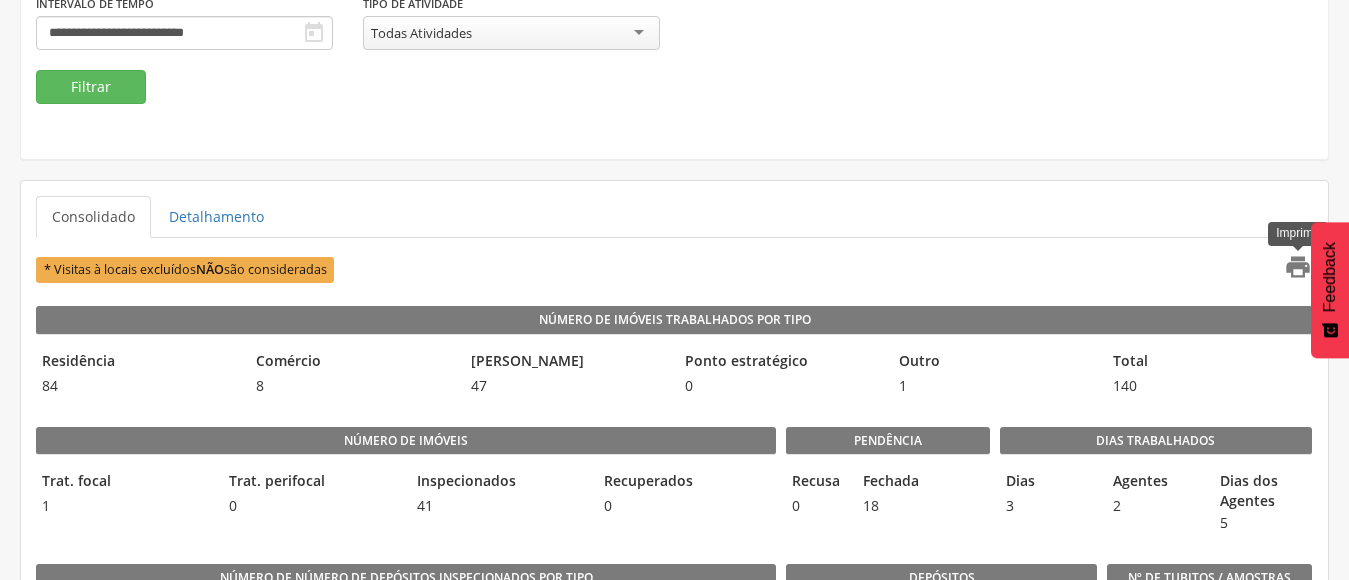 click on "" at bounding box center (1298, 267) 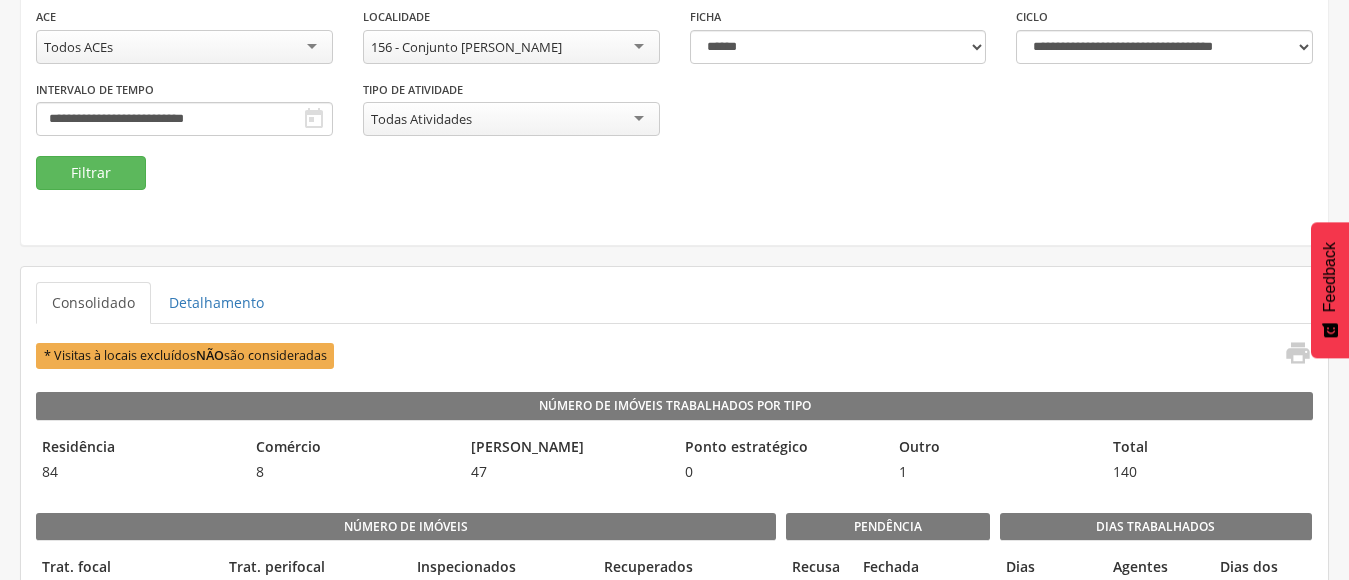 scroll, scrollTop: 0, scrollLeft: 0, axis: both 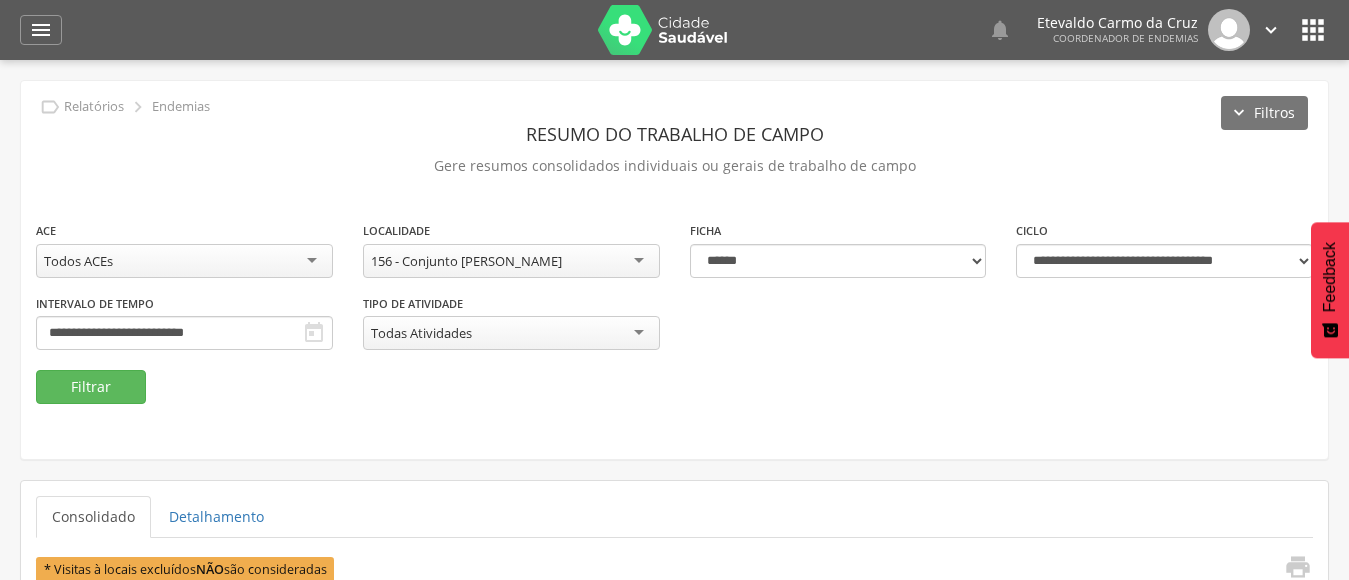 click on "156 - Conjunto [PERSON_NAME]" at bounding box center [511, 261] 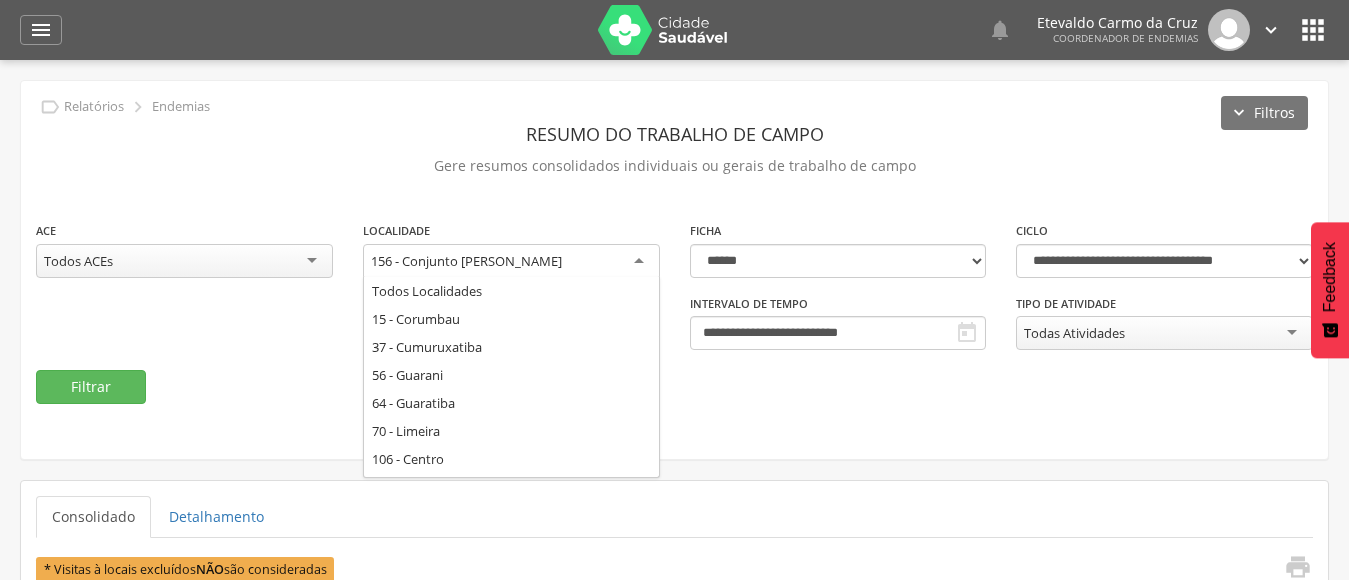 scroll, scrollTop: 0, scrollLeft: 0, axis: both 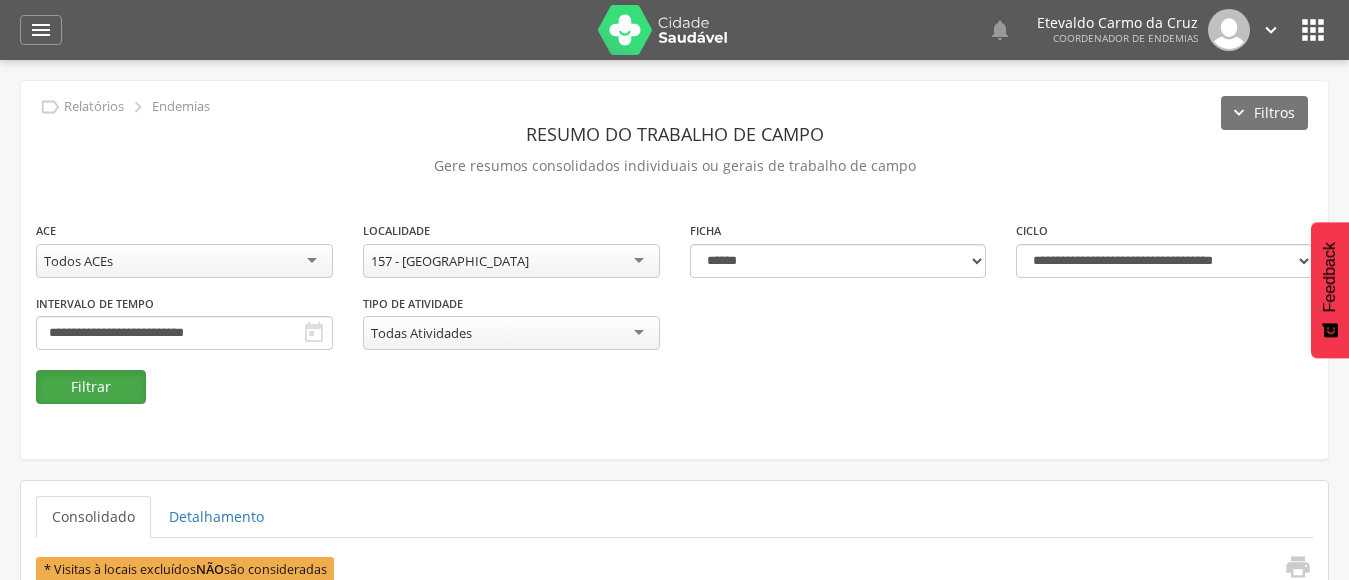 click on "Filtrar" at bounding box center (91, 387) 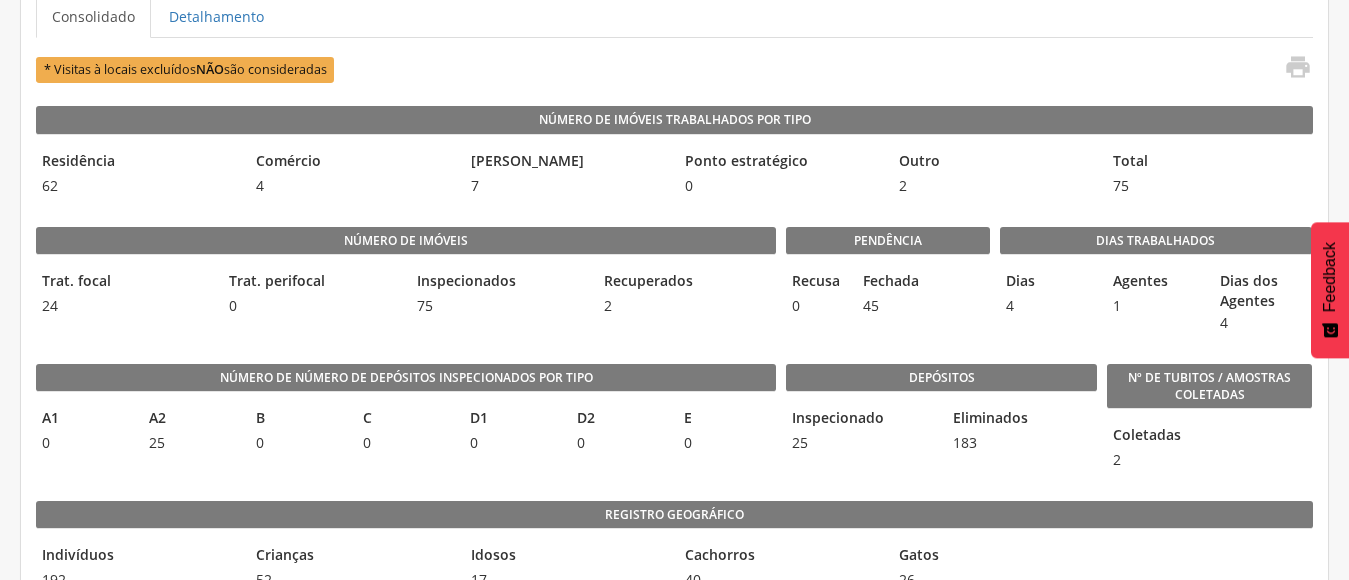 scroll, scrollTop: 400, scrollLeft: 0, axis: vertical 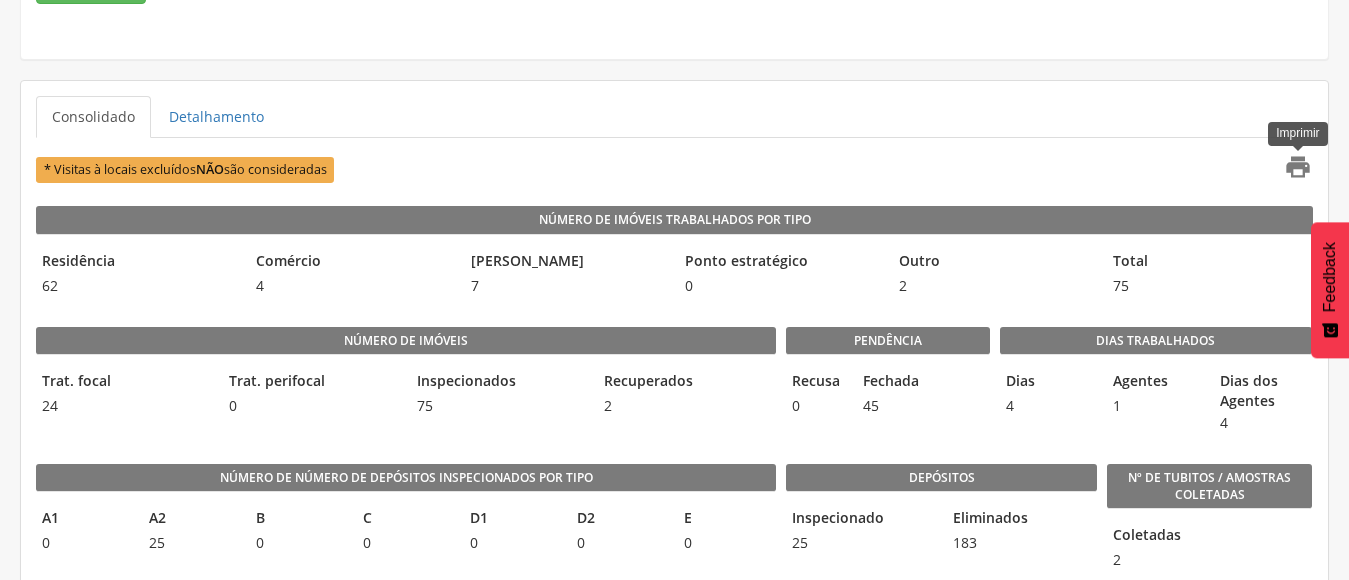 click on "" at bounding box center [1298, 167] 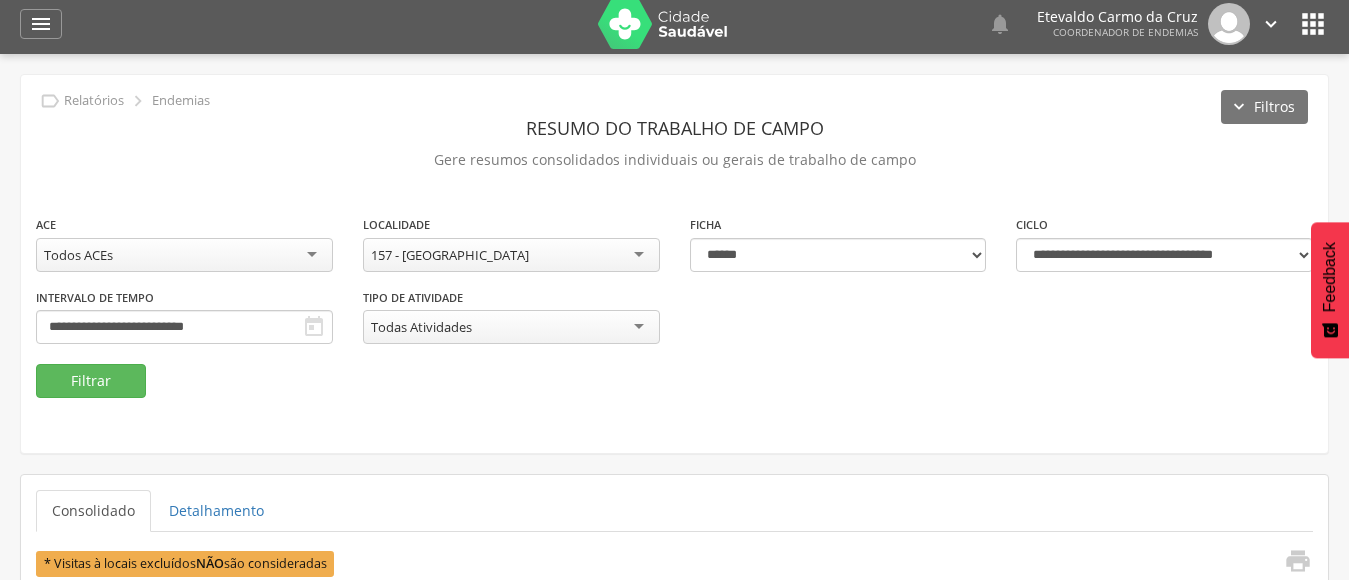 scroll, scrollTop: 0, scrollLeft: 0, axis: both 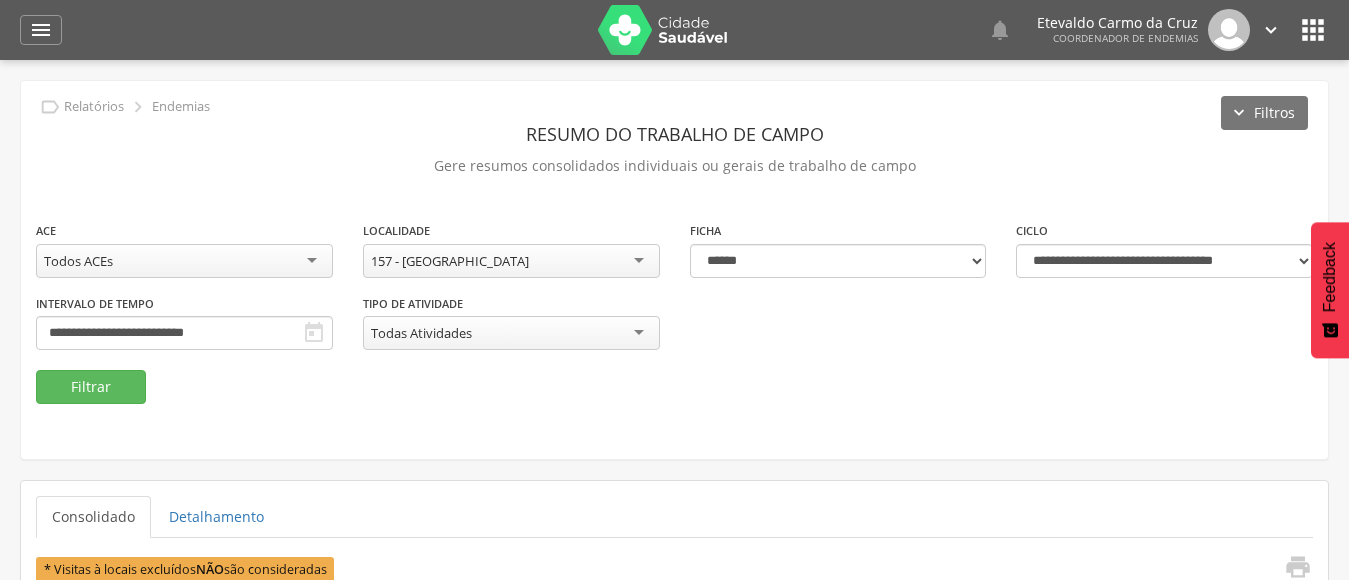 click on "157 - [GEOGRAPHIC_DATA]" at bounding box center [511, 261] 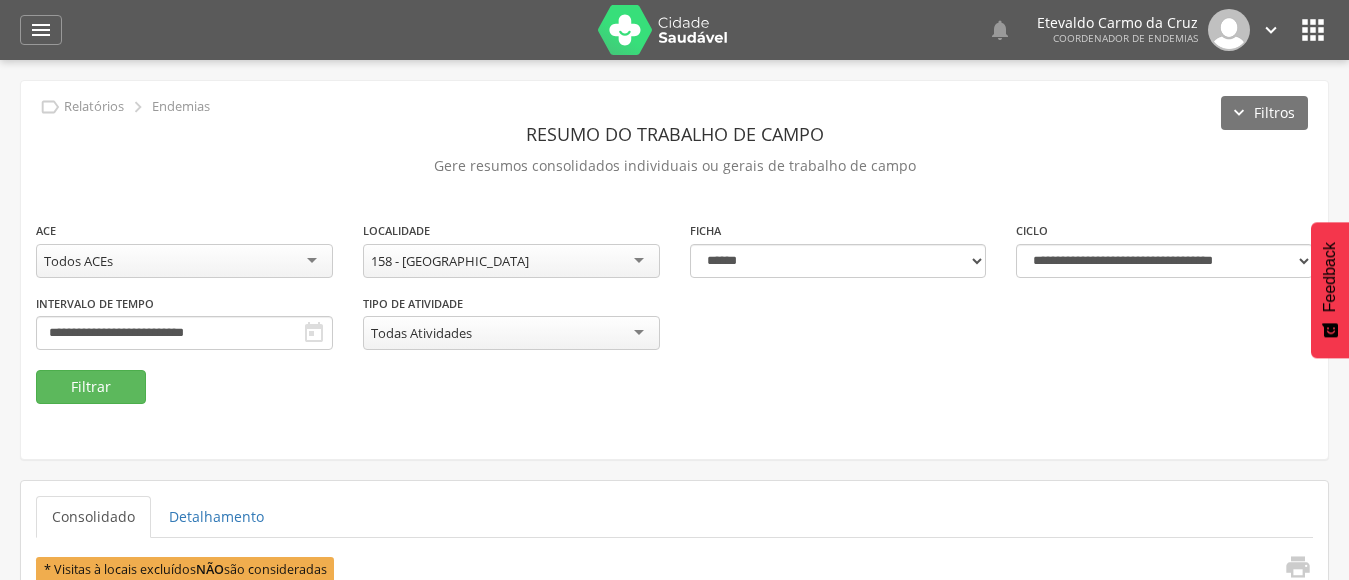 scroll, scrollTop: 0, scrollLeft: 0, axis: both 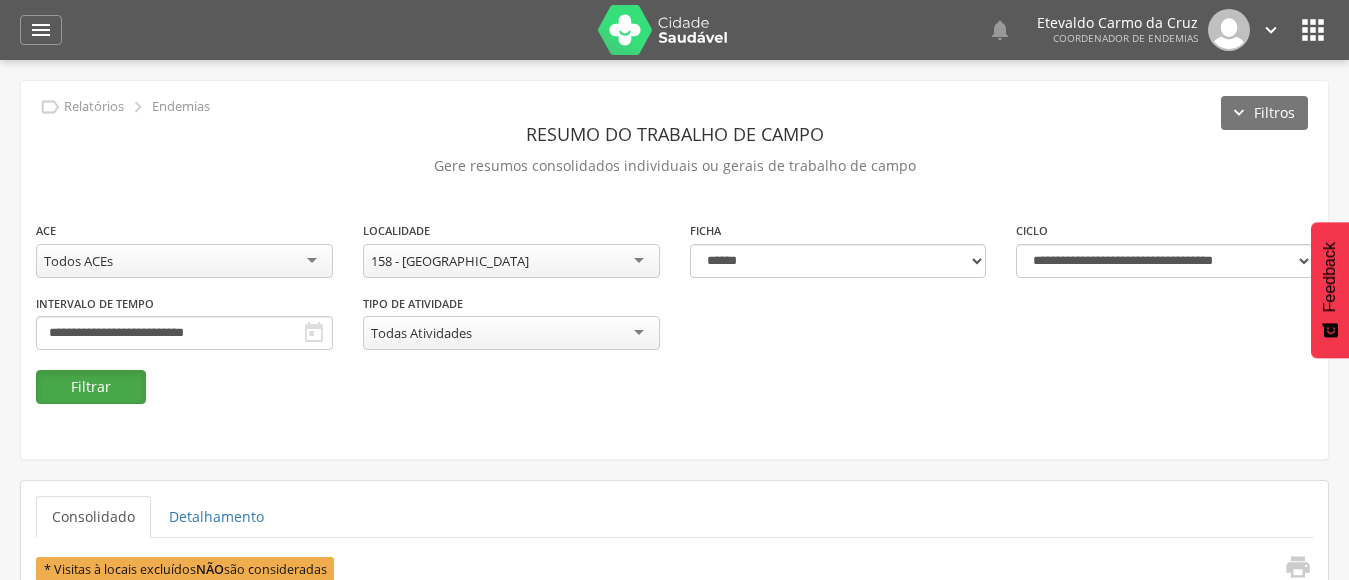 click on "Filtrar" at bounding box center [91, 387] 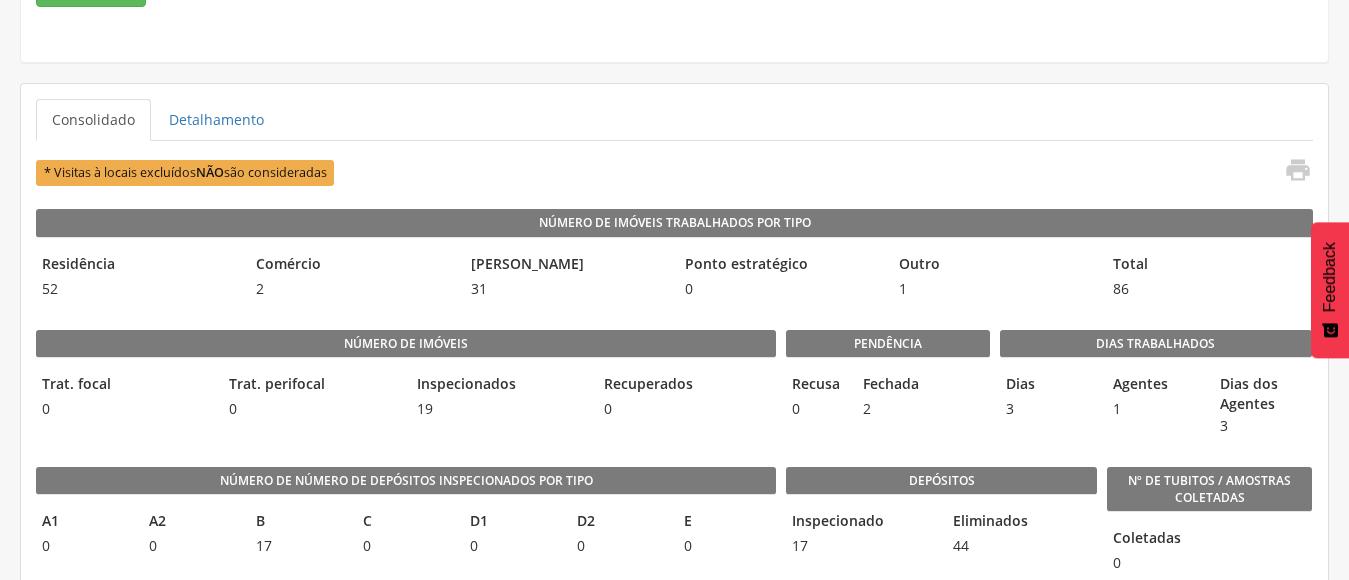 scroll, scrollTop: 400, scrollLeft: 0, axis: vertical 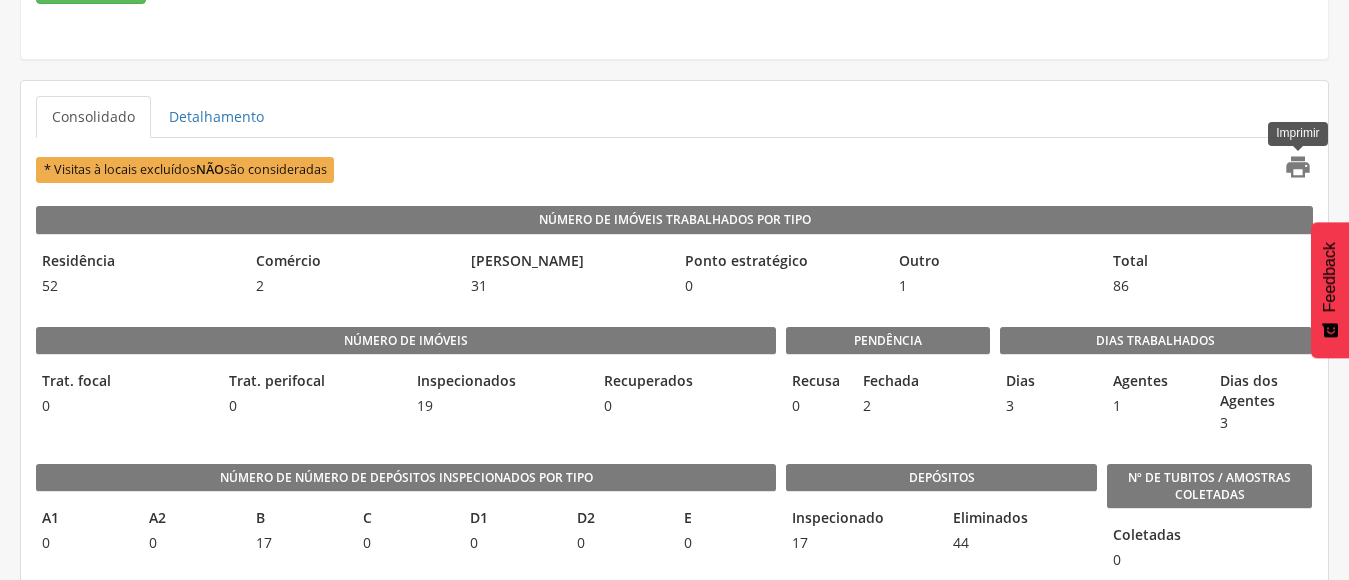 click on "" at bounding box center (1298, 167) 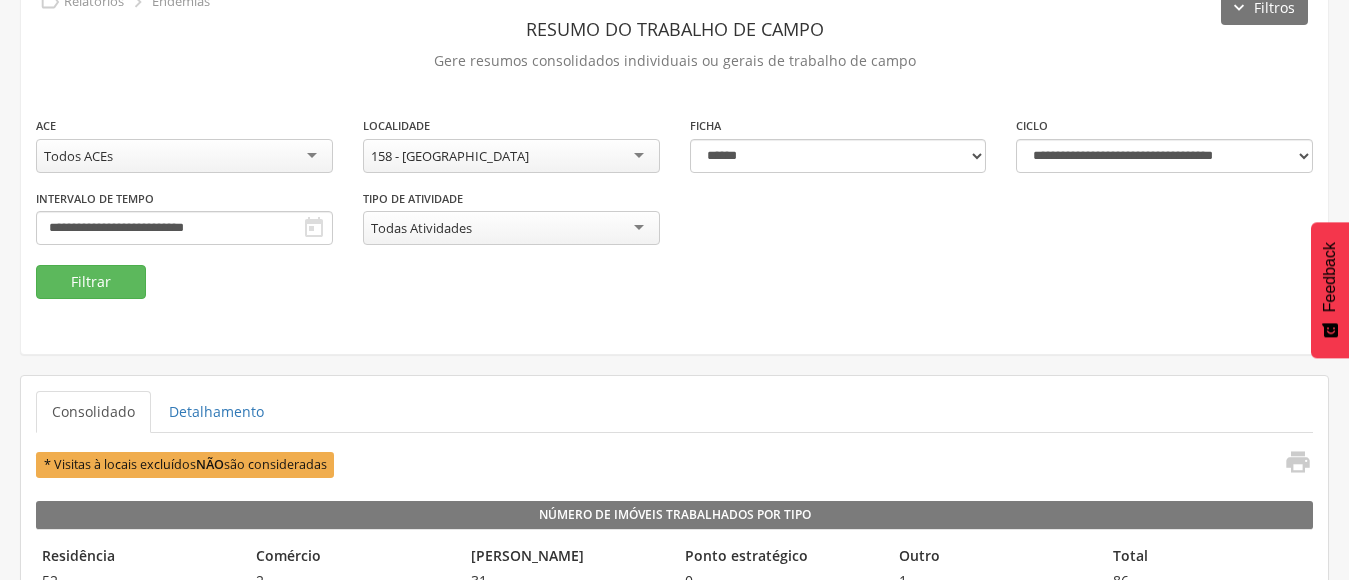 scroll, scrollTop: 0, scrollLeft: 0, axis: both 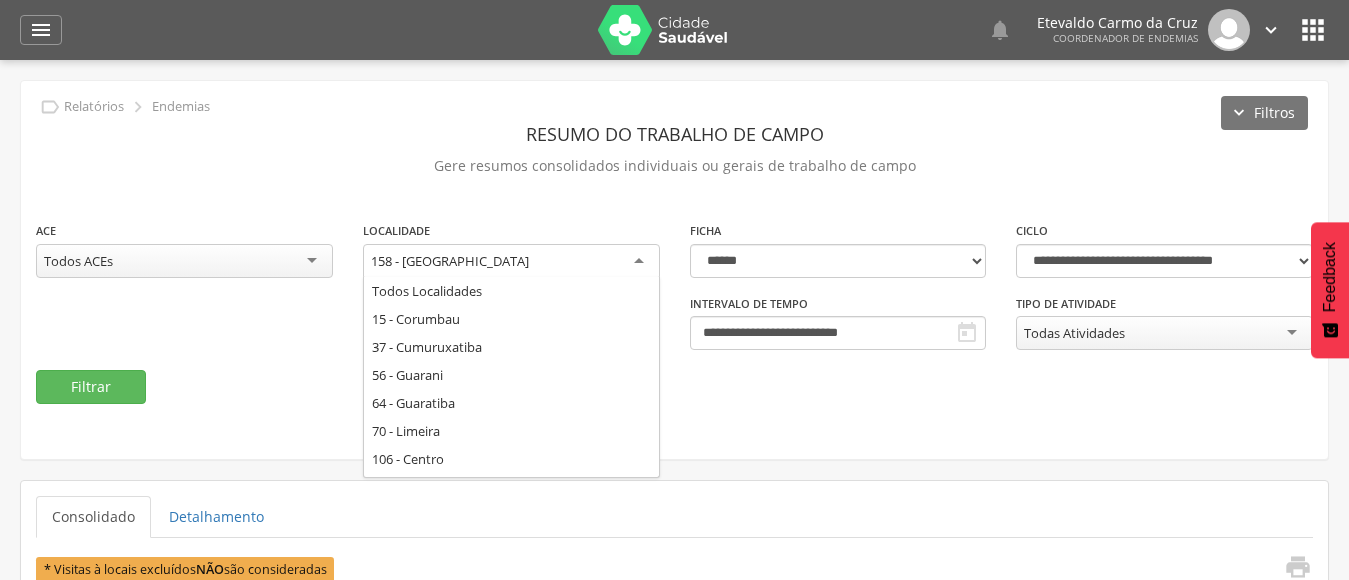 click on "158 - [GEOGRAPHIC_DATA]" at bounding box center [511, 262] 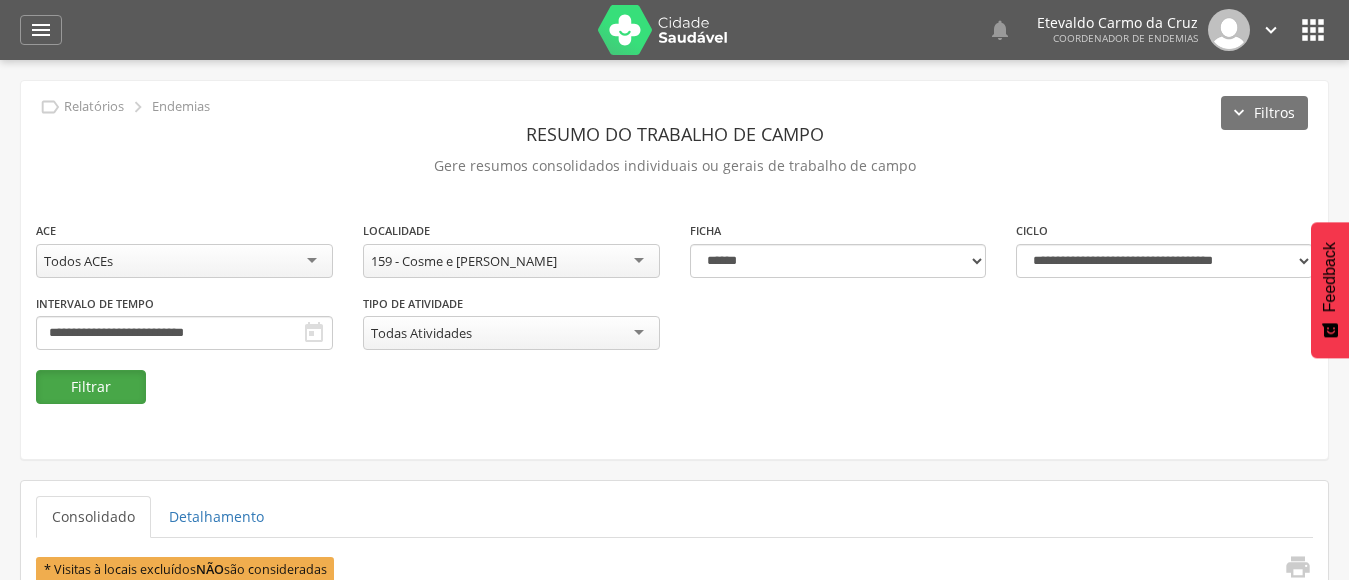 click on "Filtrar" at bounding box center (91, 387) 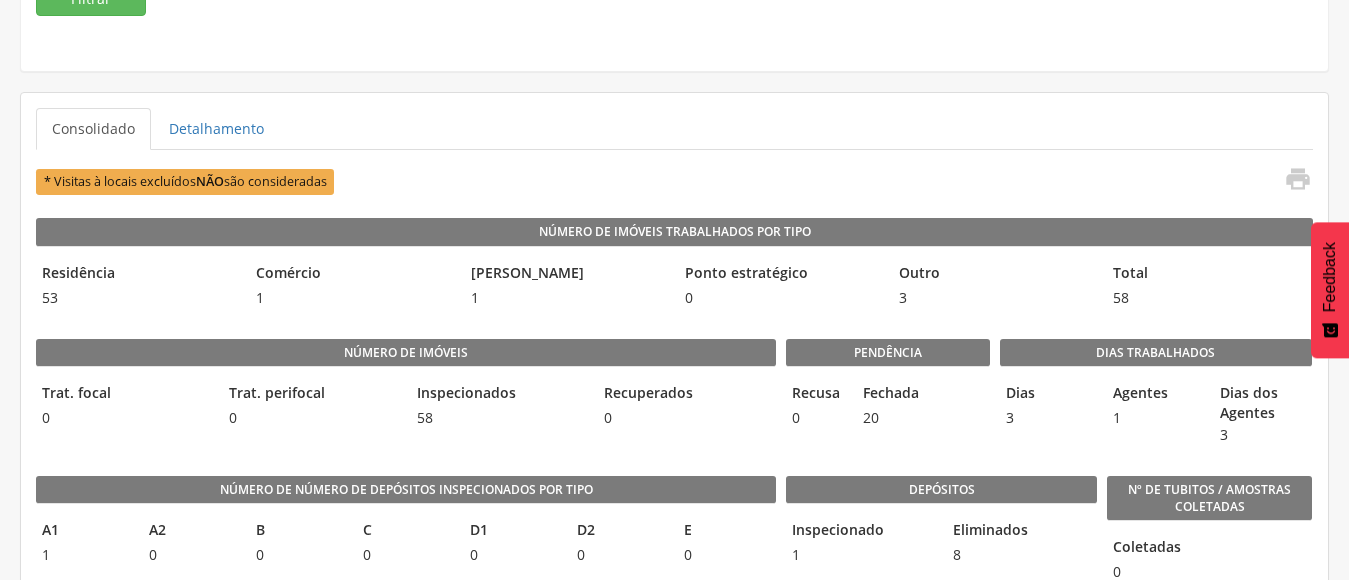 scroll, scrollTop: 400, scrollLeft: 0, axis: vertical 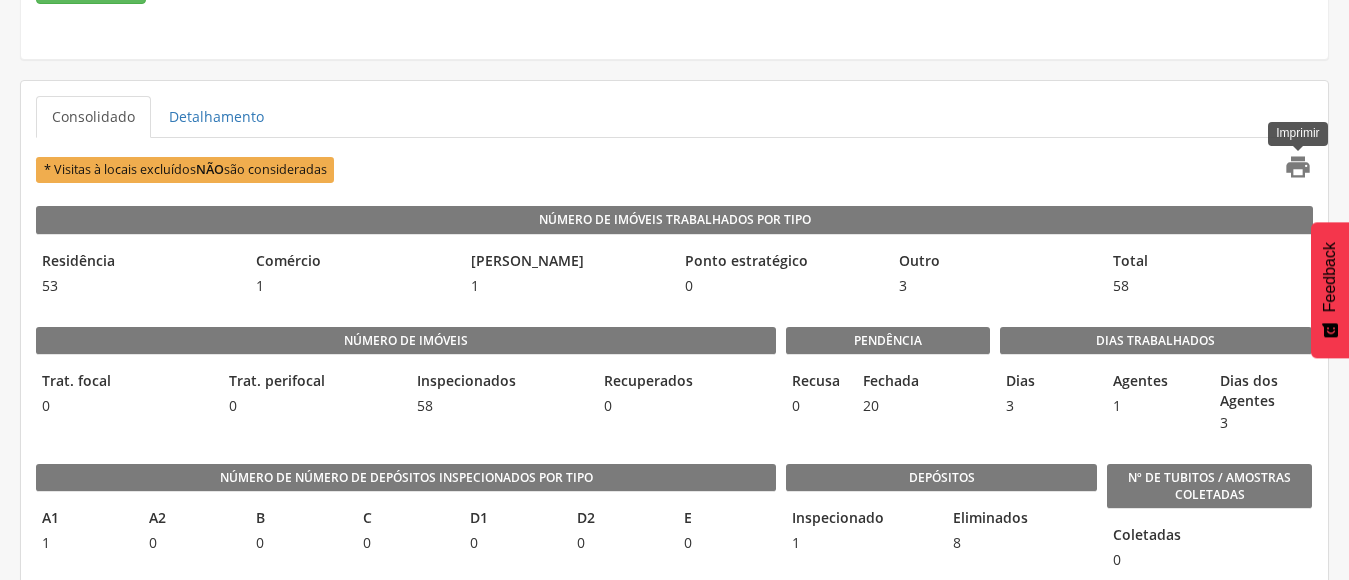 click on "" at bounding box center (1298, 167) 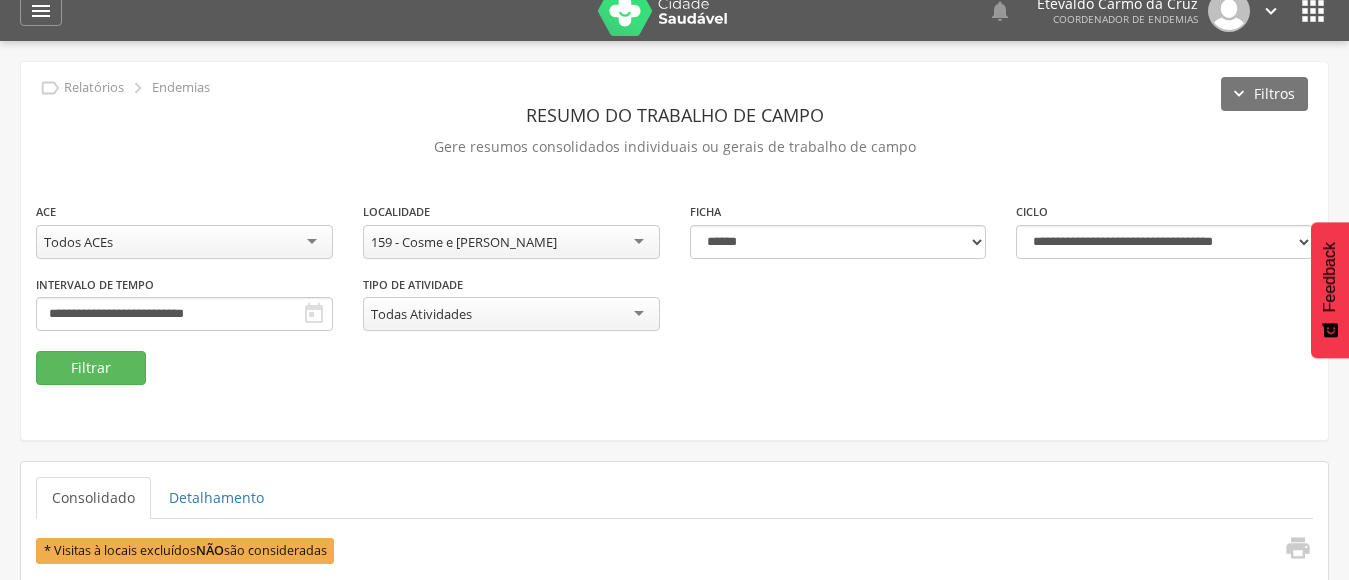 scroll, scrollTop: 0, scrollLeft: 0, axis: both 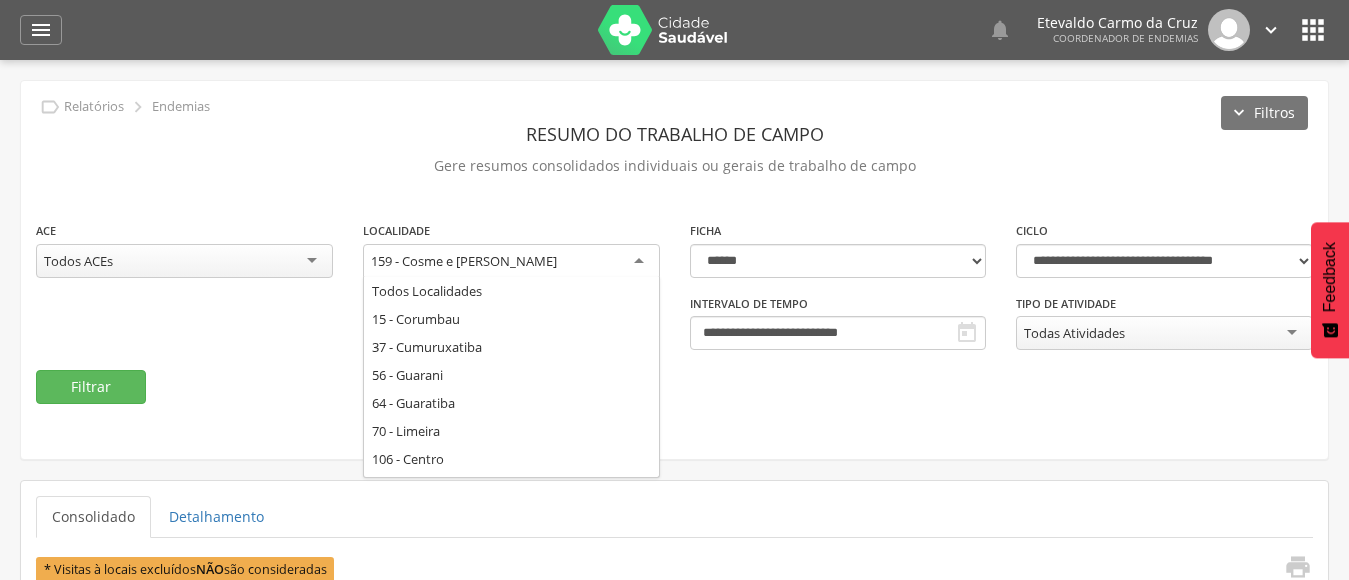 click on "159 - Cosme e [PERSON_NAME]" at bounding box center [511, 262] 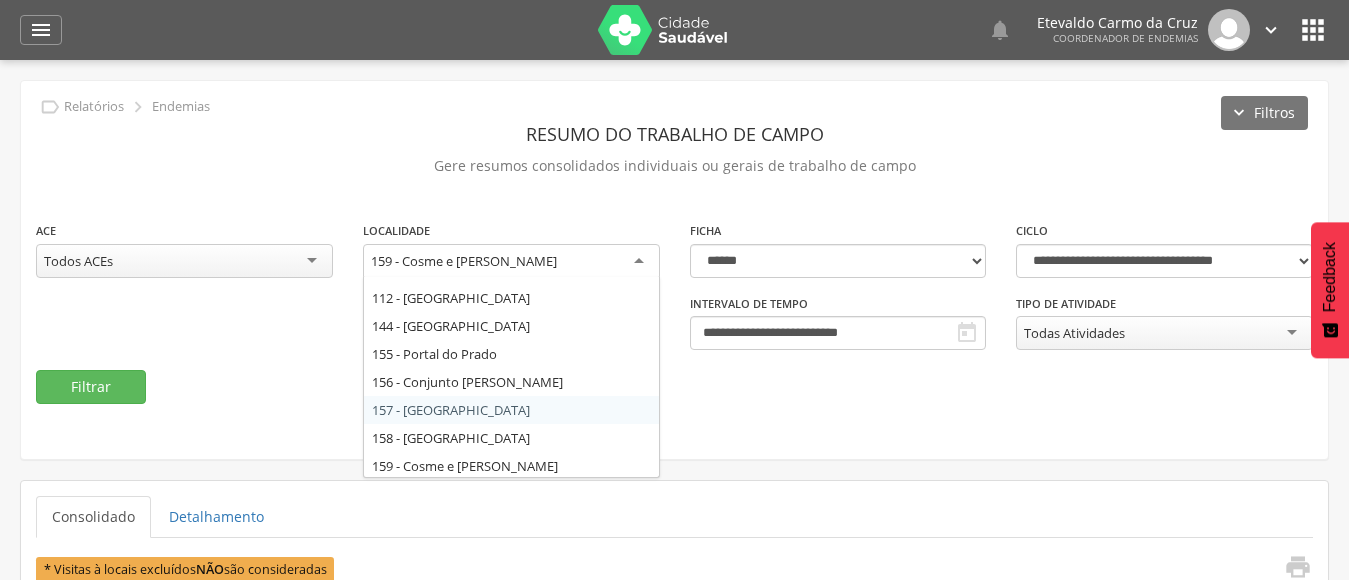 scroll, scrollTop: 332, scrollLeft: 0, axis: vertical 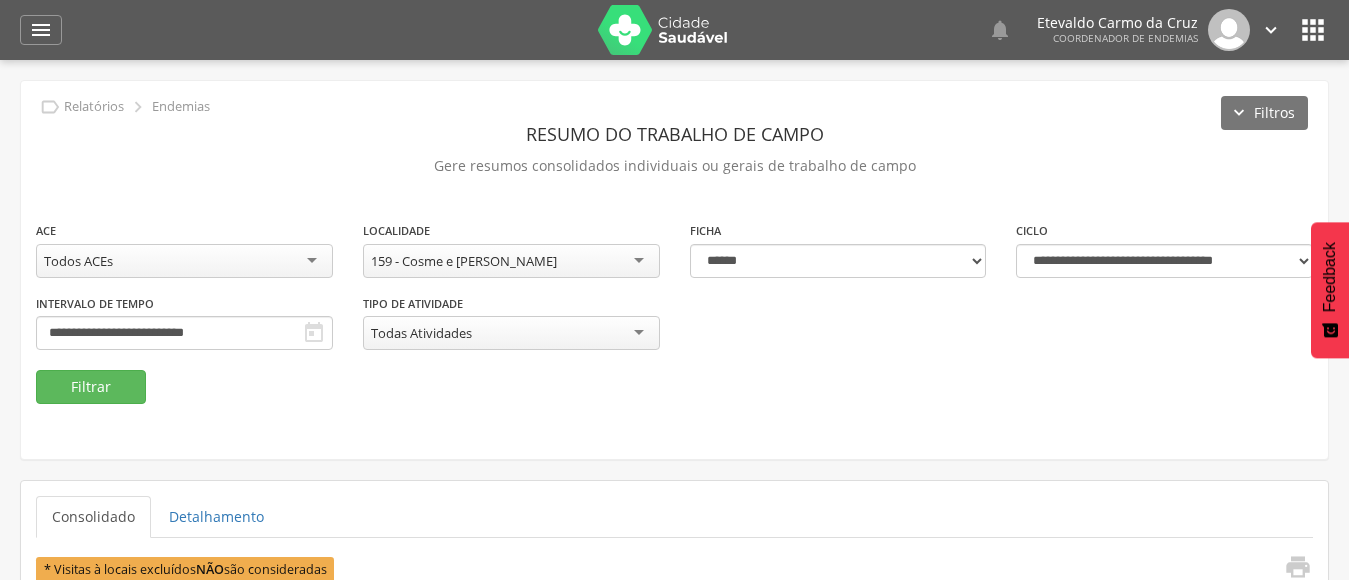 click on "**********" at bounding box center (674, 295) 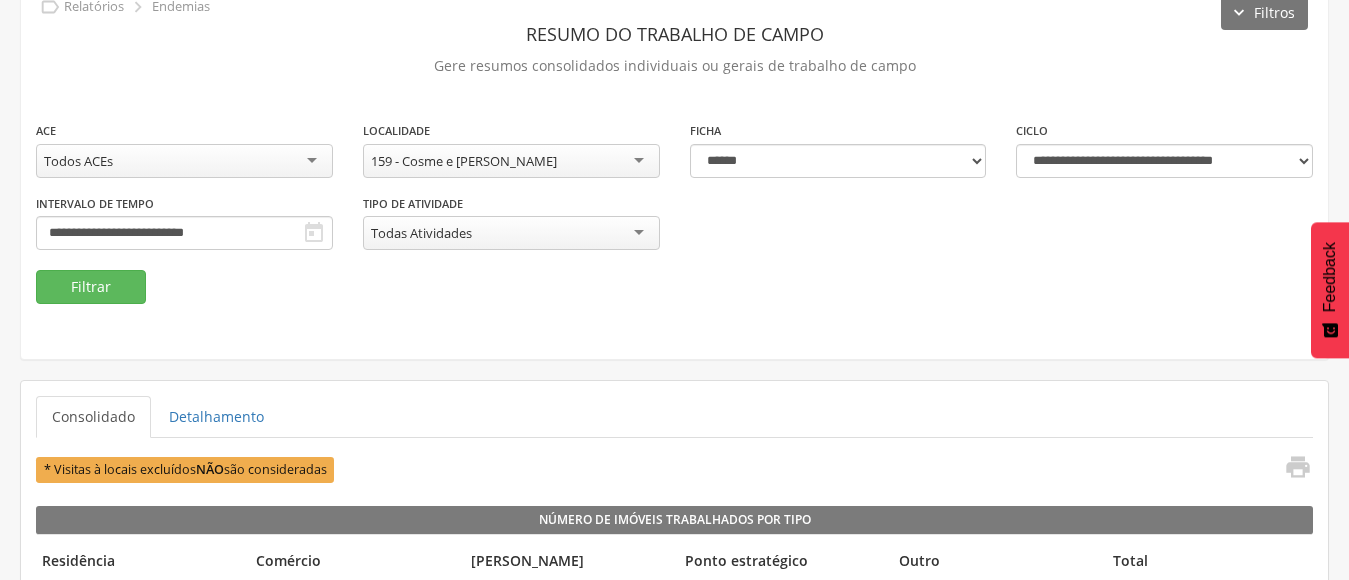 scroll, scrollTop: 0, scrollLeft: 0, axis: both 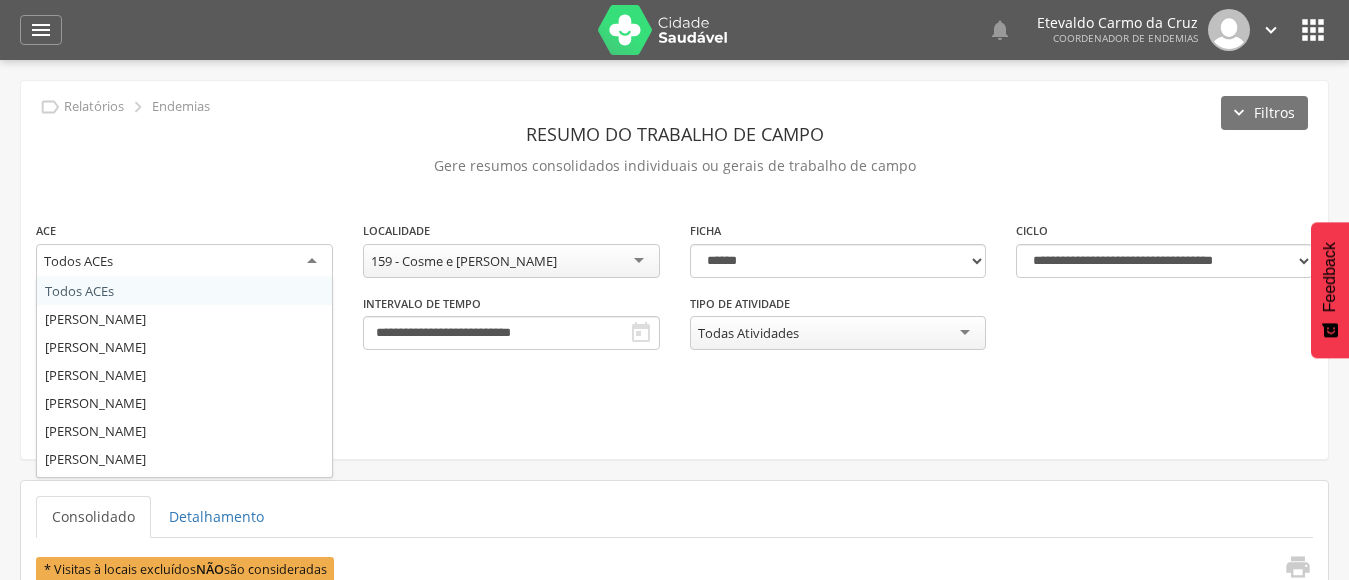 click on "Todos ACEs" at bounding box center [184, 262] 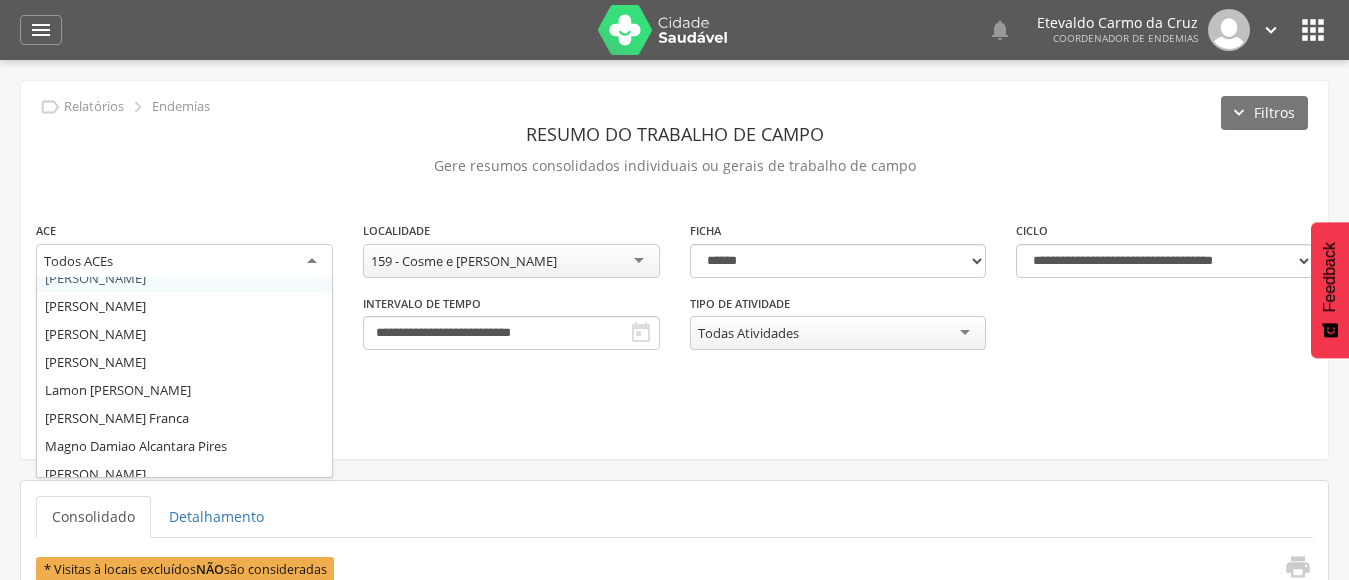 scroll, scrollTop: 300, scrollLeft: 0, axis: vertical 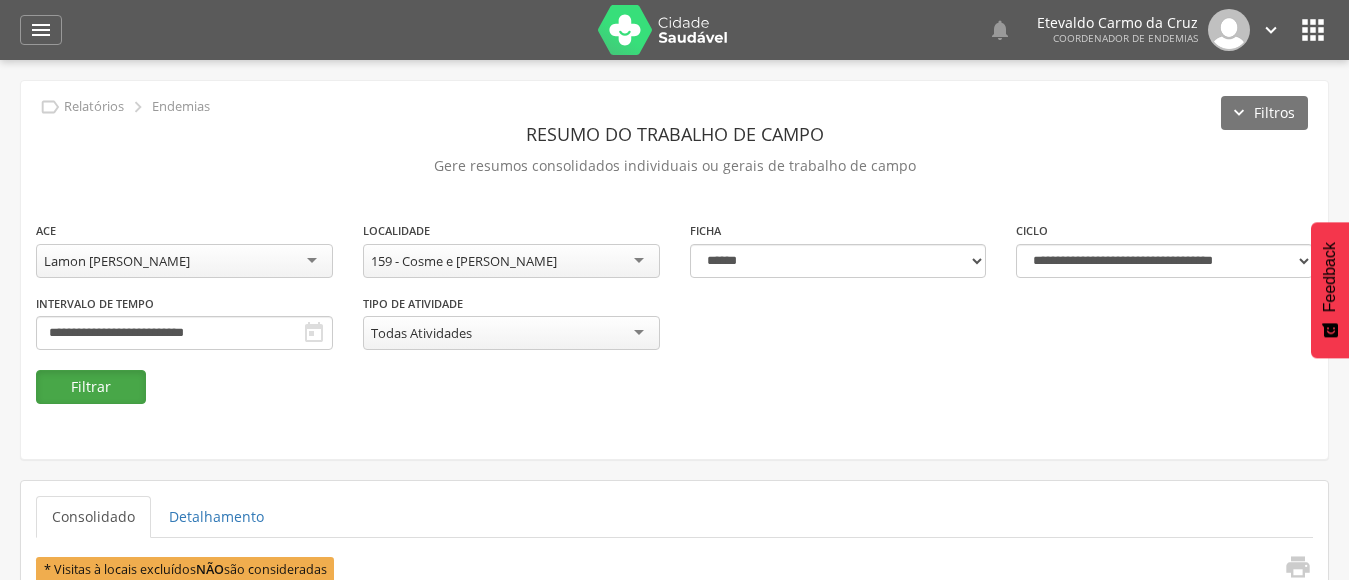 click on "Filtrar" at bounding box center [91, 387] 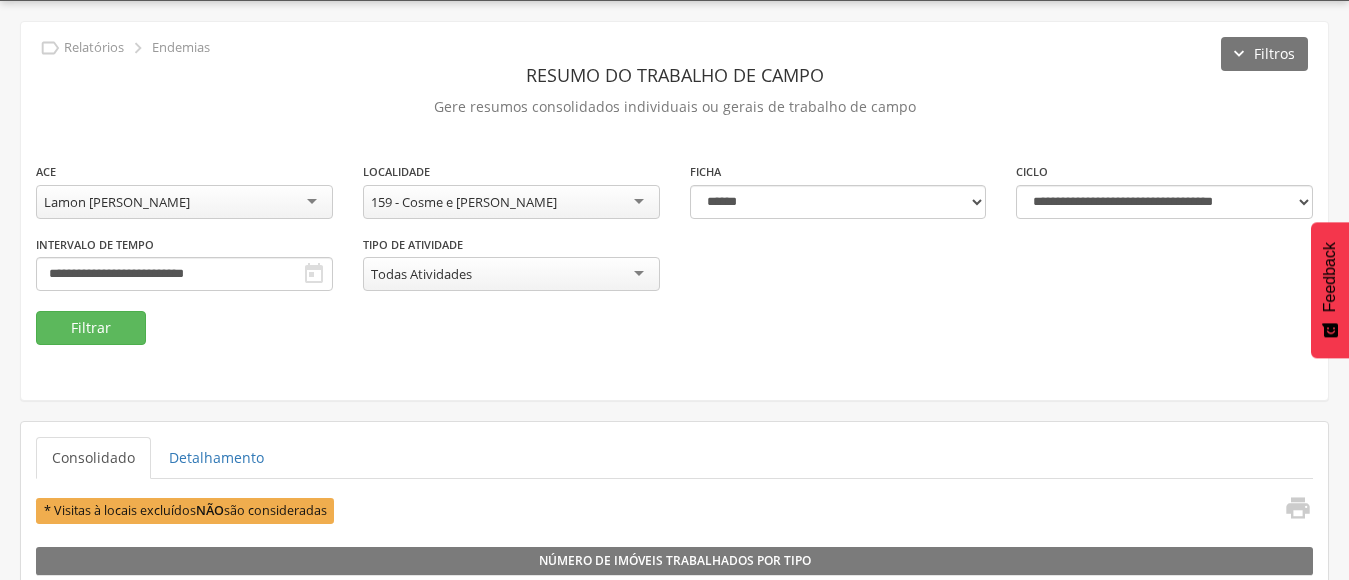 scroll, scrollTop: 0, scrollLeft: 0, axis: both 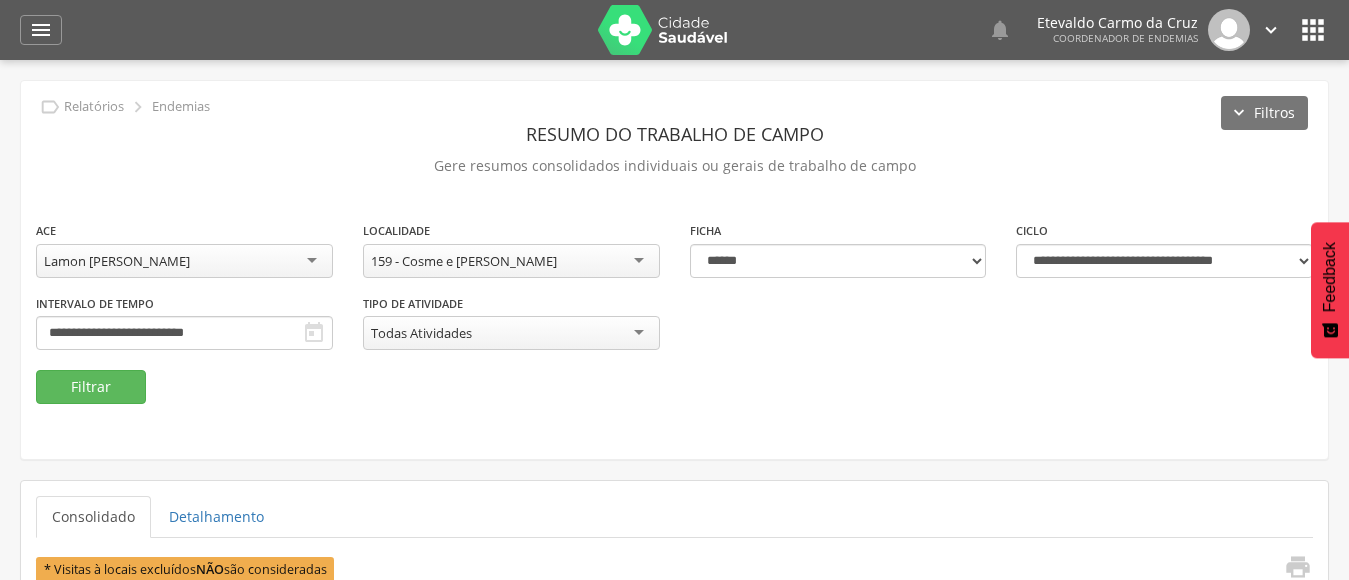 click on "159 - Cosme e [PERSON_NAME]" at bounding box center [511, 261] 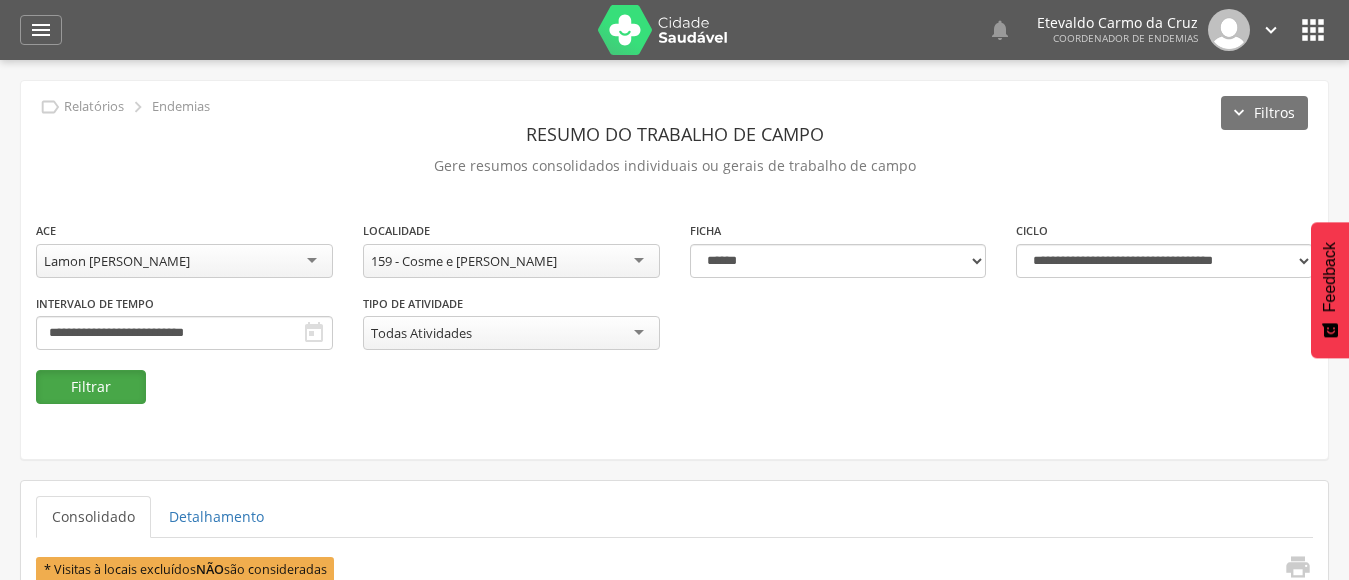 click on "Filtrar" at bounding box center (91, 387) 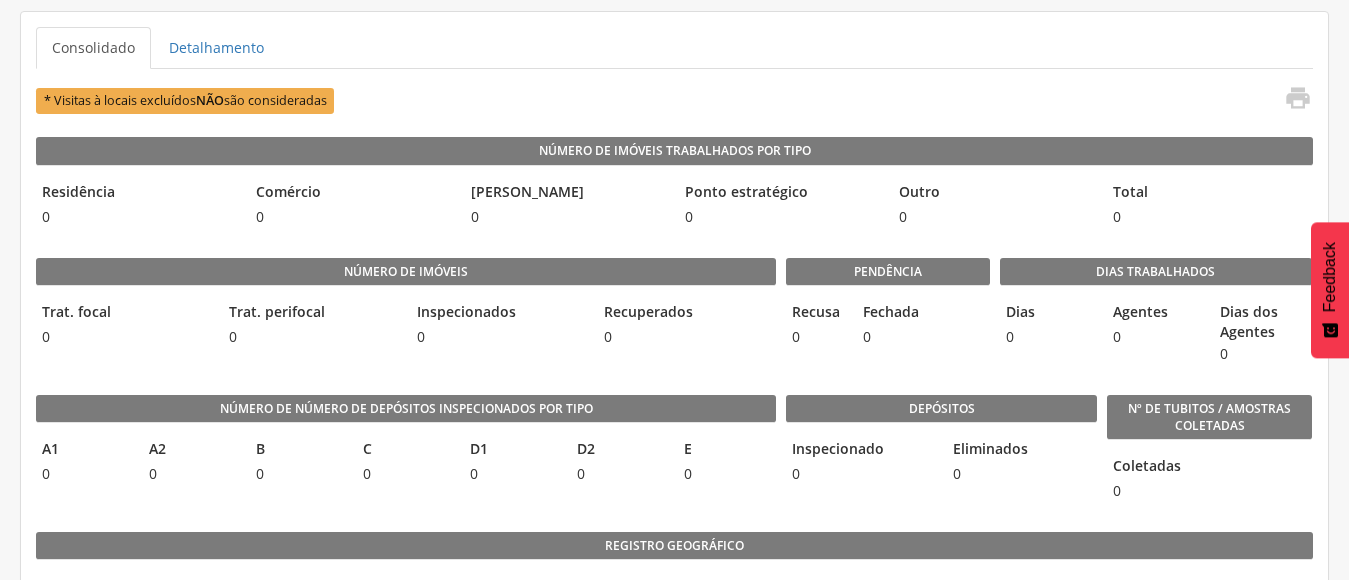 scroll, scrollTop: 500, scrollLeft: 0, axis: vertical 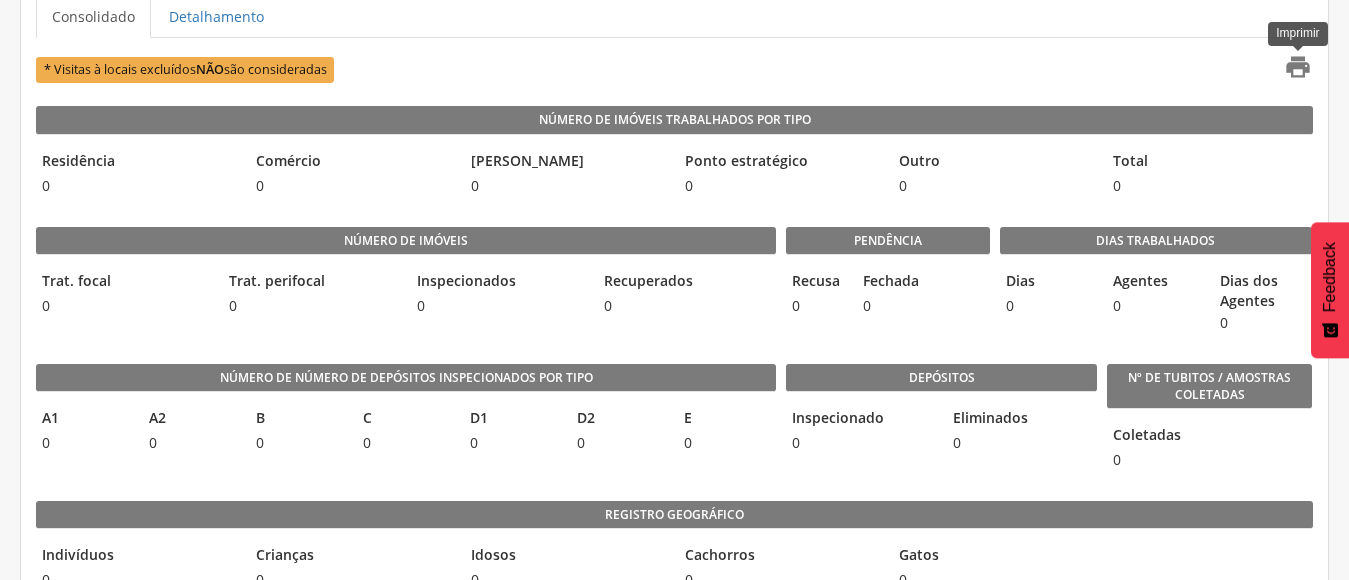 click on "" at bounding box center (1298, 67) 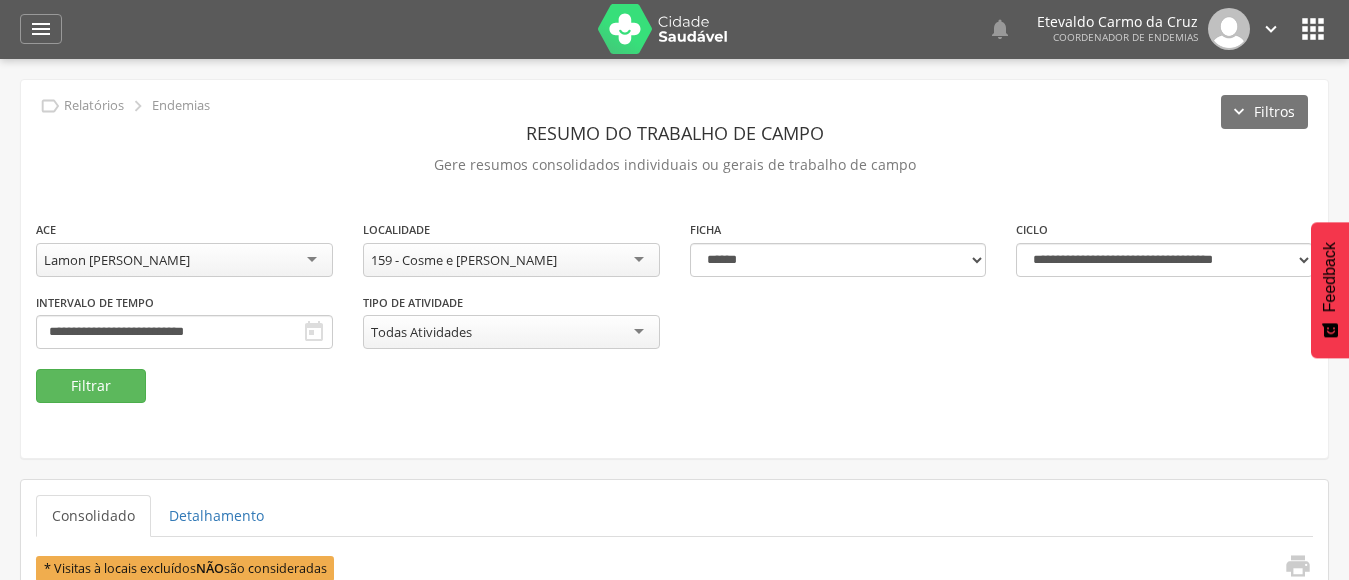scroll, scrollTop: 0, scrollLeft: 0, axis: both 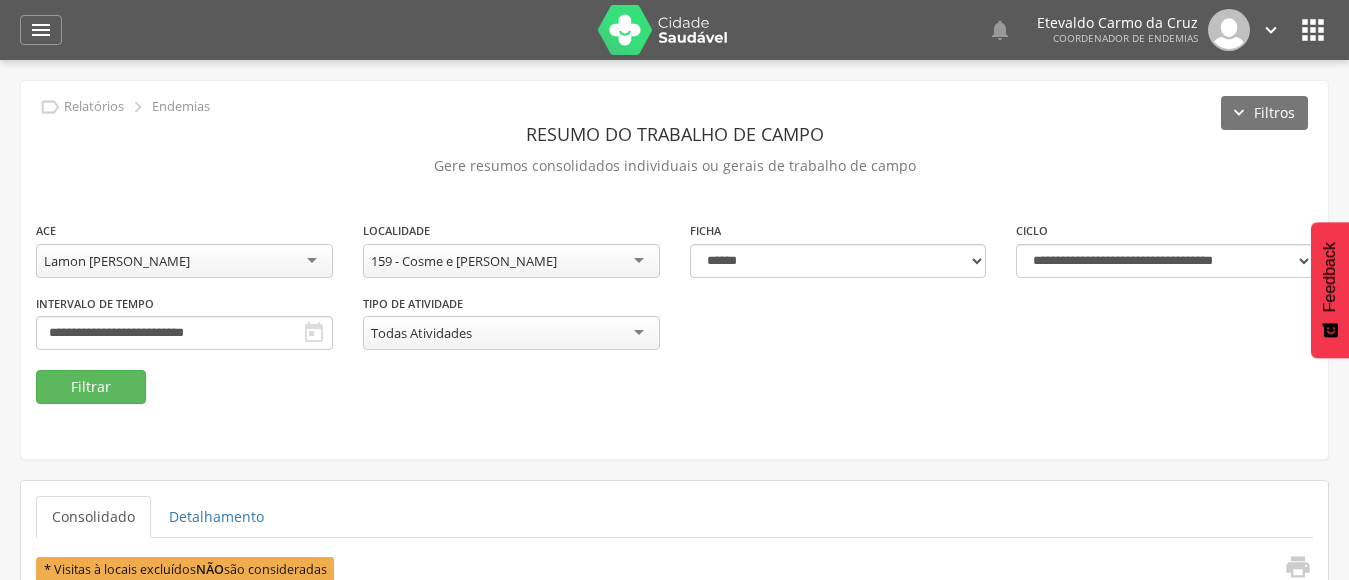 click on "159 - Cosme e [PERSON_NAME]" at bounding box center [511, 261] 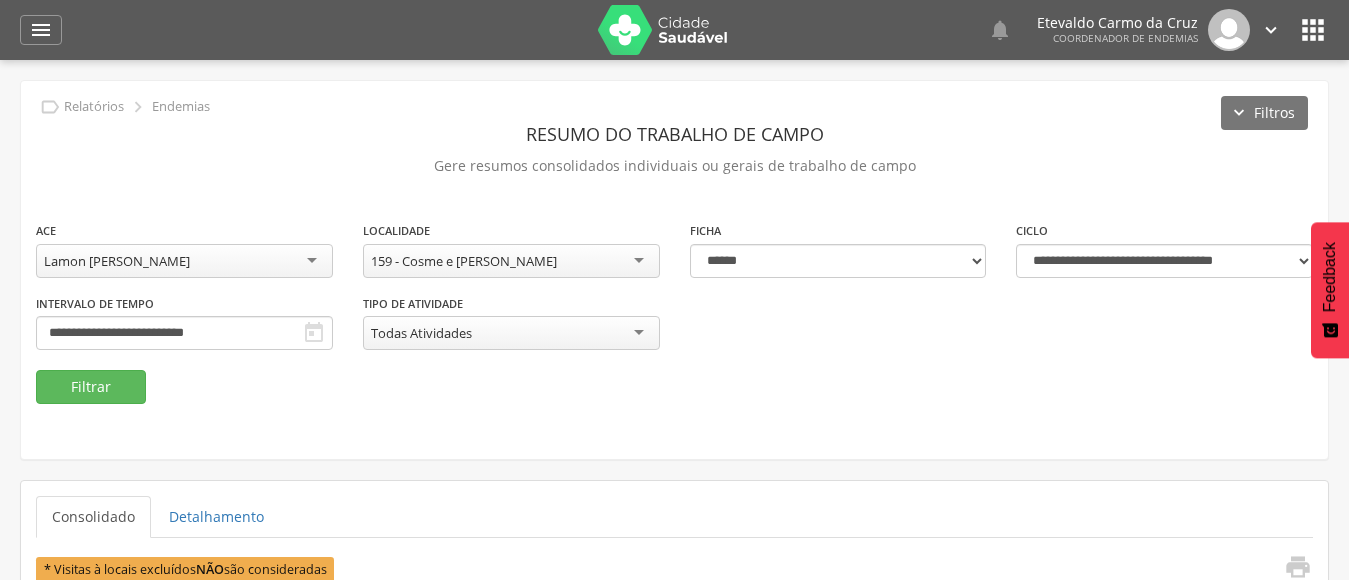 click on "Lamon [PERSON_NAME]" at bounding box center [184, 261] 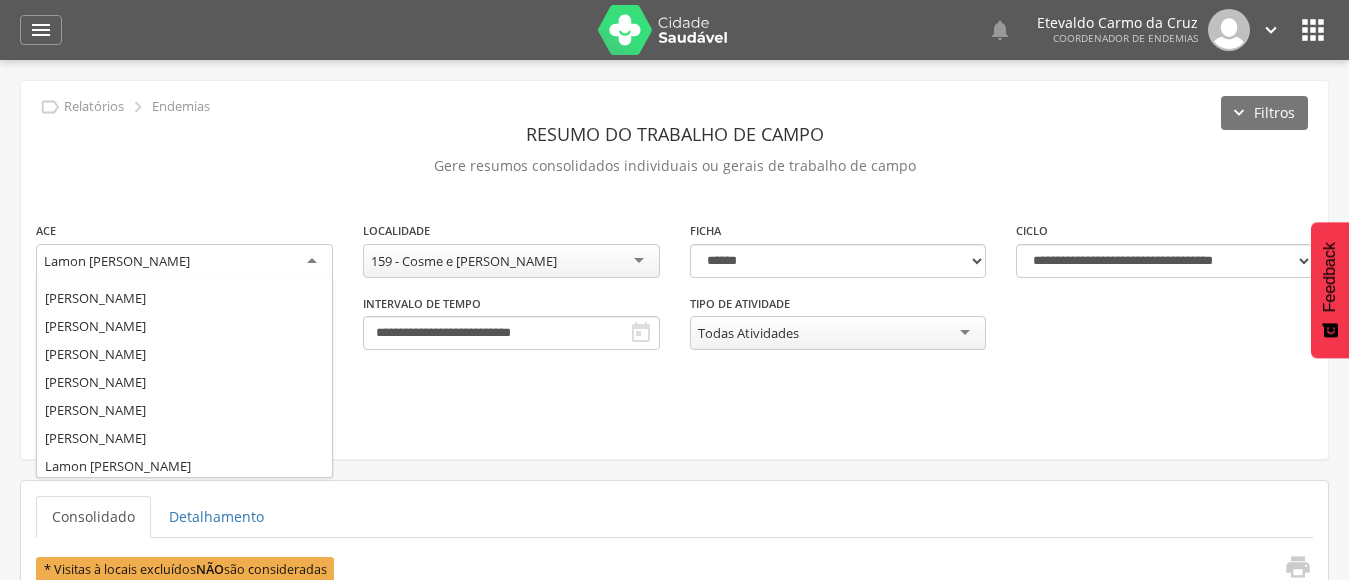scroll, scrollTop: 0, scrollLeft: 0, axis: both 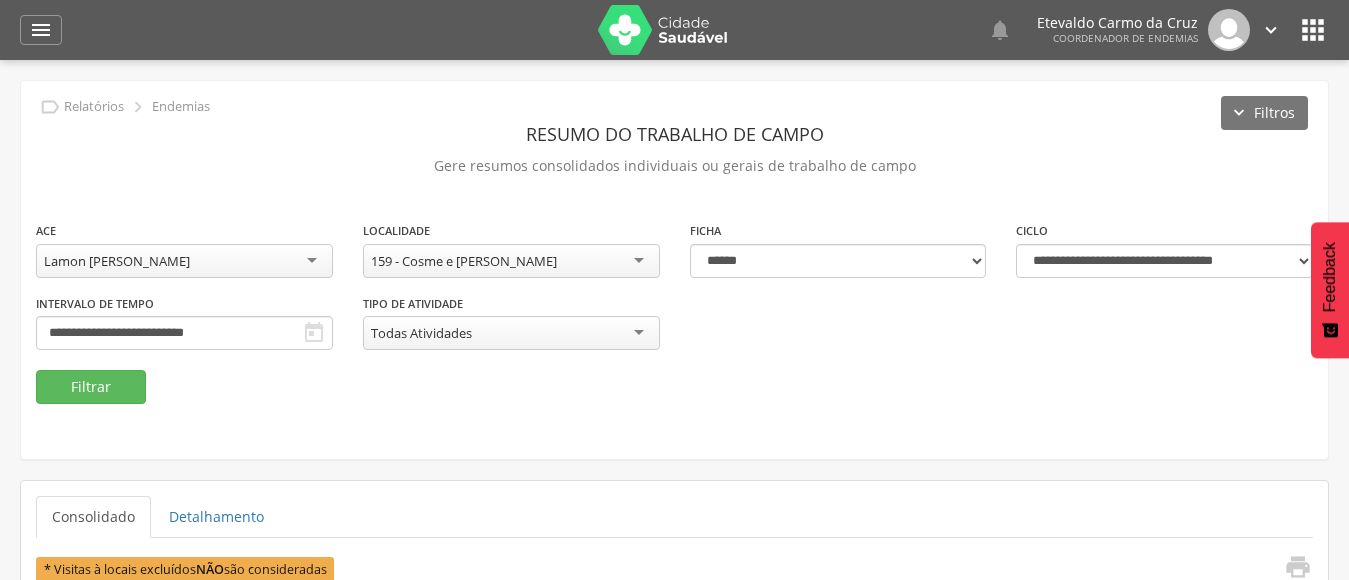 click on "Lamon [PERSON_NAME]" at bounding box center (184, 261) 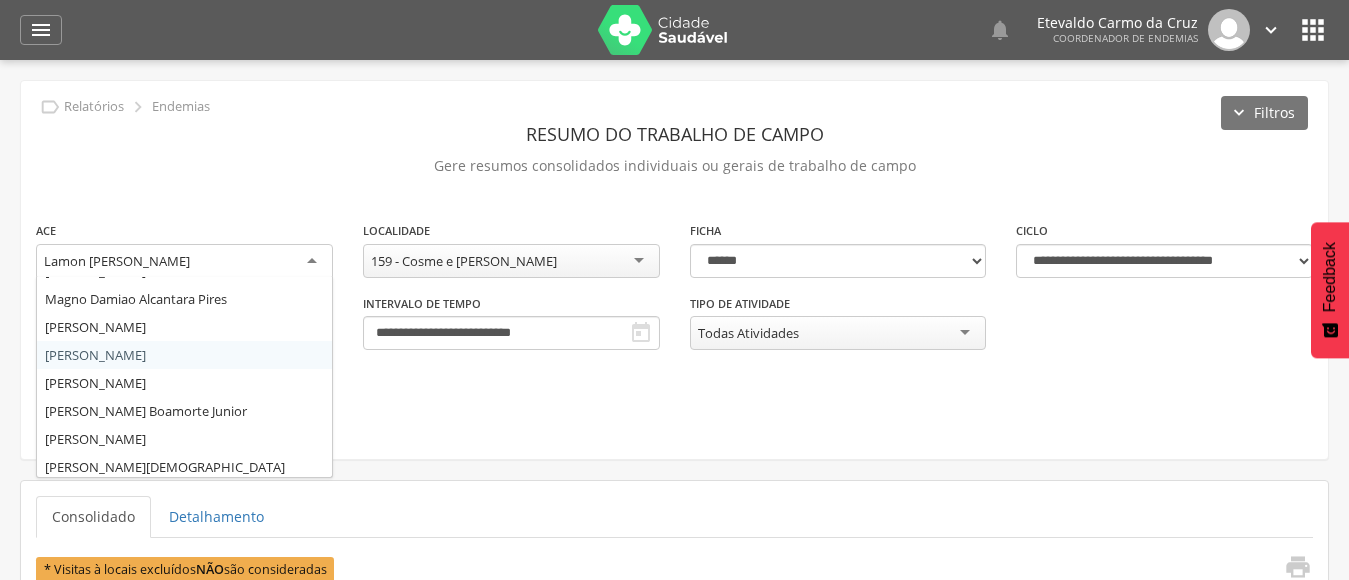 scroll, scrollTop: 416, scrollLeft: 0, axis: vertical 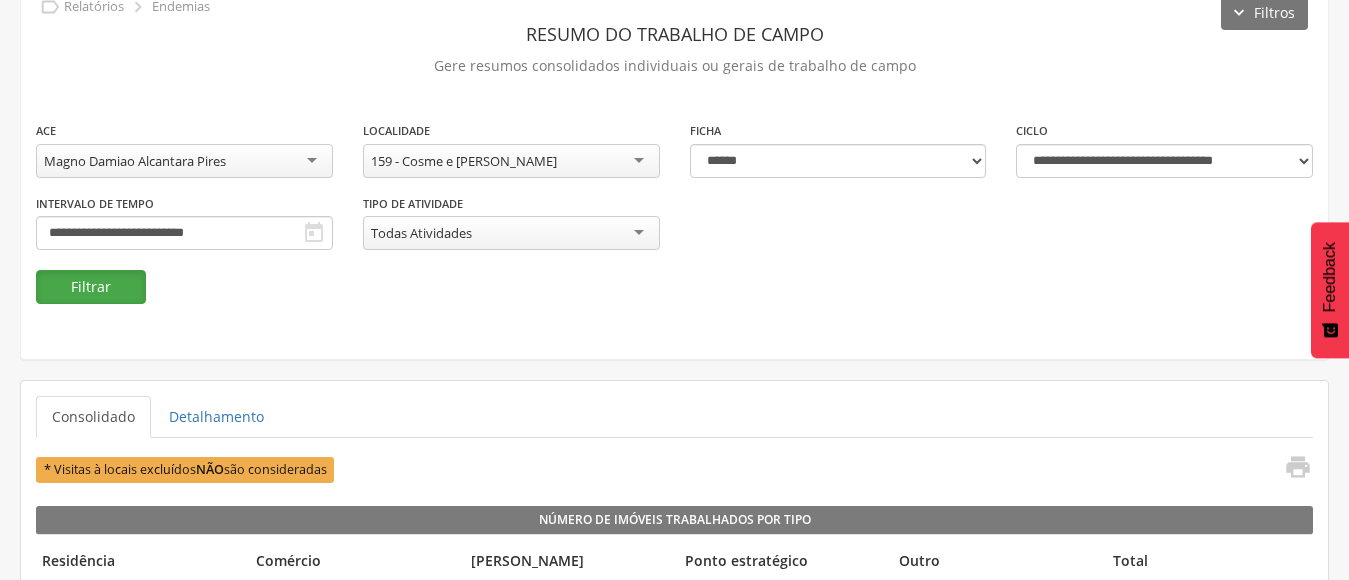 click on "Filtrar" at bounding box center [91, 287] 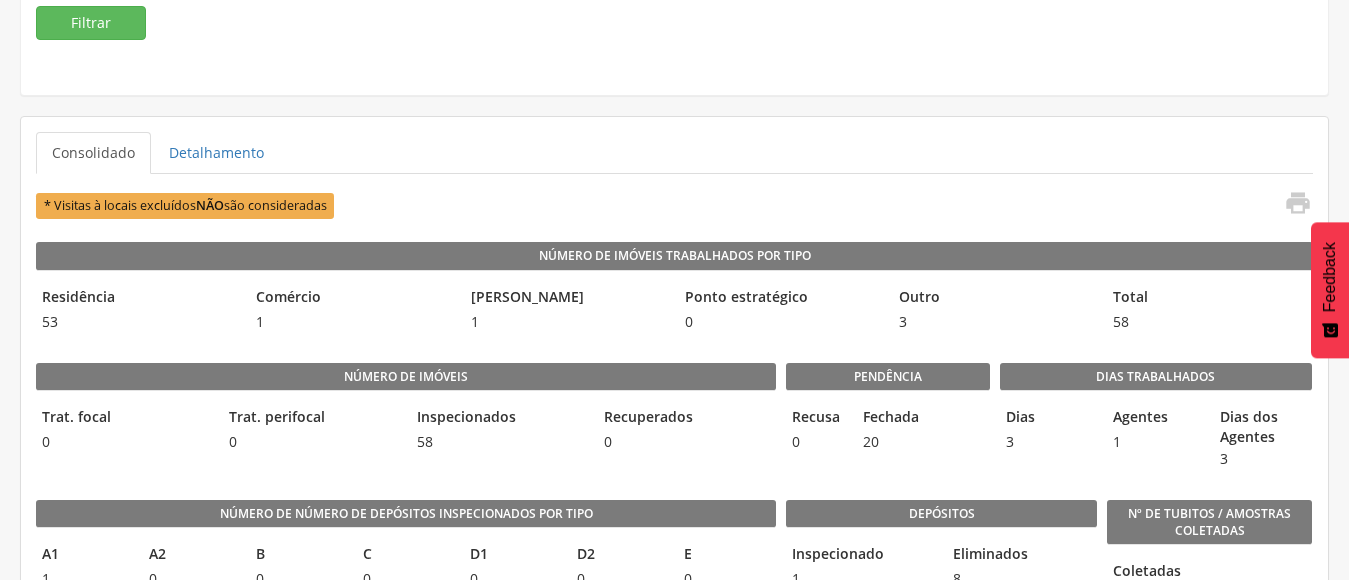 scroll, scrollTop: 400, scrollLeft: 0, axis: vertical 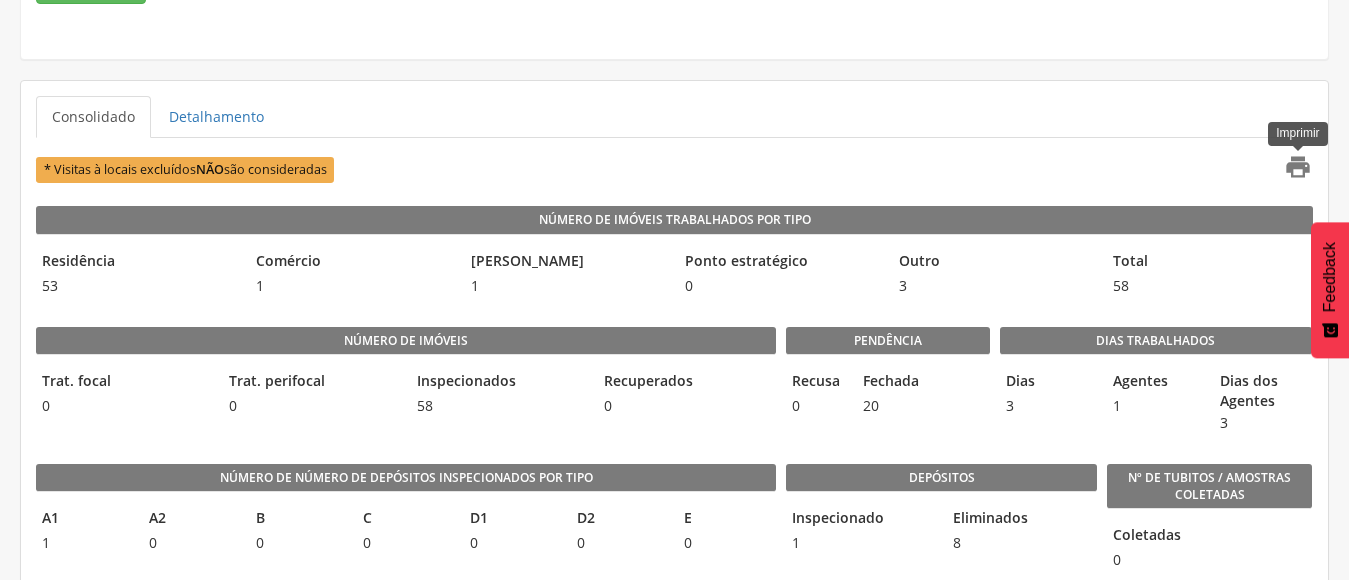 click on "" at bounding box center (1298, 167) 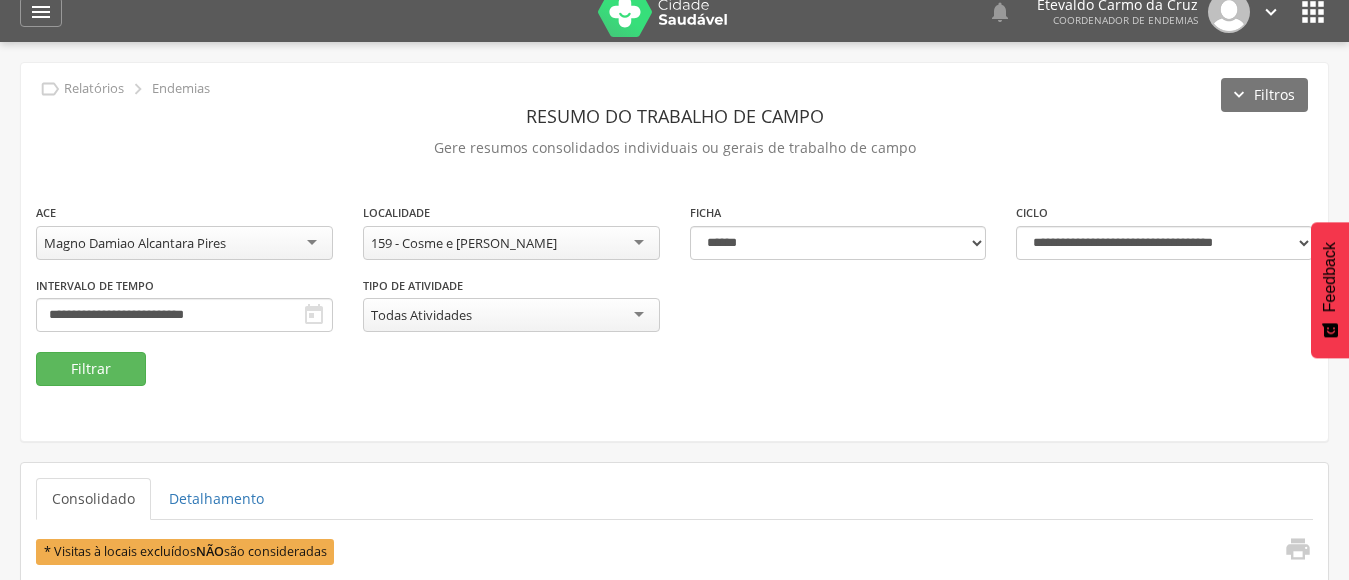 scroll, scrollTop: 0, scrollLeft: 0, axis: both 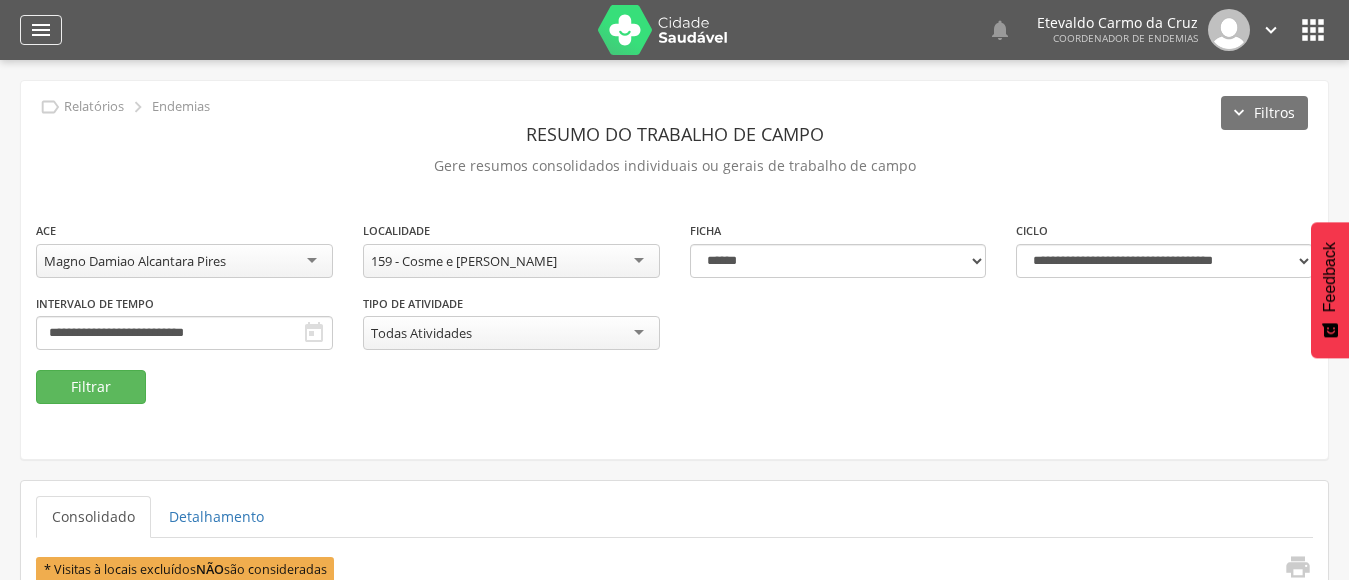 click on "" at bounding box center [41, 30] 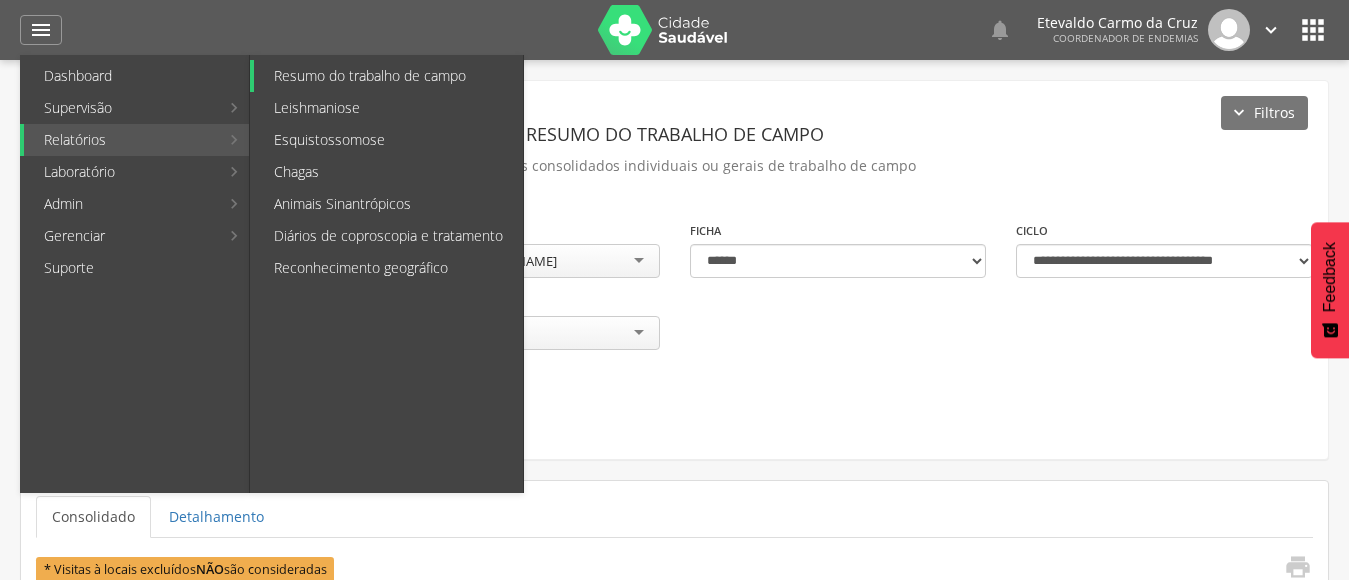 click on "Resumo do trabalho de campo" at bounding box center [388, 76] 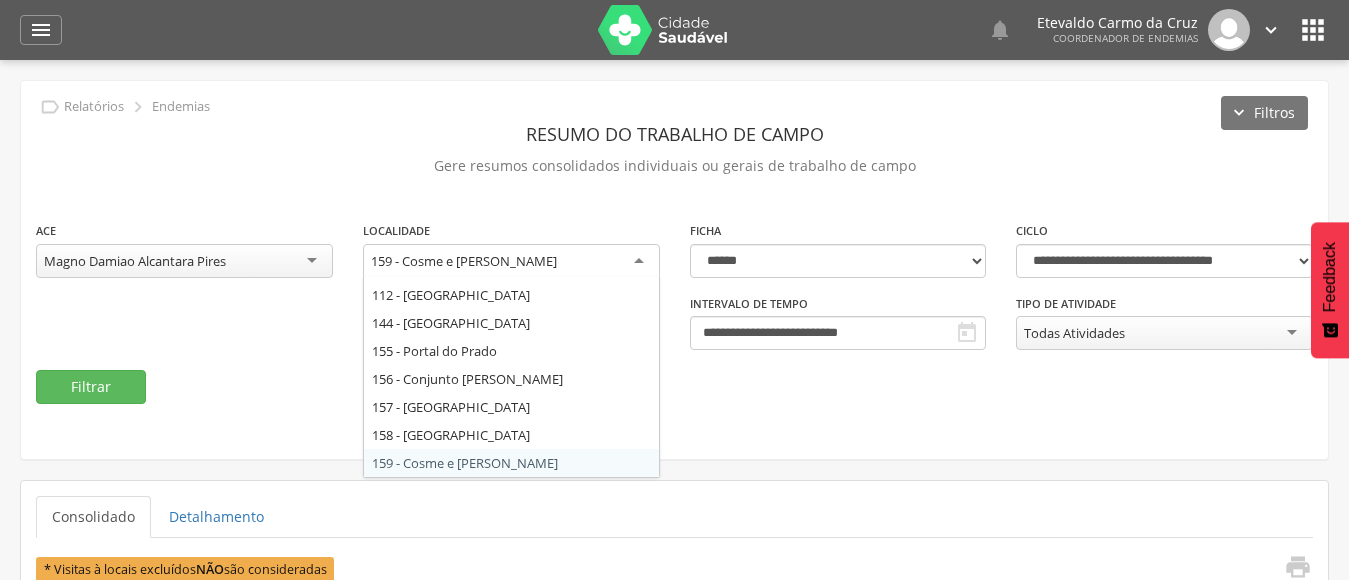 click on "159 - Cosme e [PERSON_NAME]" at bounding box center (511, 262) 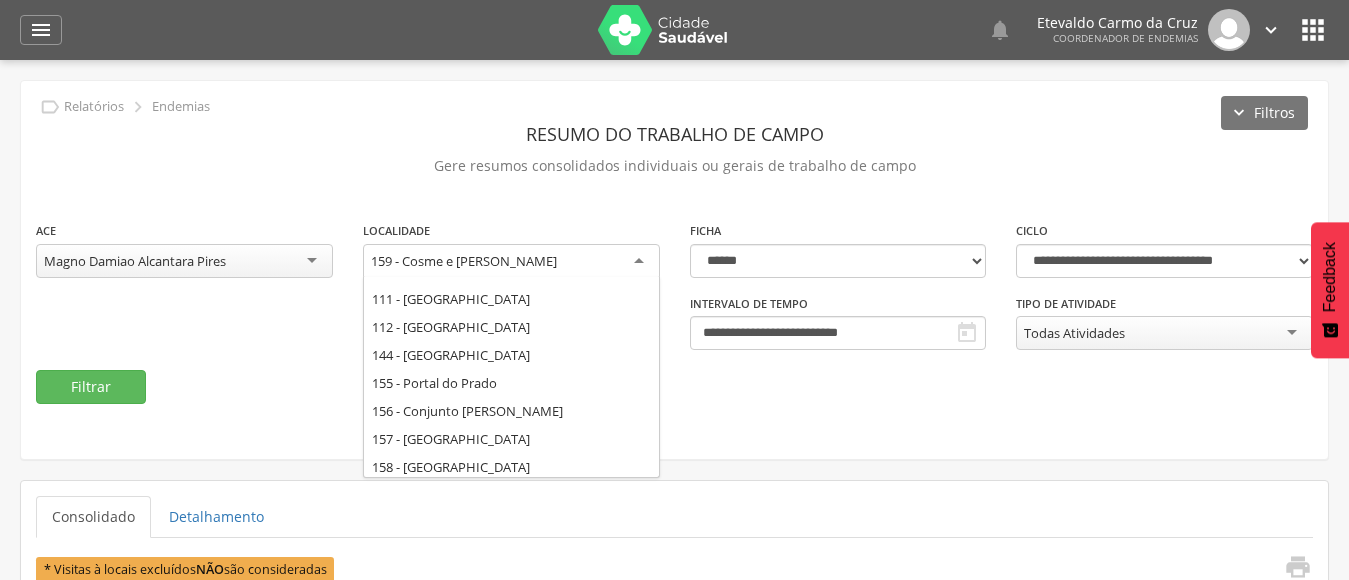 scroll, scrollTop: 332, scrollLeft: 0, axis: vertical 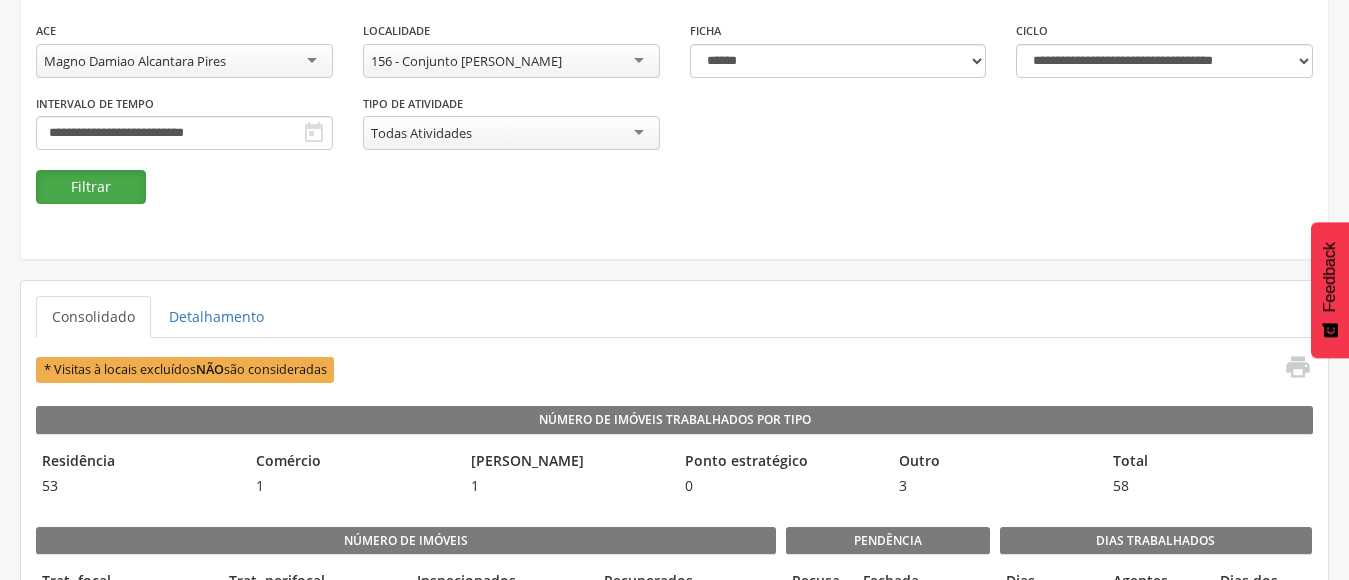 click on "Filtrar" at bounding box center [91, 187] 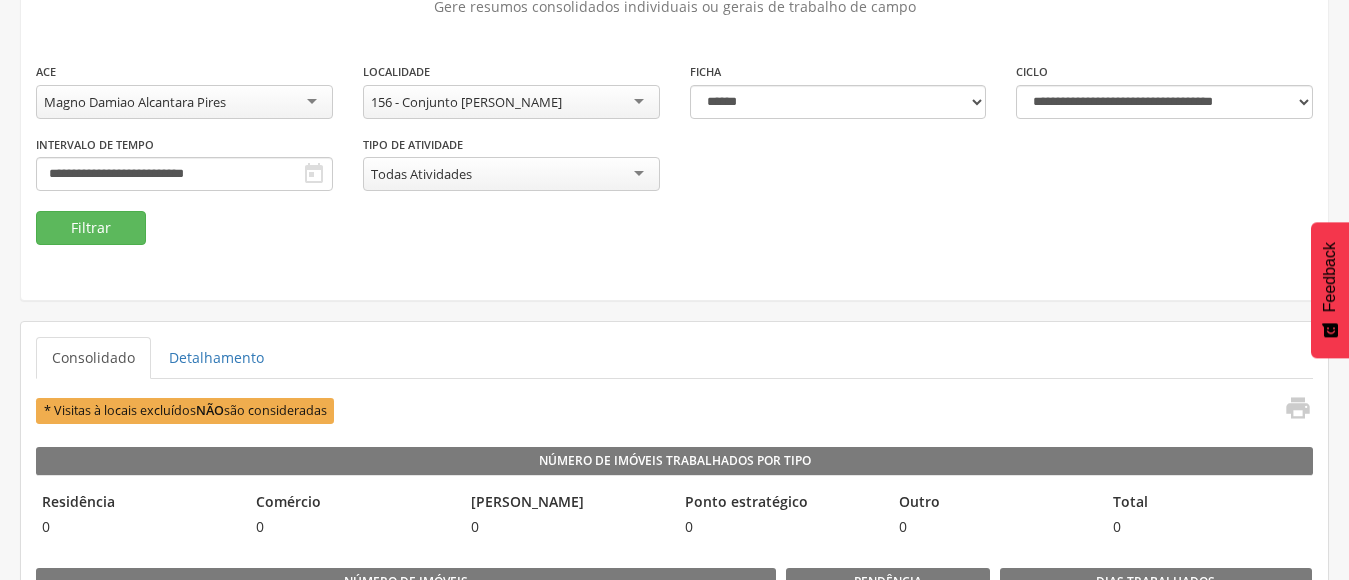 scroll, scrollTop: 100, scrollLeft: 0, axis: vertical 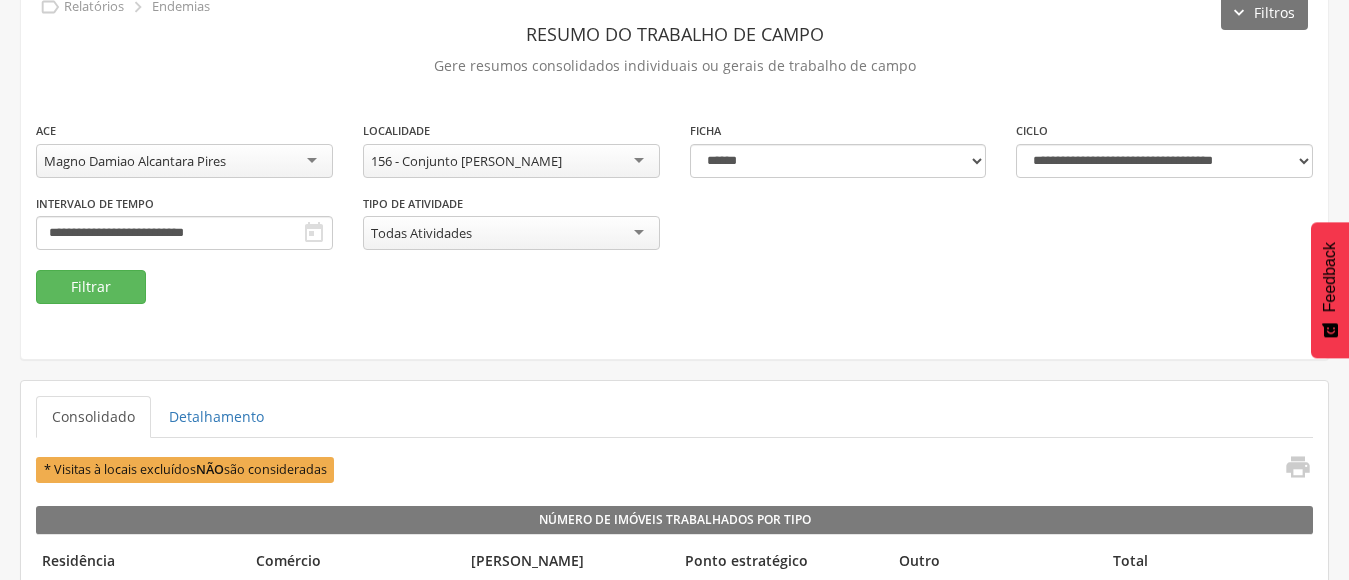 click on "Magno Damiao Alcantara Pires" at bounding box center [184, 161] 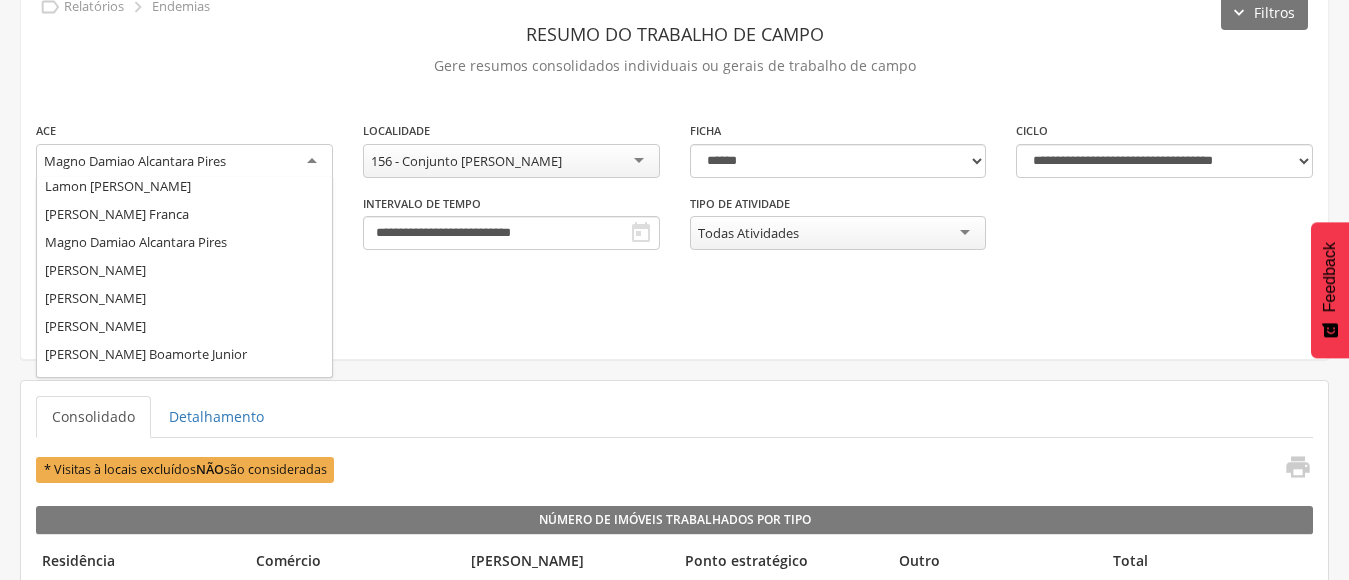 scroll, scrollTop: 416, scrollLeft: 0, axis: vertical 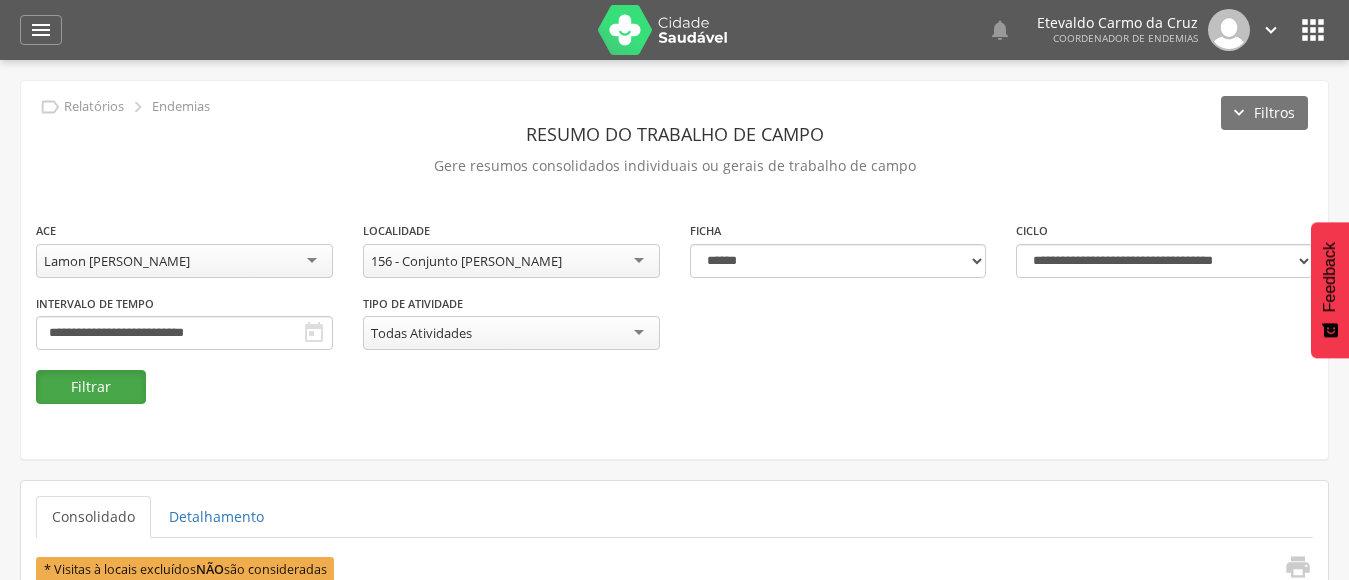 click on "Filtrar" at bounding box center (91, 387) 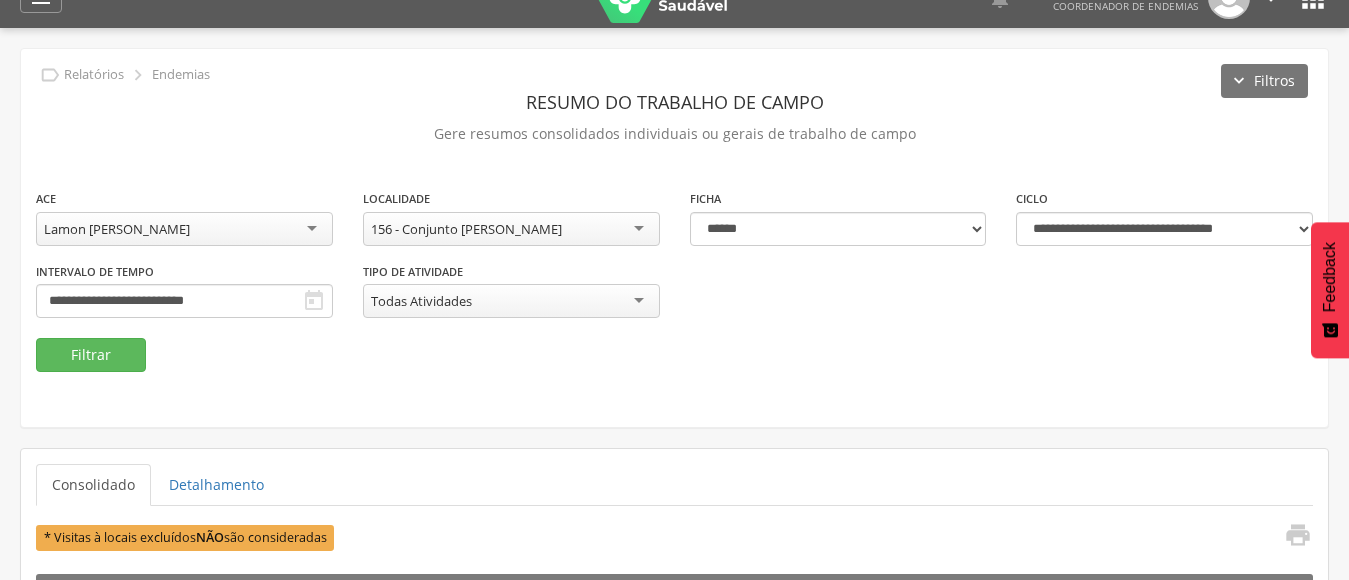 scroll, scrollTop: 0, scrollLeft: 0, axis: both 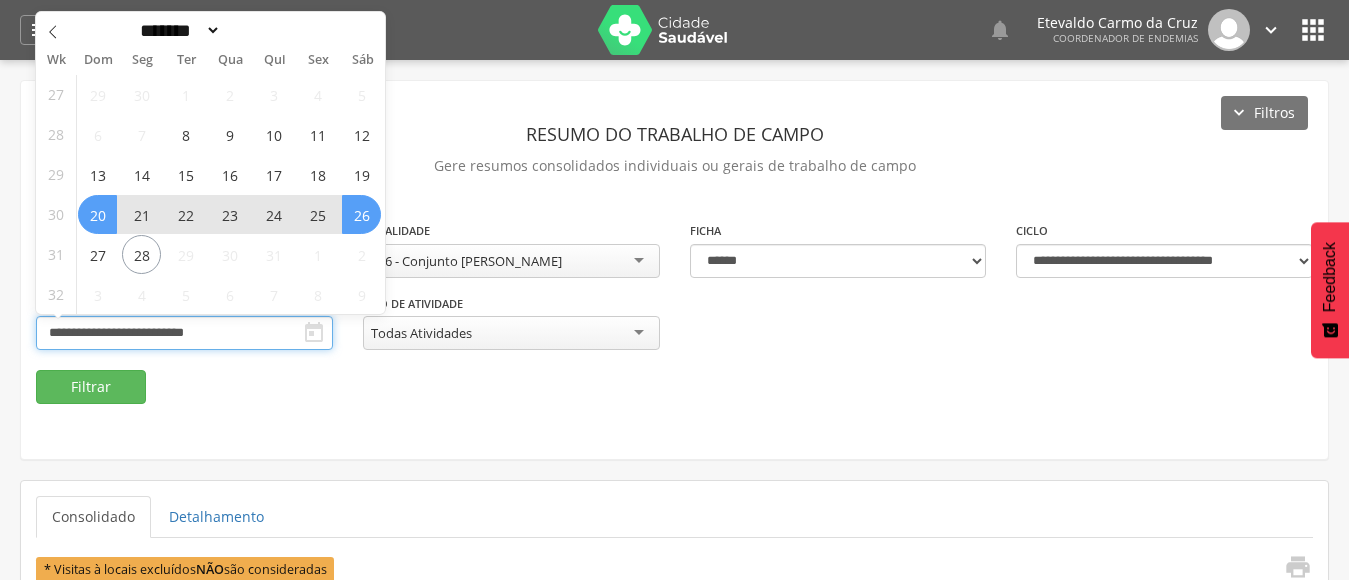 click on "**********" at bounding box center [184, 333] 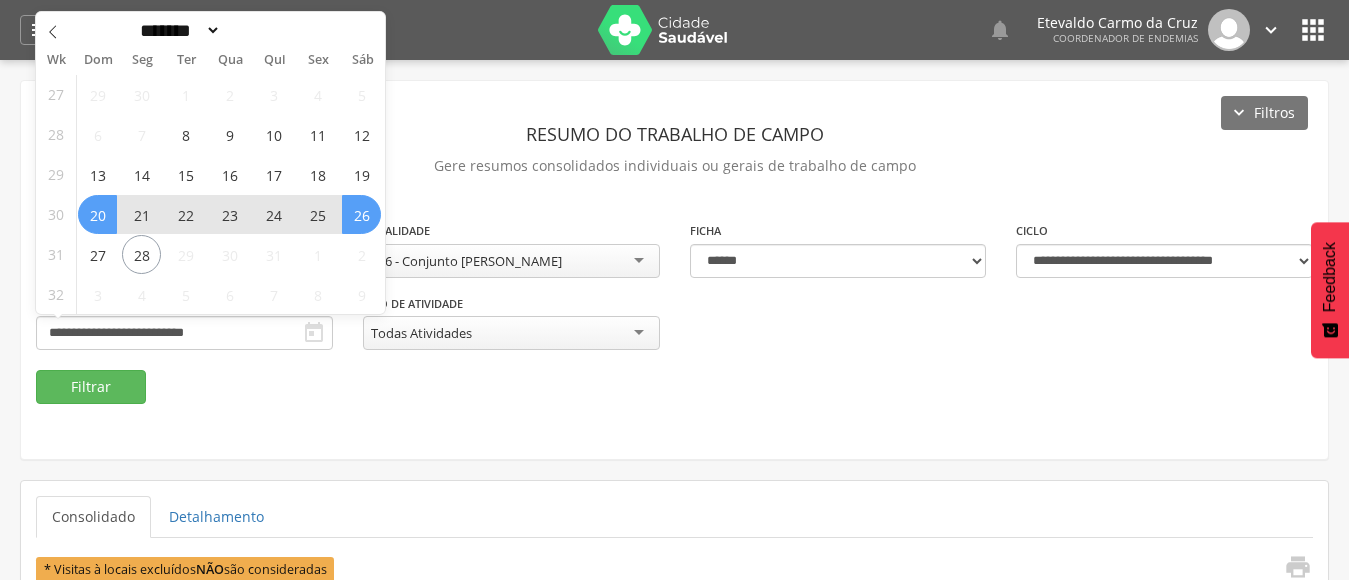 click on "20" at bounding box center (97, 214) 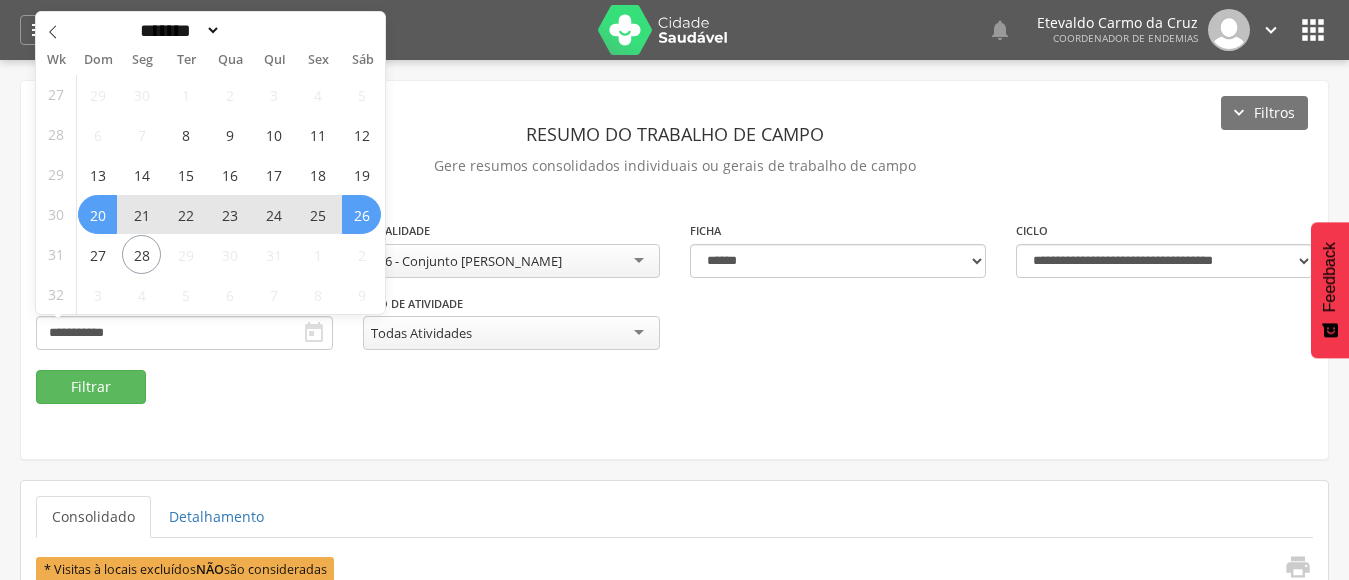 click on "26" at bounding box center [361, 214] 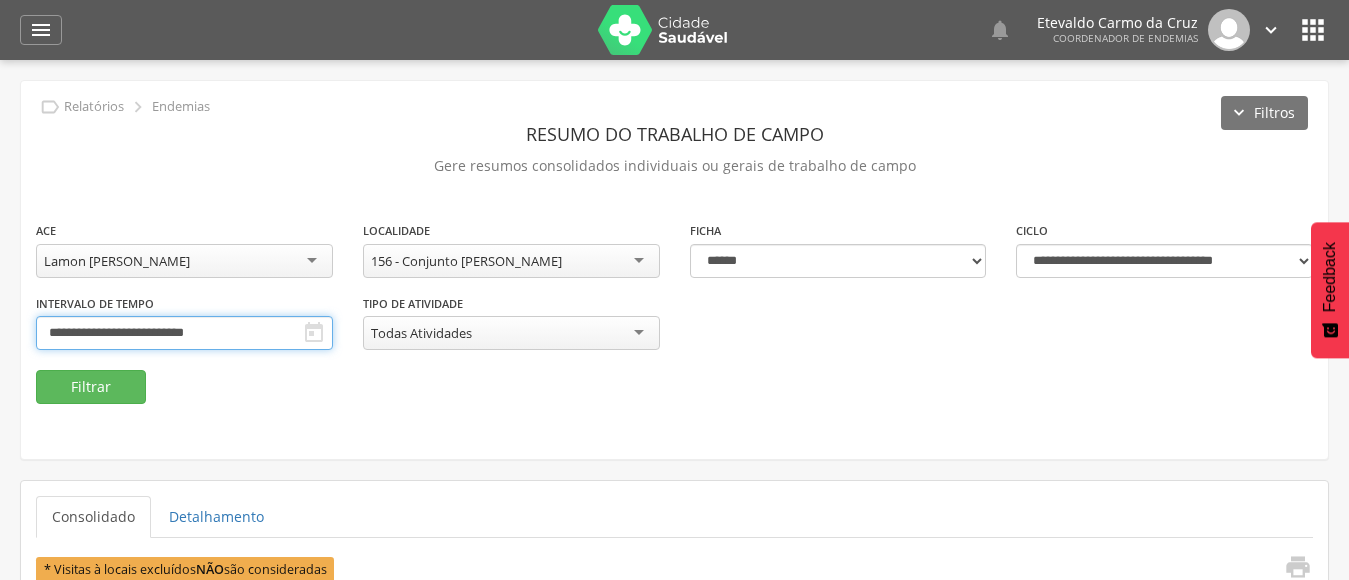 click on "**********" at bounding box center (184, 333) 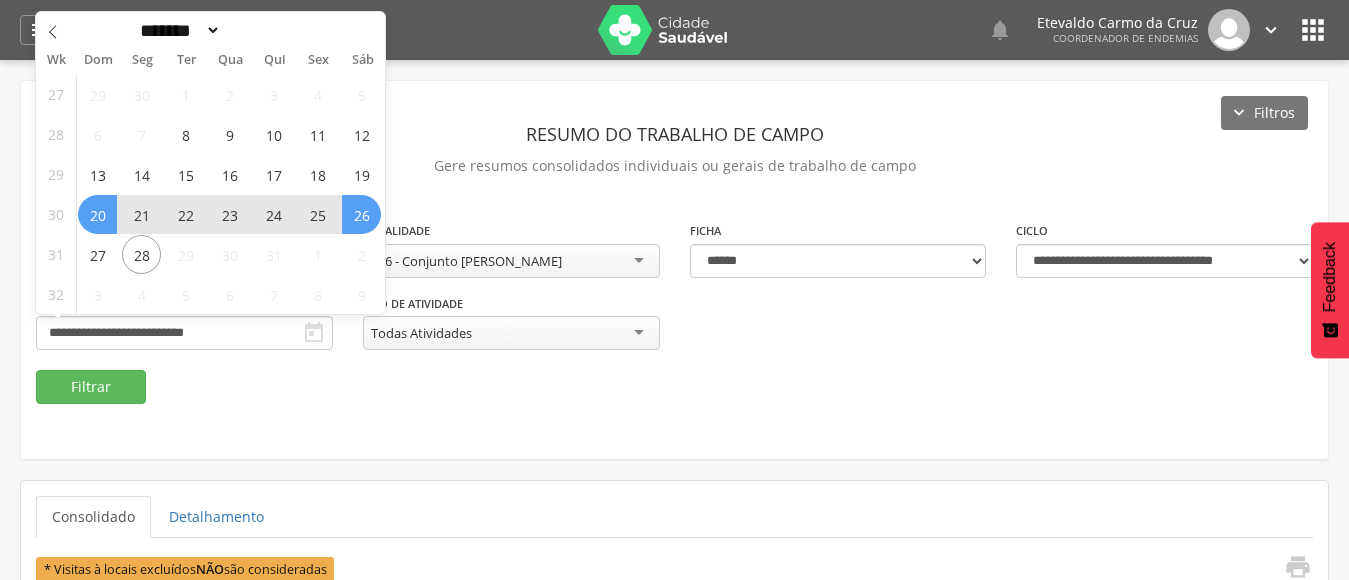click on "20" at bounding box center (97, 214) 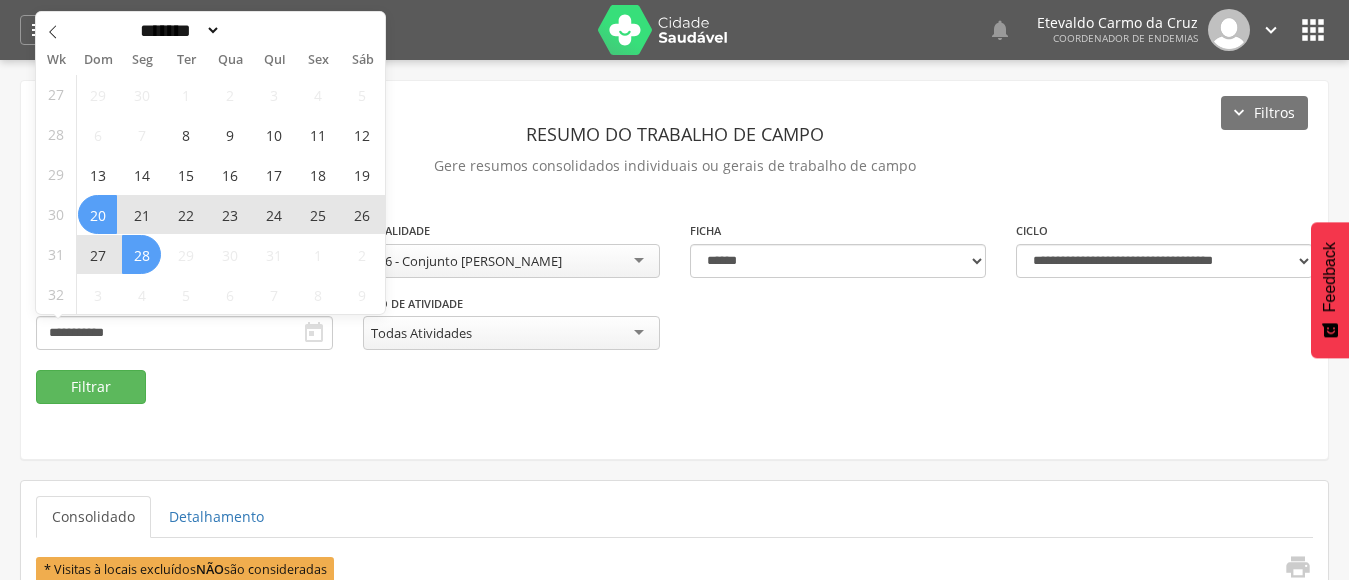 click on "28" at bounding box center [141, 254] 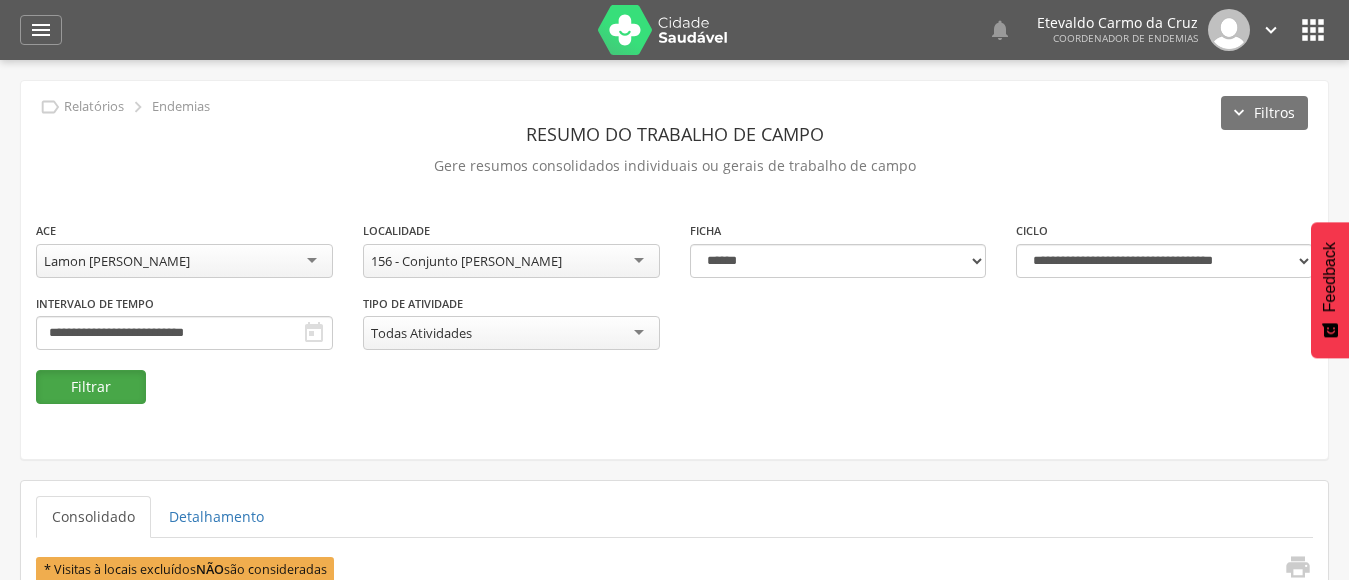 click on "Filtrar" at bounding box center [91, 387] 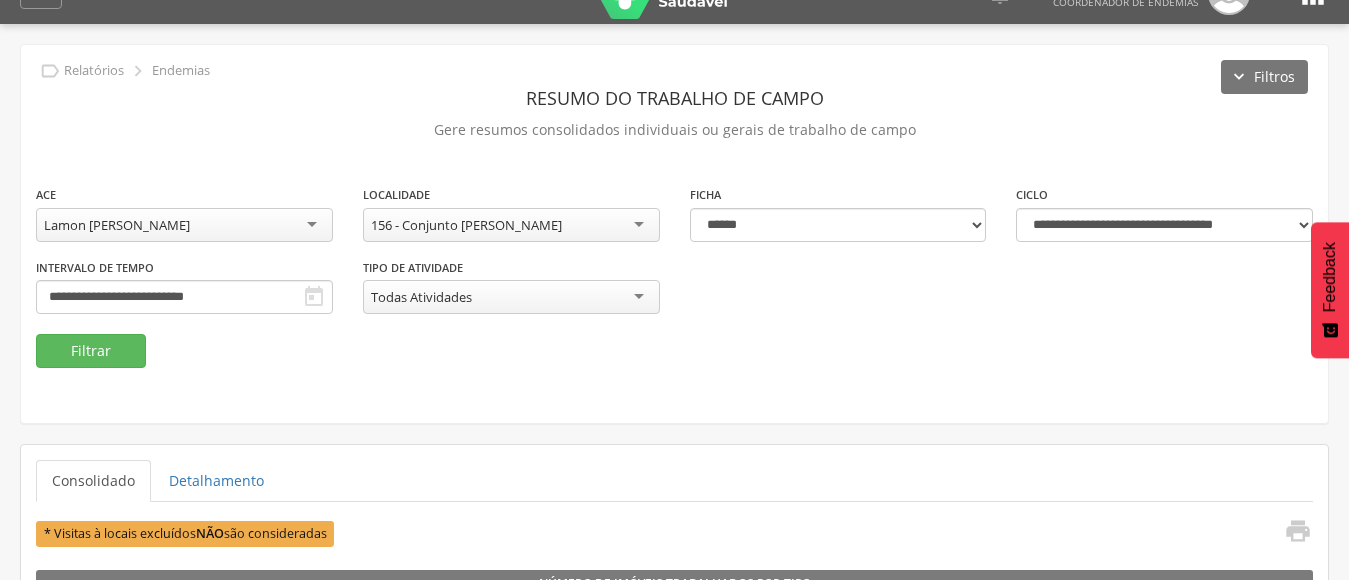 scroll, scrollTop: 0, scrollLeft: 0, axis: both 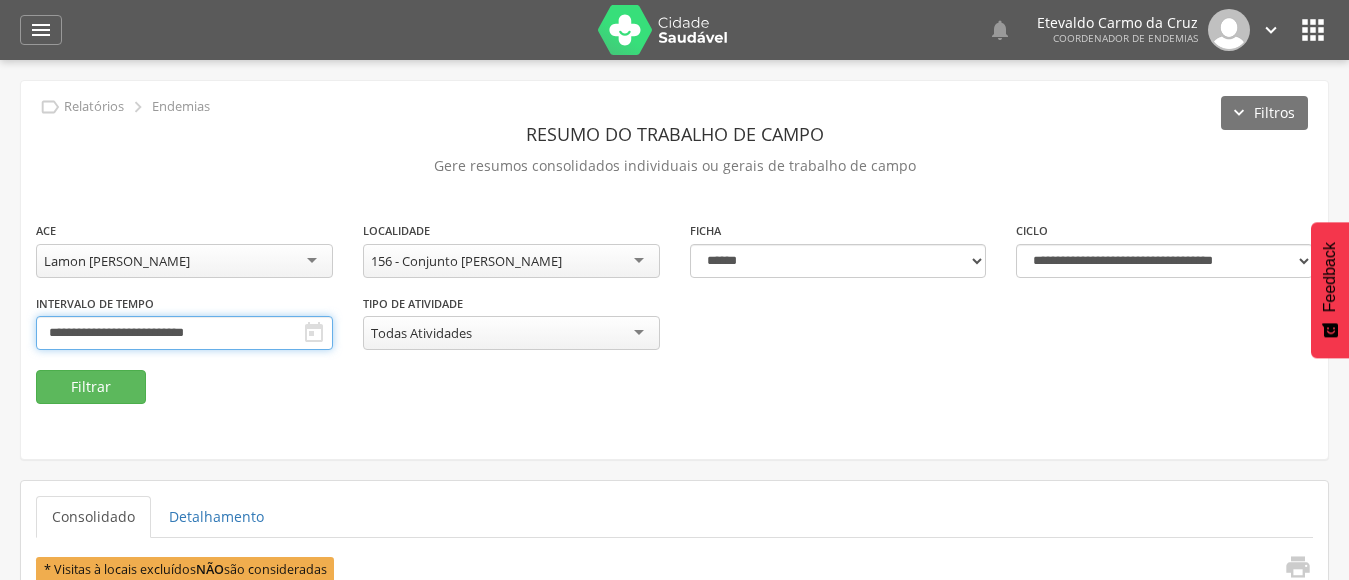 click on "**********" at bounding box center [184, 333] 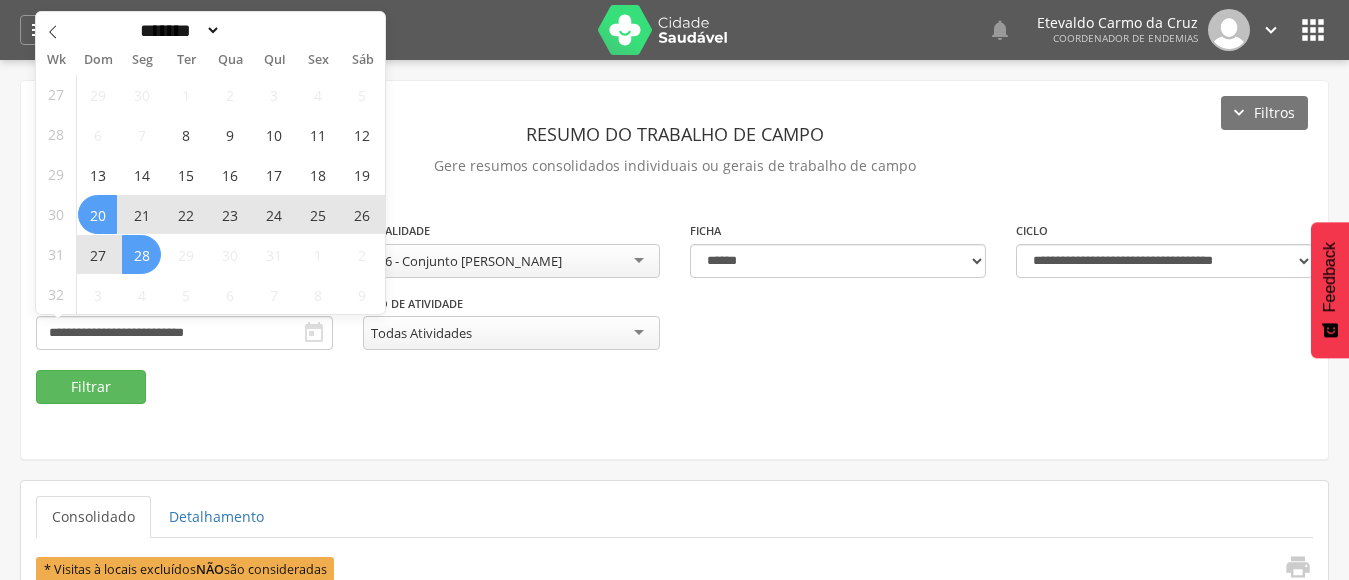 click on "20" at bounding box center [97, 214] 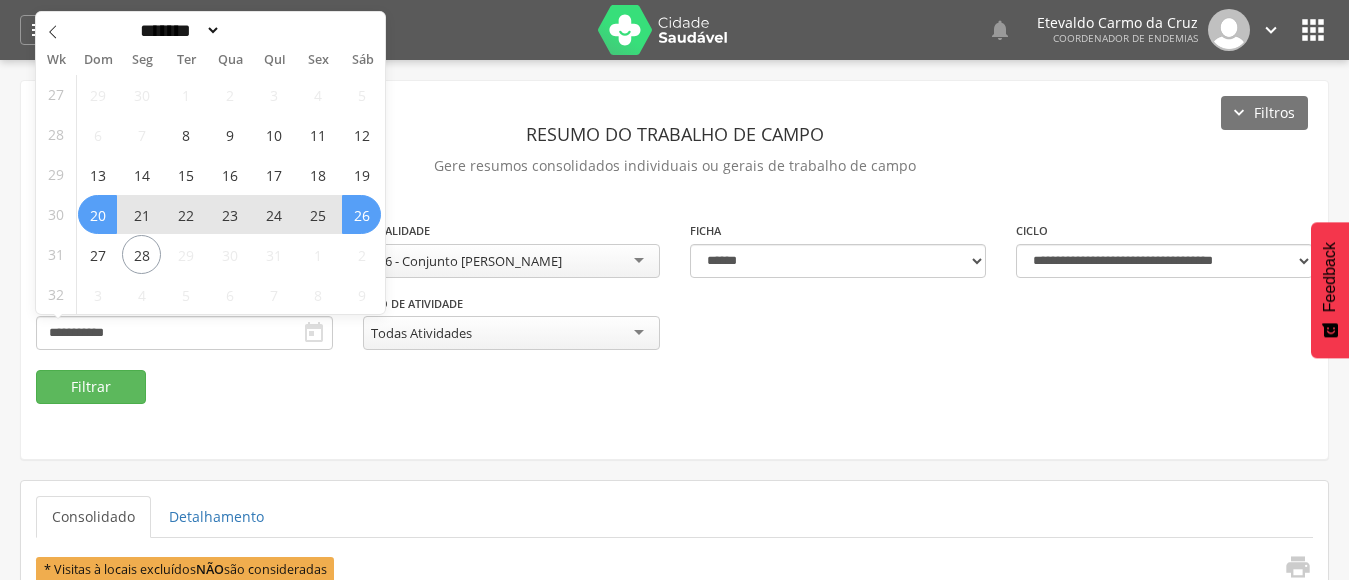click on "26" at bounding box center [361, 214] 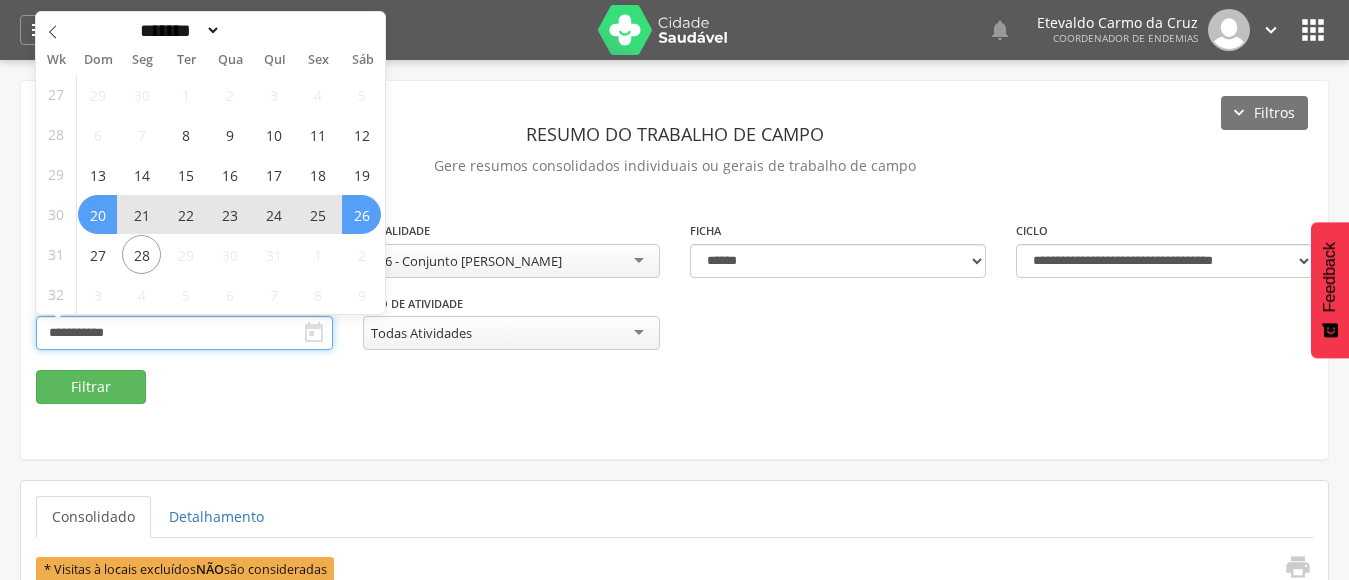 type on "**********" 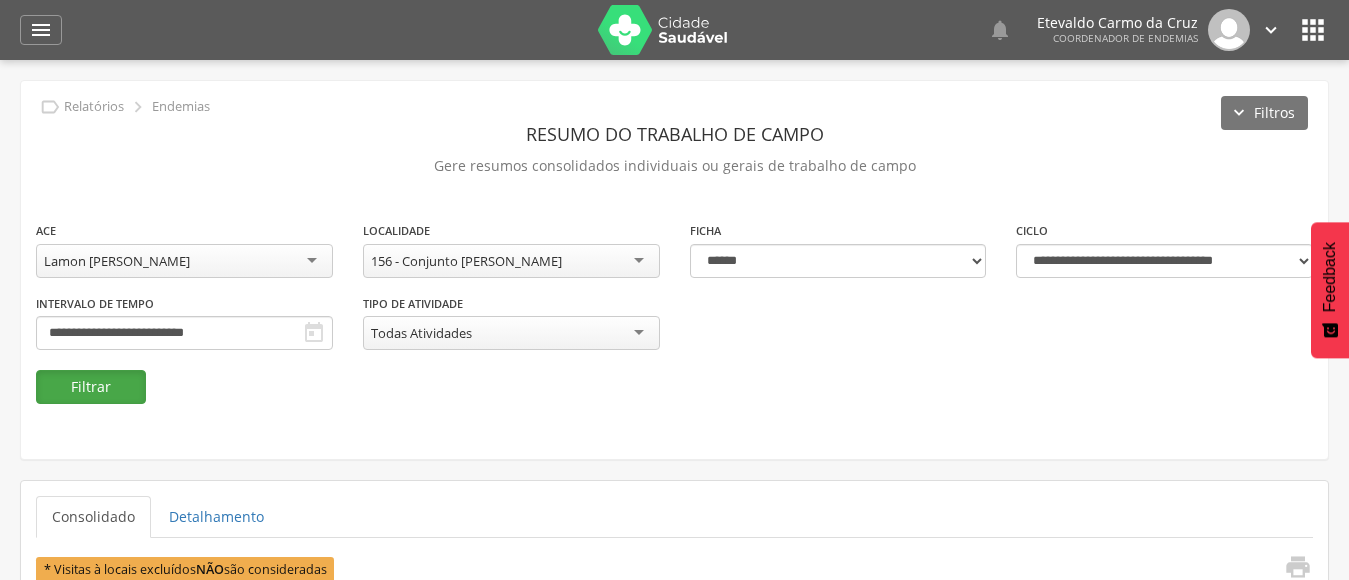 click on "Filtrar" at bounding box center (91, 387) 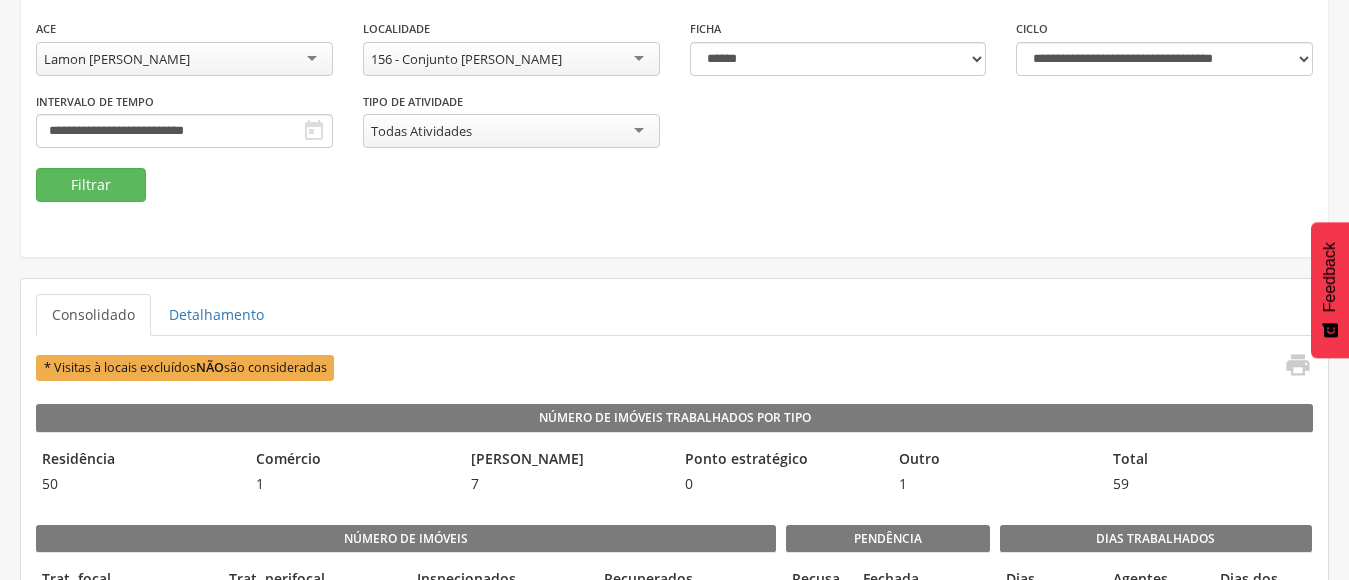 scroll, scrollTop: 0, scrollLeft: 0, axis: both 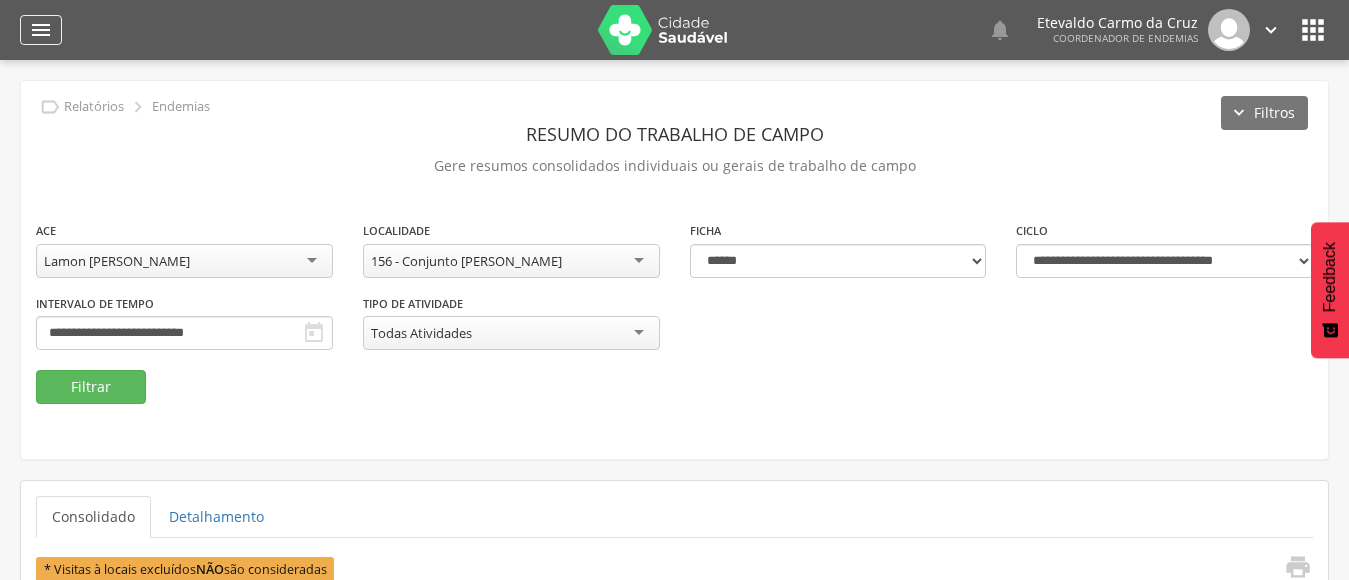 click on "" at bounding box center [41, 30] 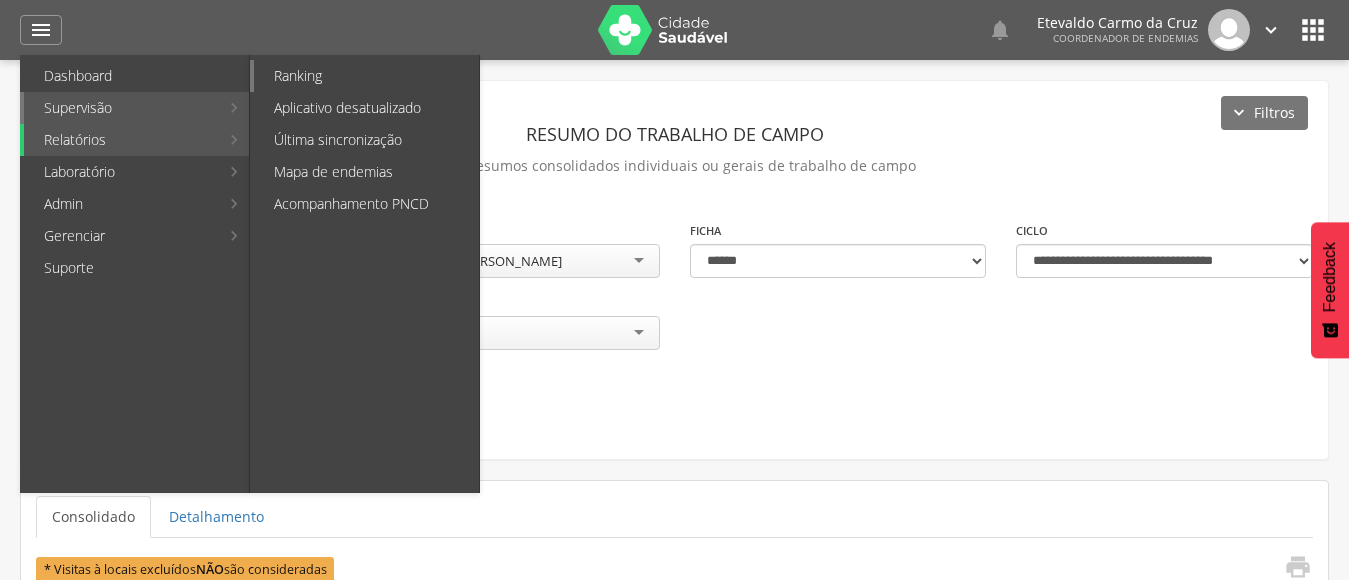 click on "Ranking" at bounding box center (366, 76) 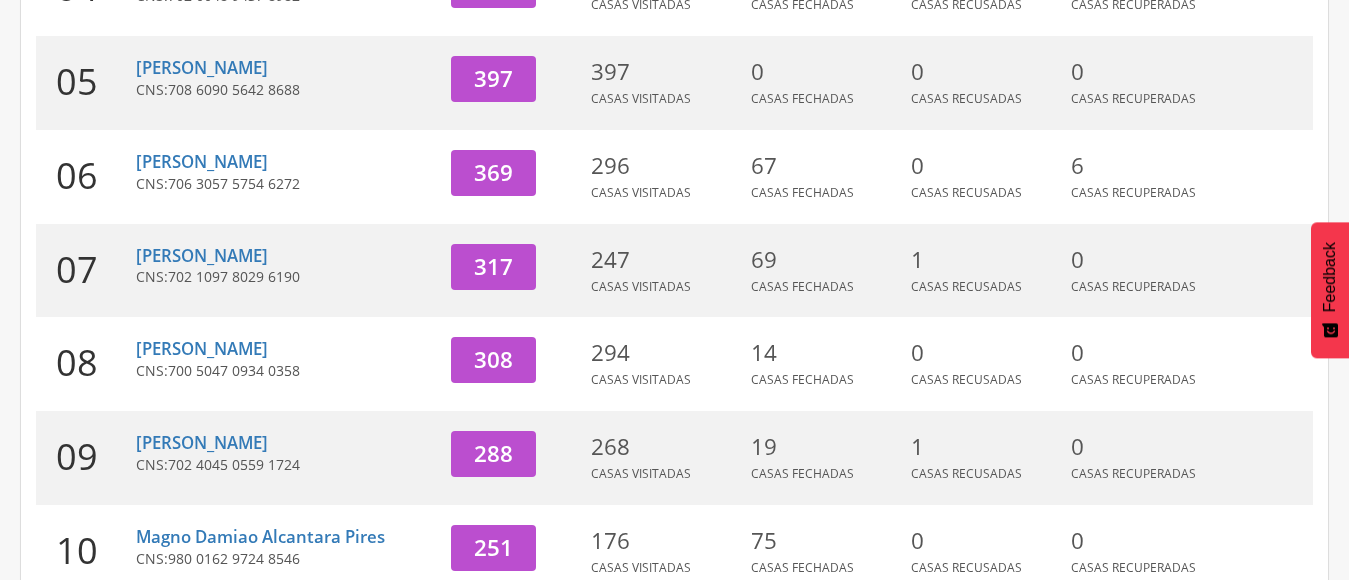 scroll, scrollTop: 809, scrollLeft: 0, axis: vertical 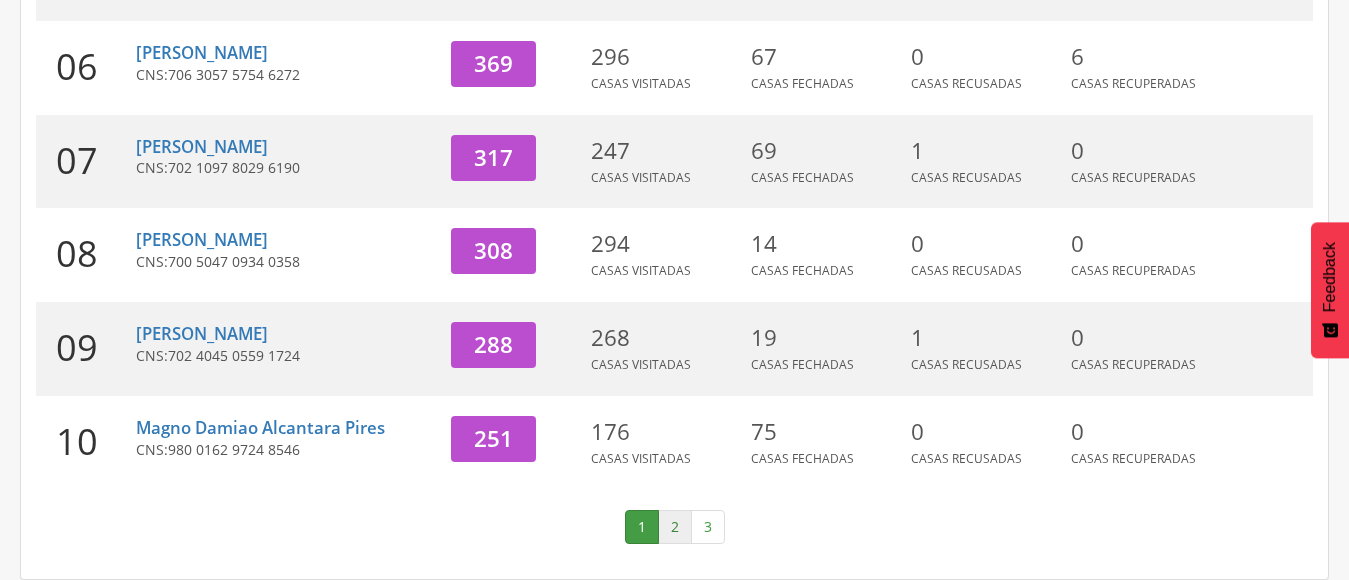 click on "2" at bounding box center [675, 527] 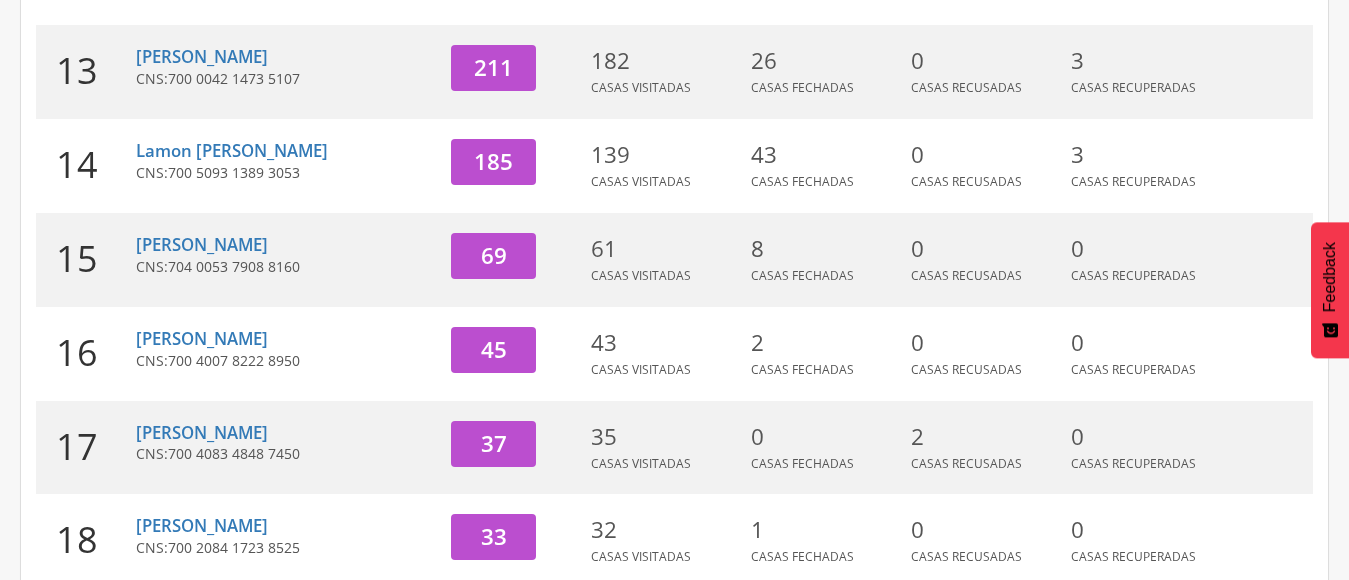 scroll, scrollTop: 333, scrollLeft: 0, axis: vertical 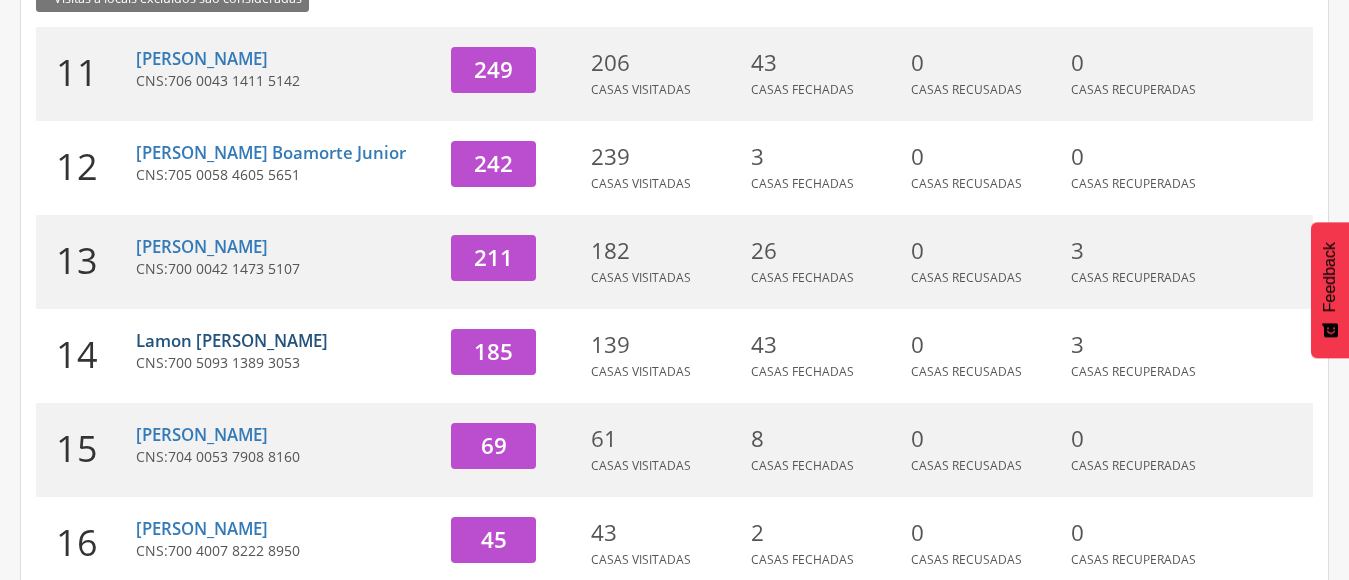 click on "Lamon [PERSON_NAME]" at bounding box center (232, 340) 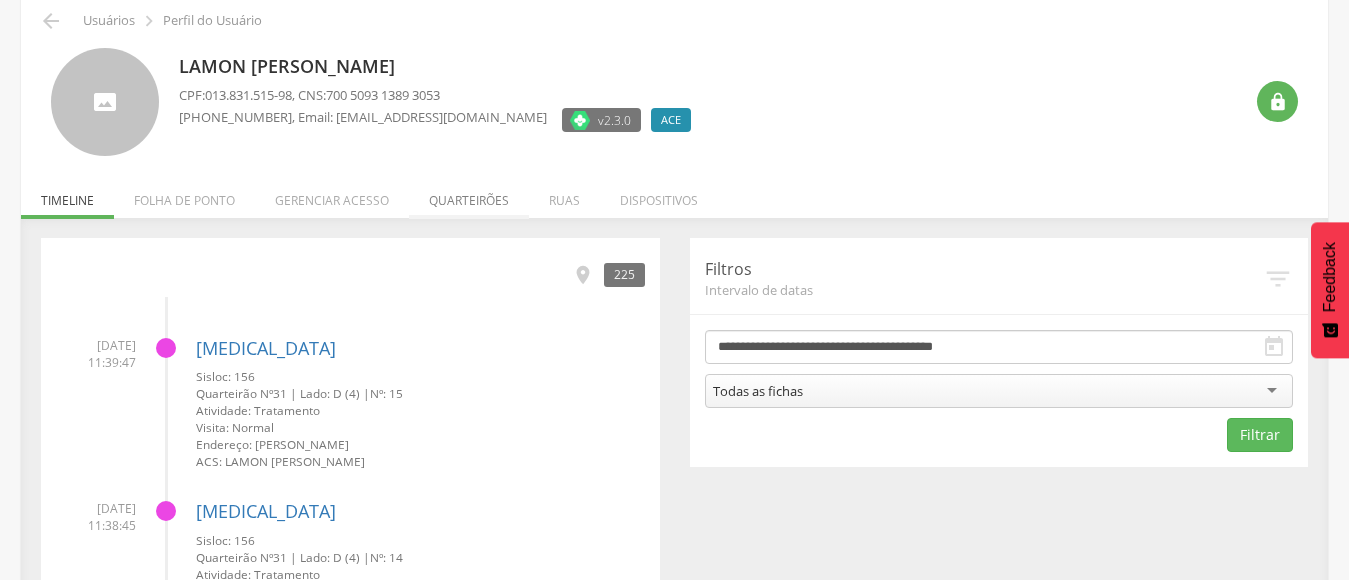 scroll, scrollTop: 0, scrollLeft: 0, axis: both 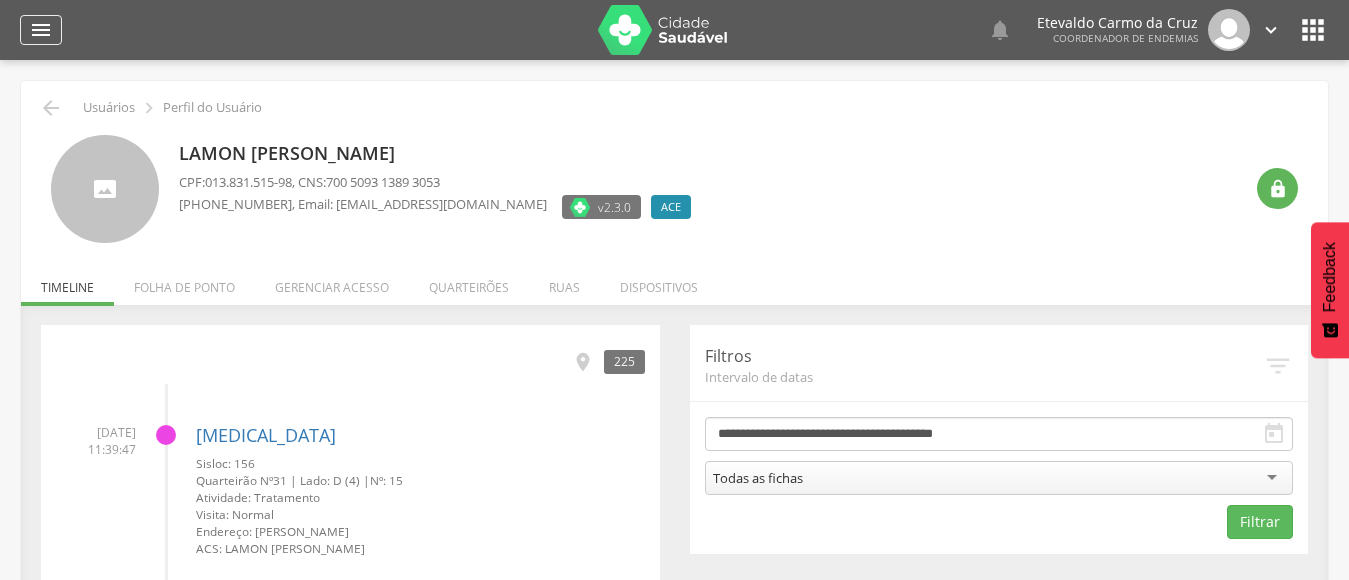 click on "" at bounding box center (41, 30) 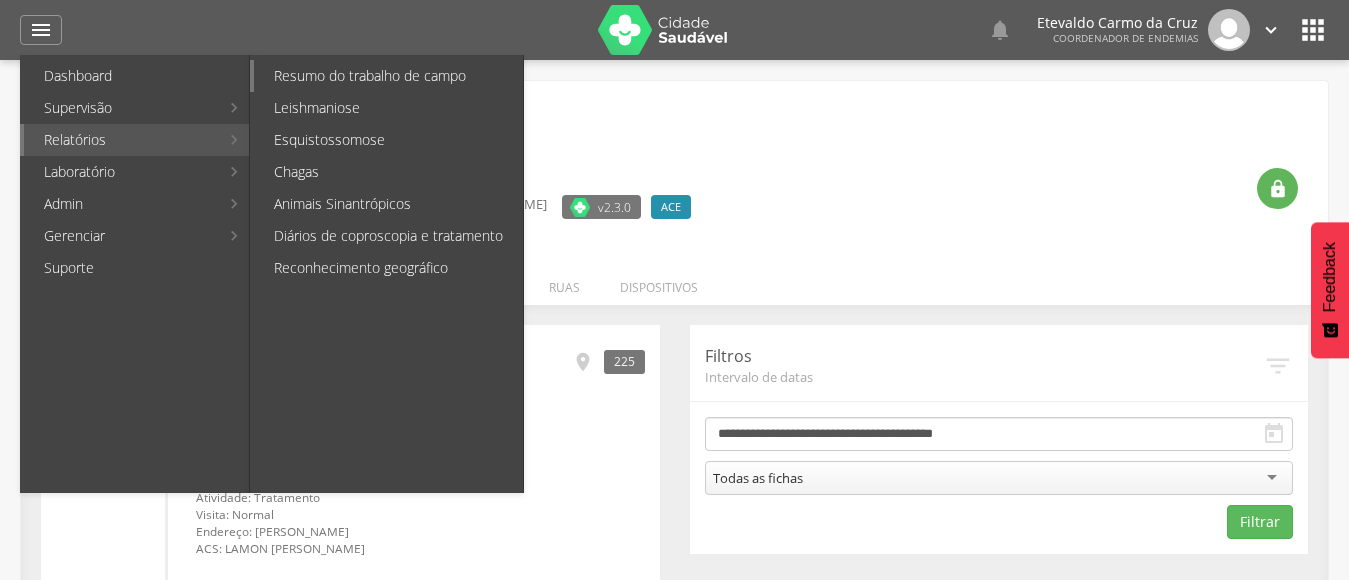 click on "Resumo do trabalho de campo" at bounding box center [388, 76] 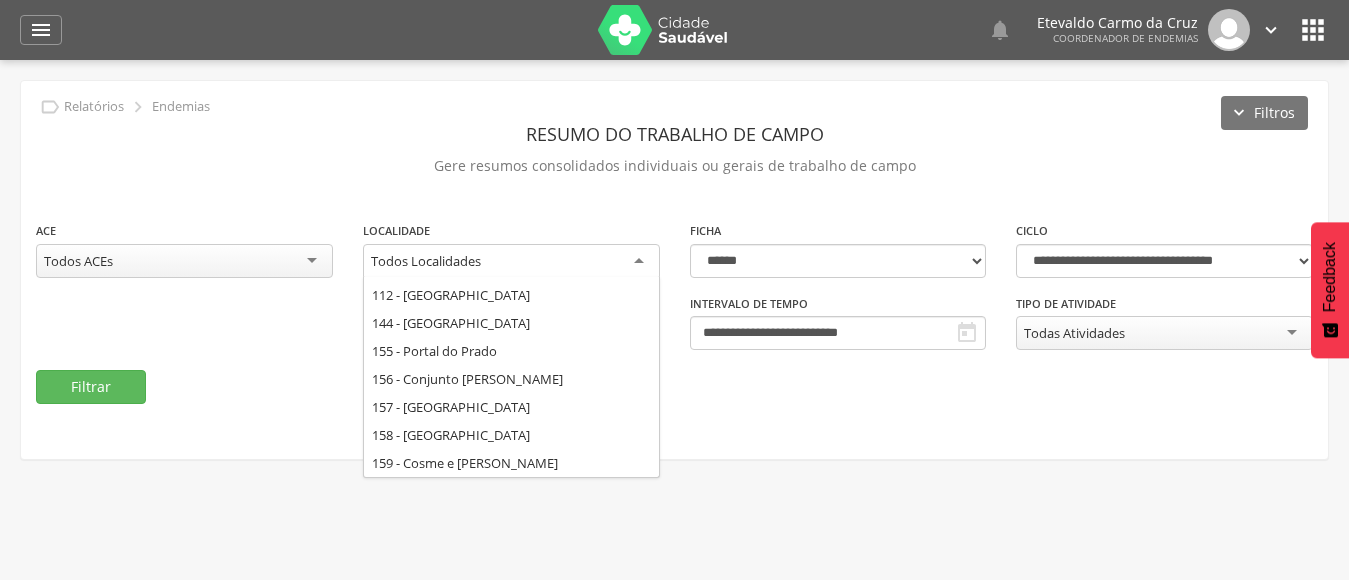 click on "Todos Localidades" at bounding box center [511, 262] 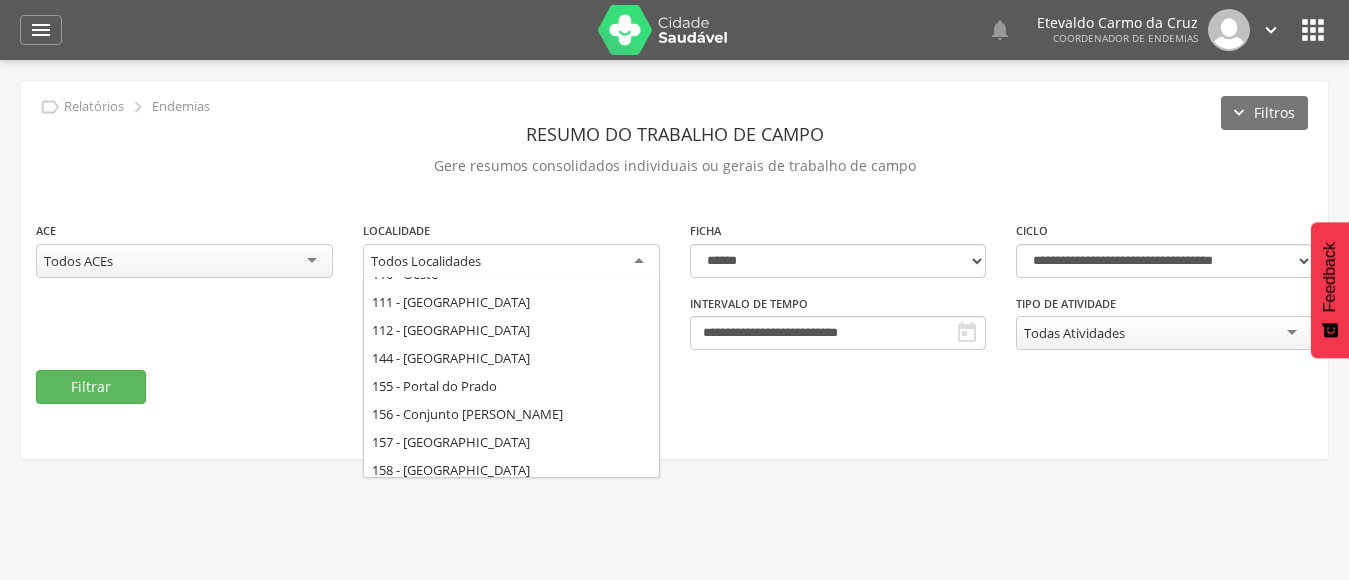 scroll, scrollTop: 332, scrollLeft: 0, axis: vertical 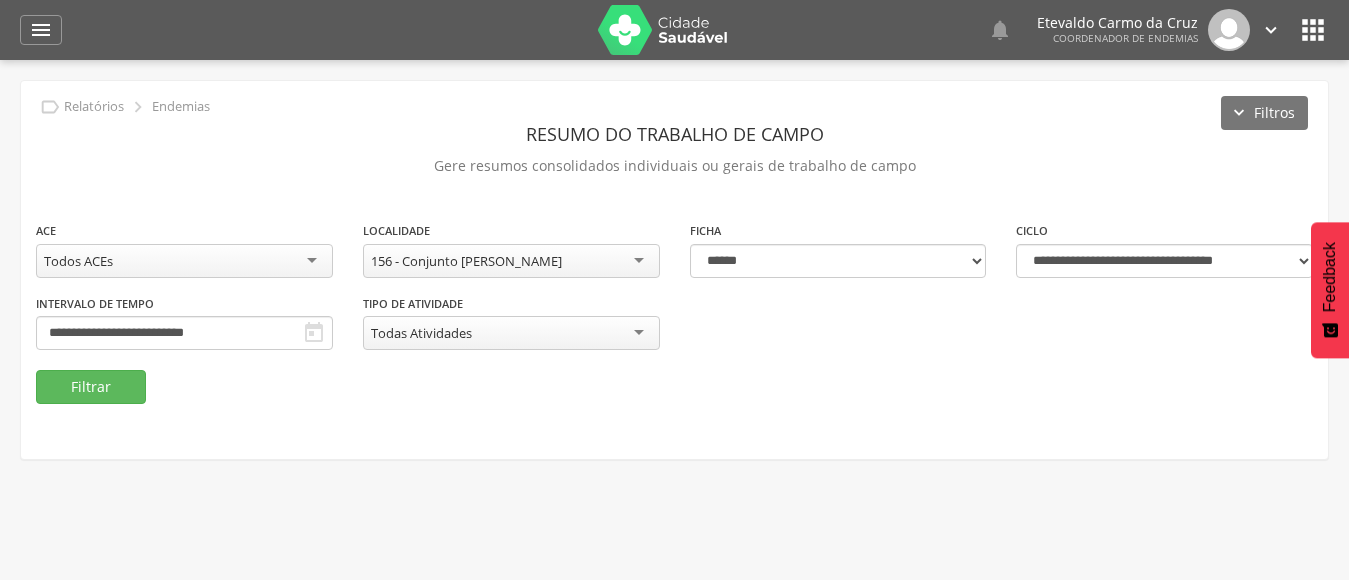 click on "Todos ACEs" at bounding box center [184, 261] 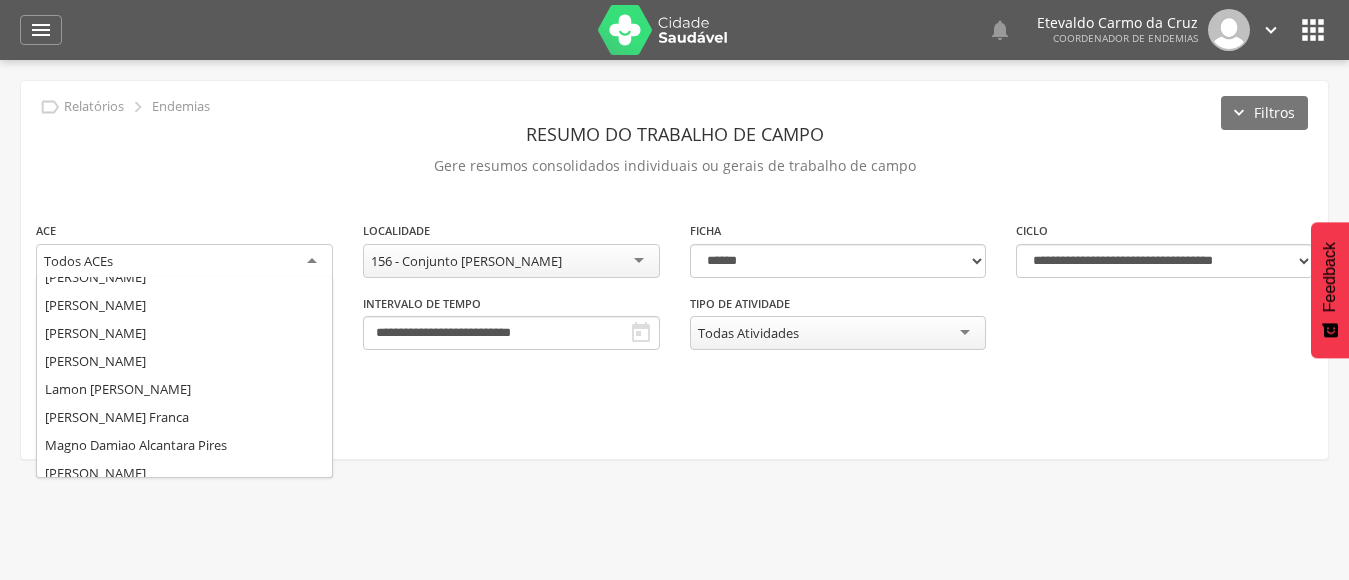 scroll, scrollTop: 300, scrollLeft: 0, axis: vertical 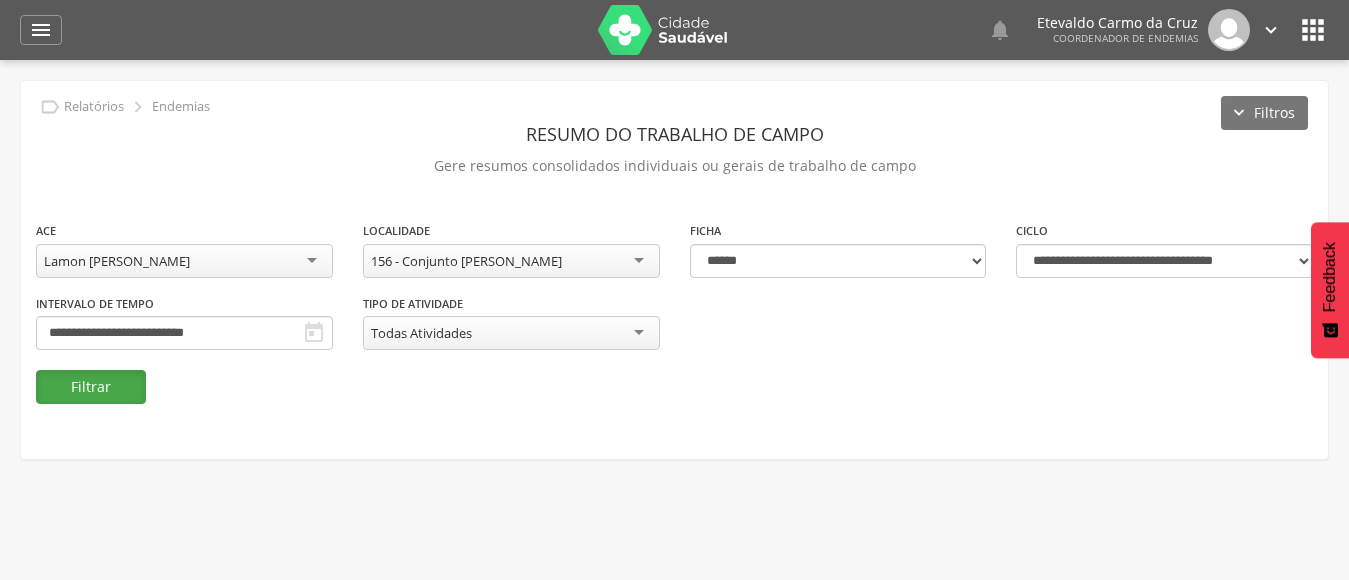 click on "Filtrar" at bounding box center (91, 387) 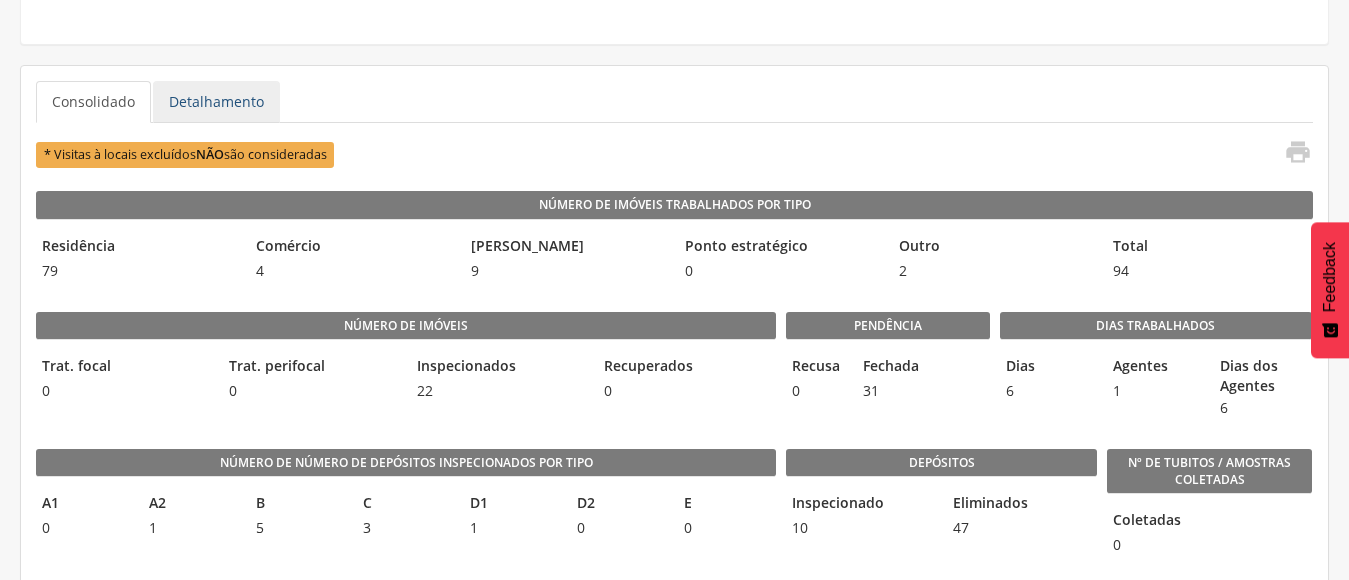 scroll, scrollTop: 0, scrollLeft: 0, axis: both 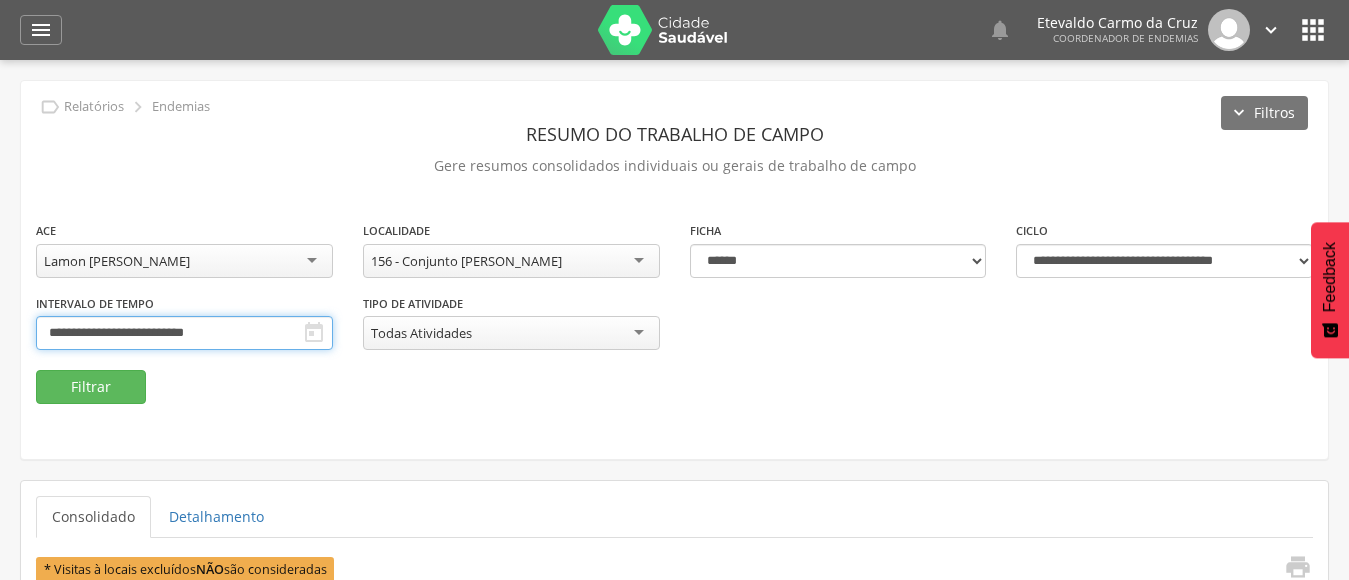 click on "**********" at bounding box center (184, 333) 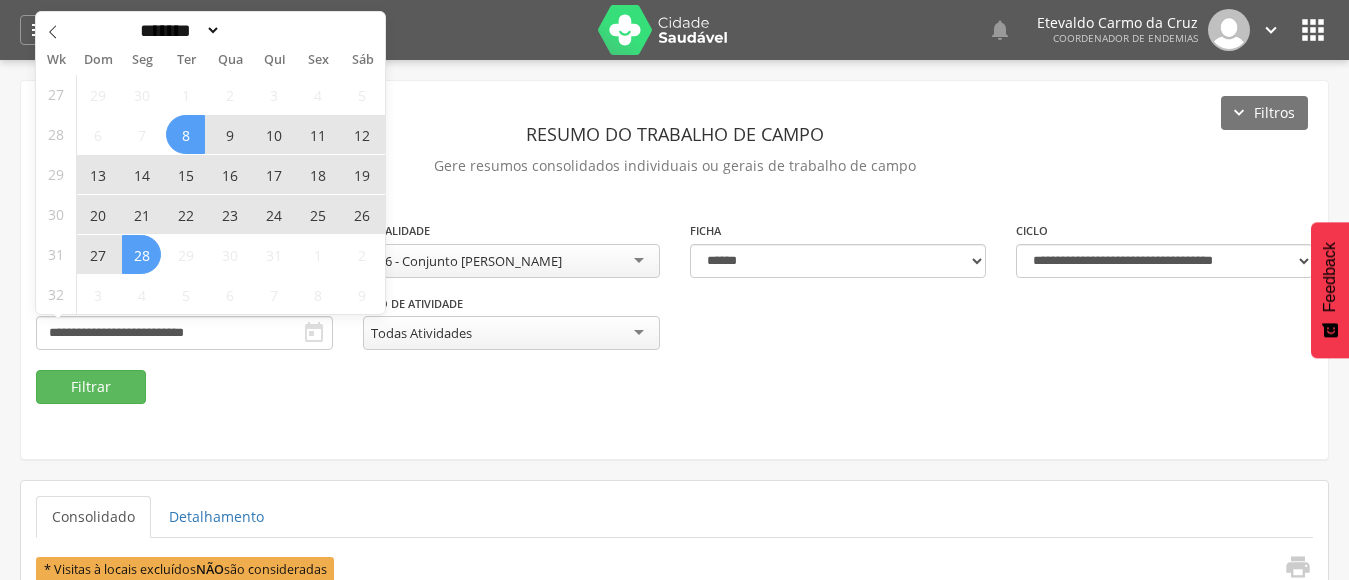 click on "29 30 1 2 3 4 5 6 7 8 9 10 11 12 13 14 15 16 17 18 19 20 21 22 23 24 25 26 27 28 29 30 31 1 2 3 4 5 6 7 8 9" at bounding box center (230, 194) 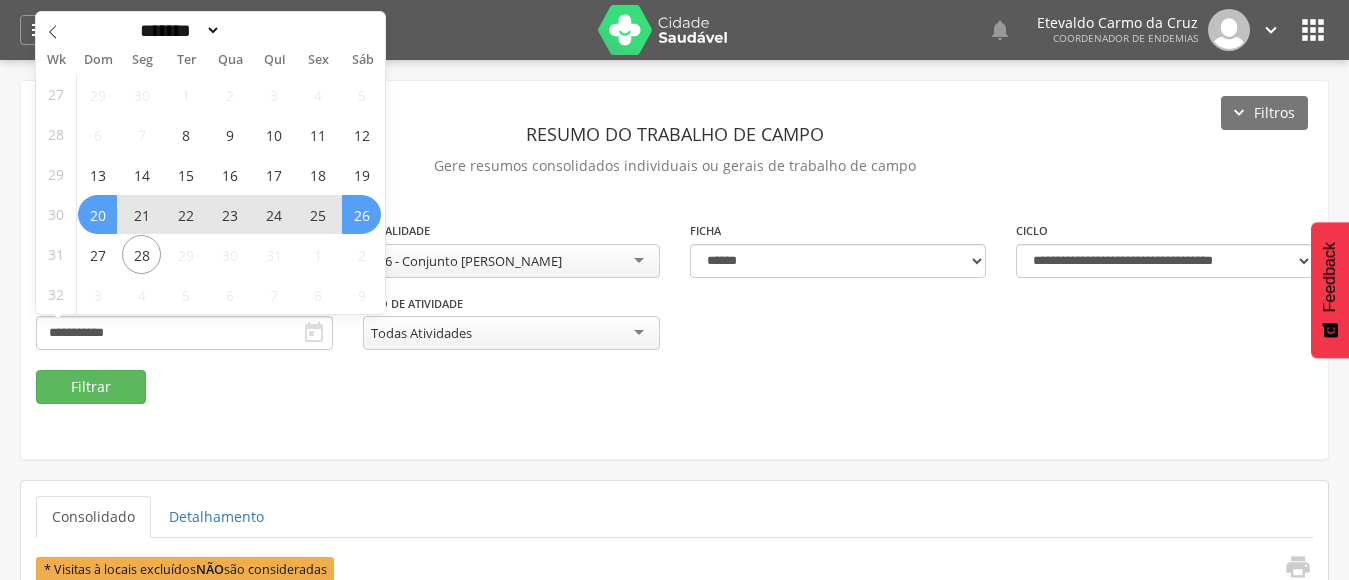 click on "26" at bounding box center (361, 214) 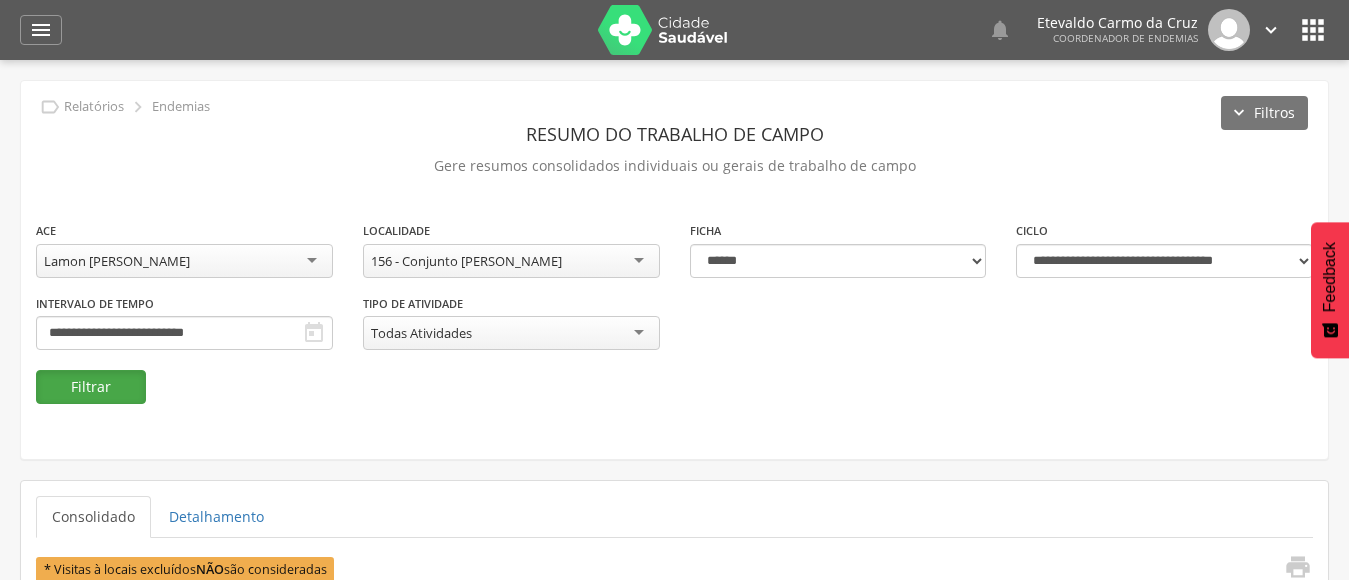 click on "Filtrar" at bounding box center [91, 387] 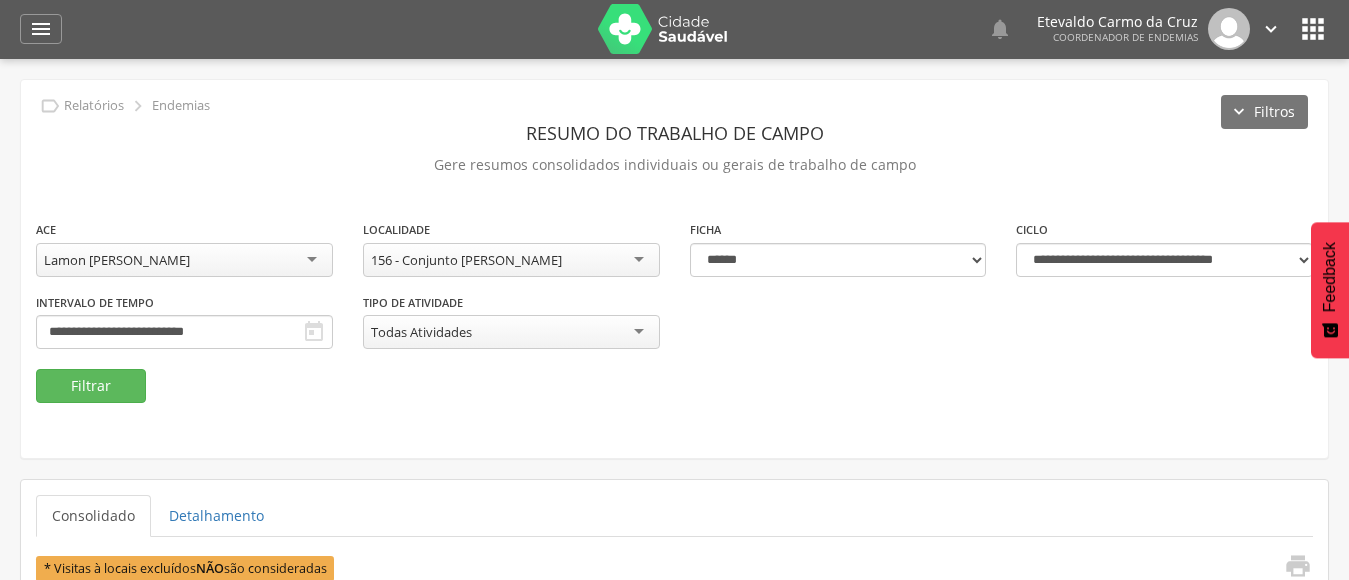 scroll, scrollTop: 0, scrollLeft: 0, axis: both 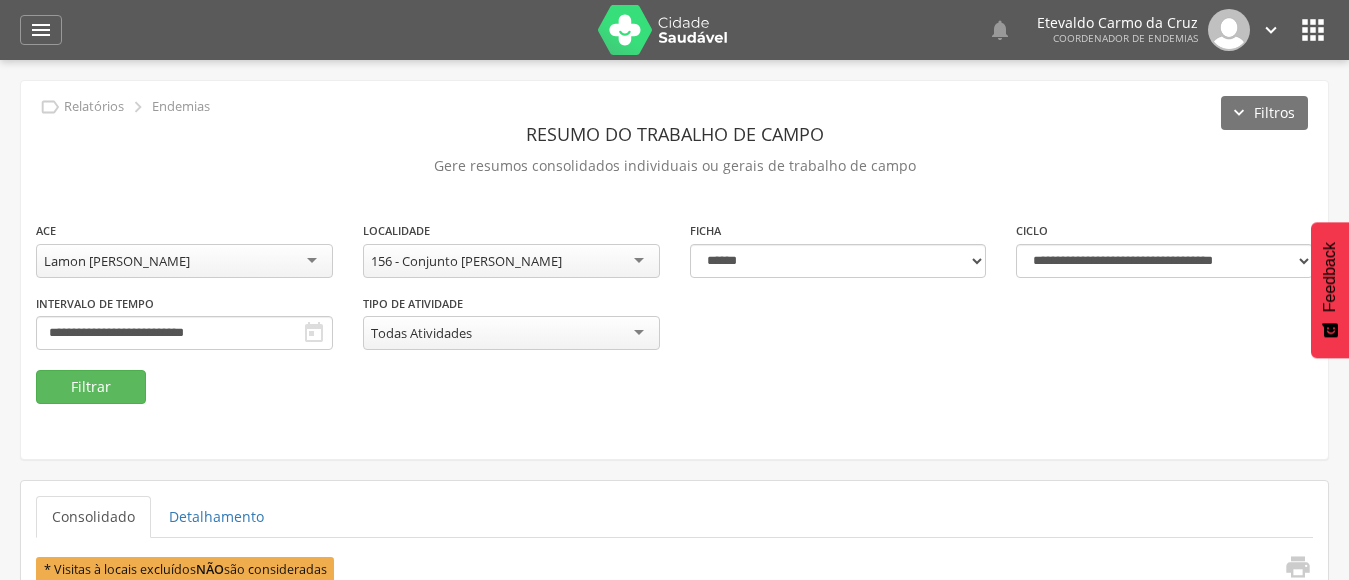 click on "Lamon [PERSON_NAME]" at bounding box center [184, 261] 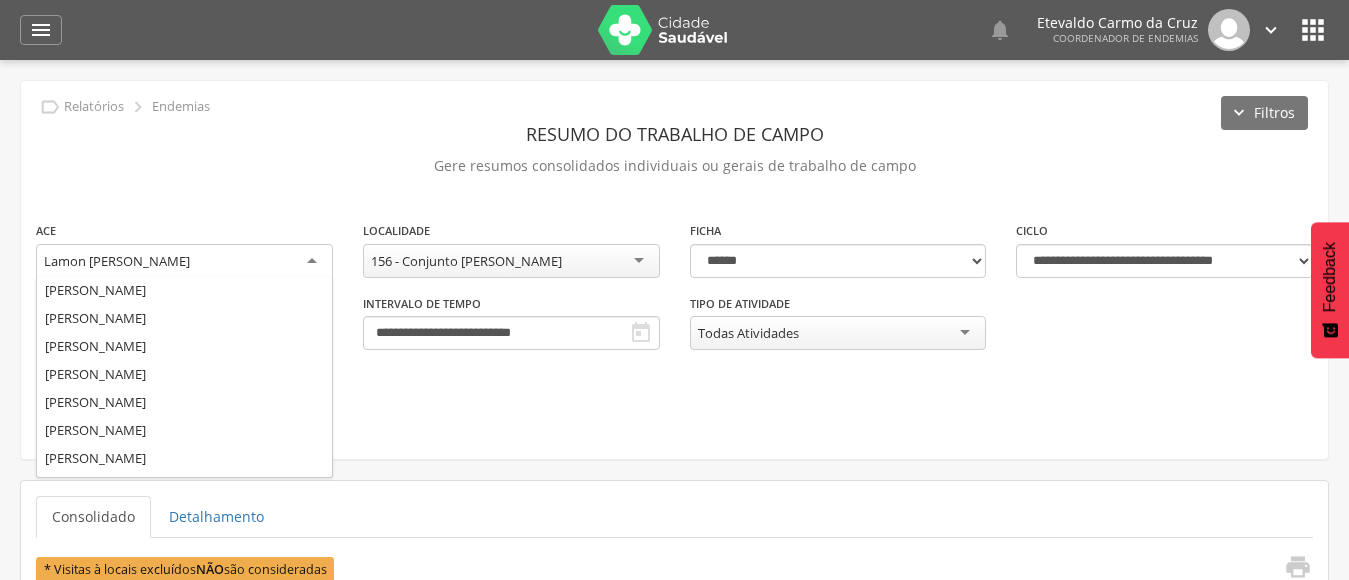 scroll, scrollTop: 0, scrollLeft: 0, axis: both 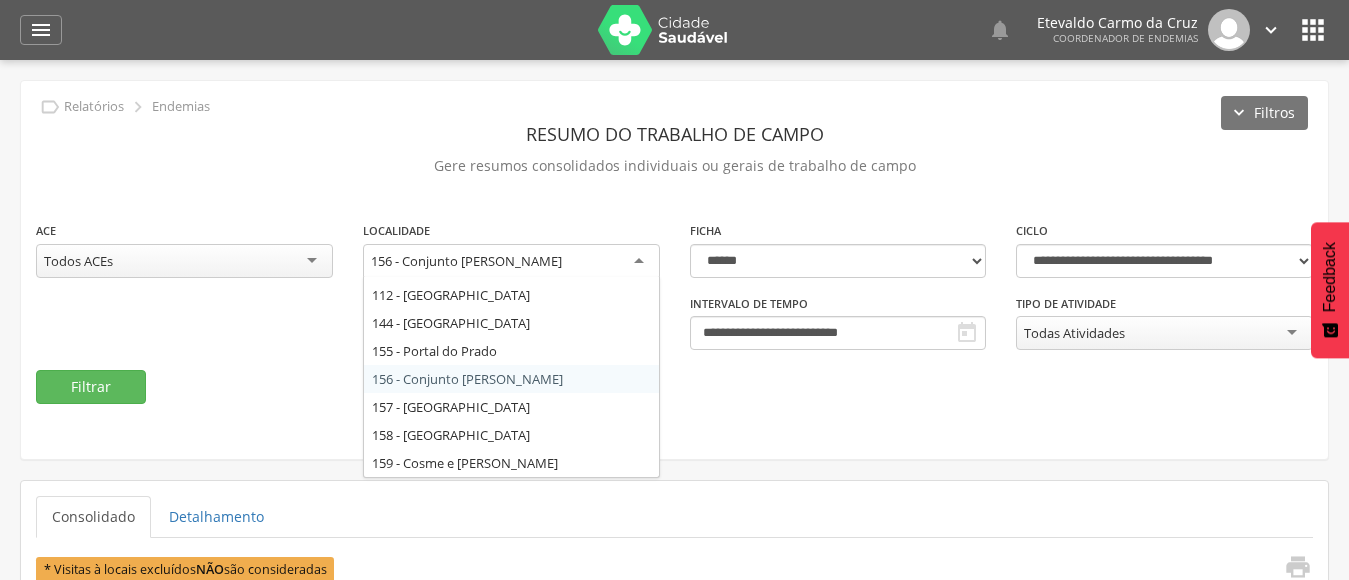 click on "156 - Conjunto [PERSON_NAME]" at bounding box center [511, 262] 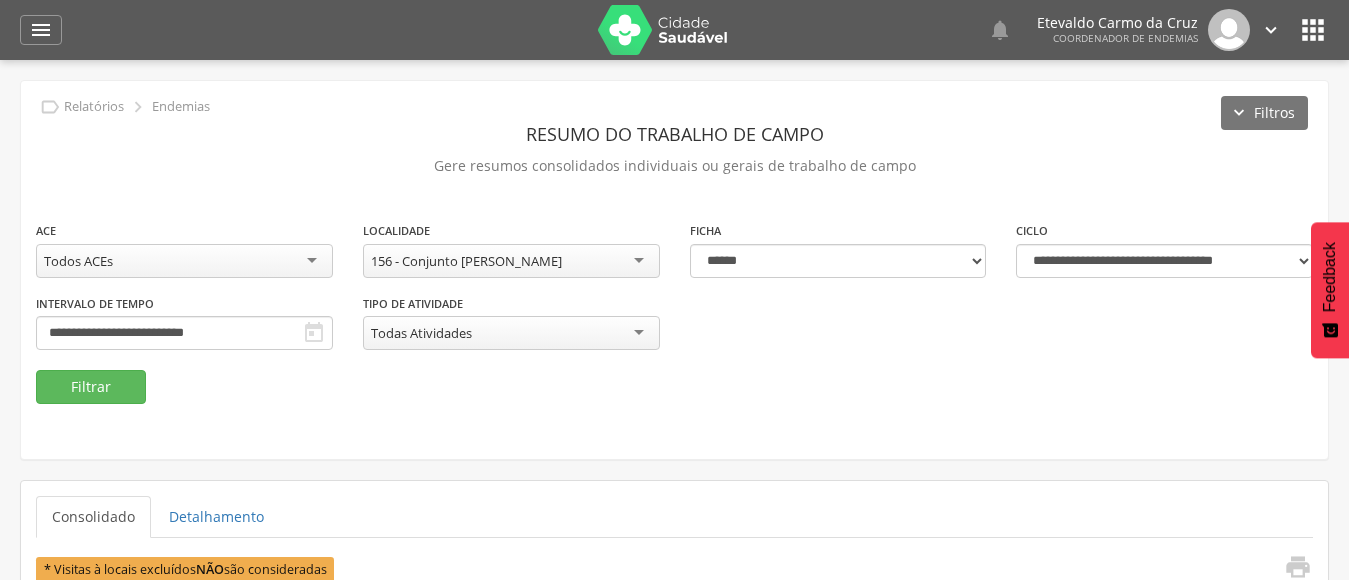drag, startPoint x: 545, startPoint y: 382, endPoint x: 454, endPoint y: 389, distance: 91.26884 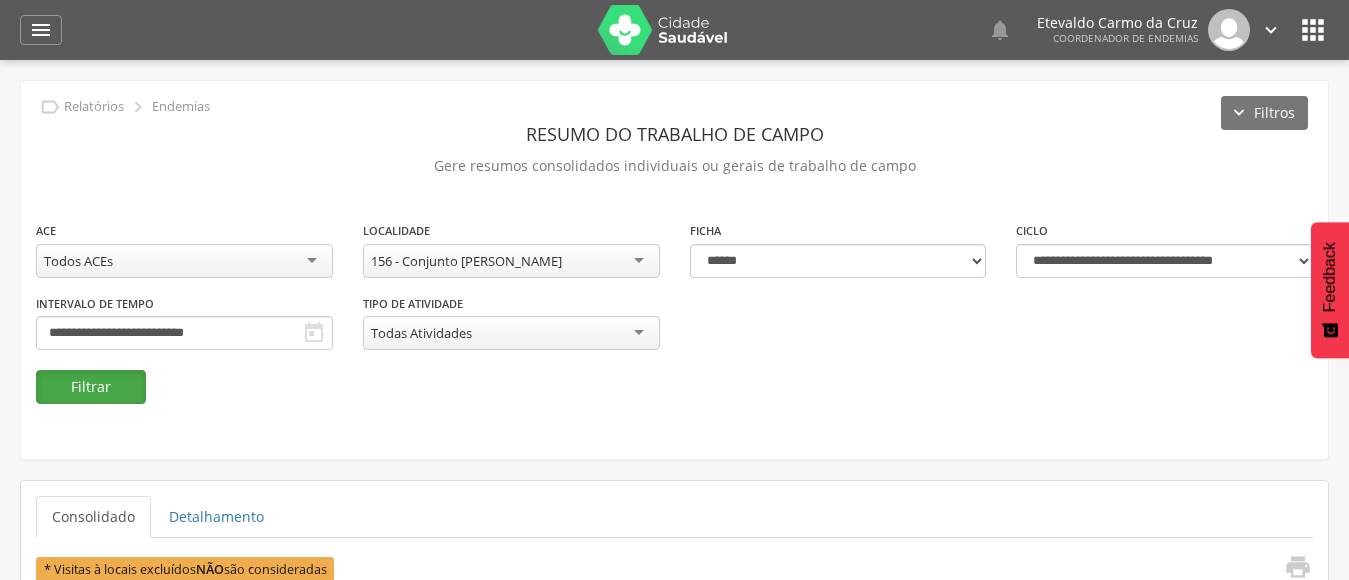 click on "Filtrar" at bounding box center [91, 387] 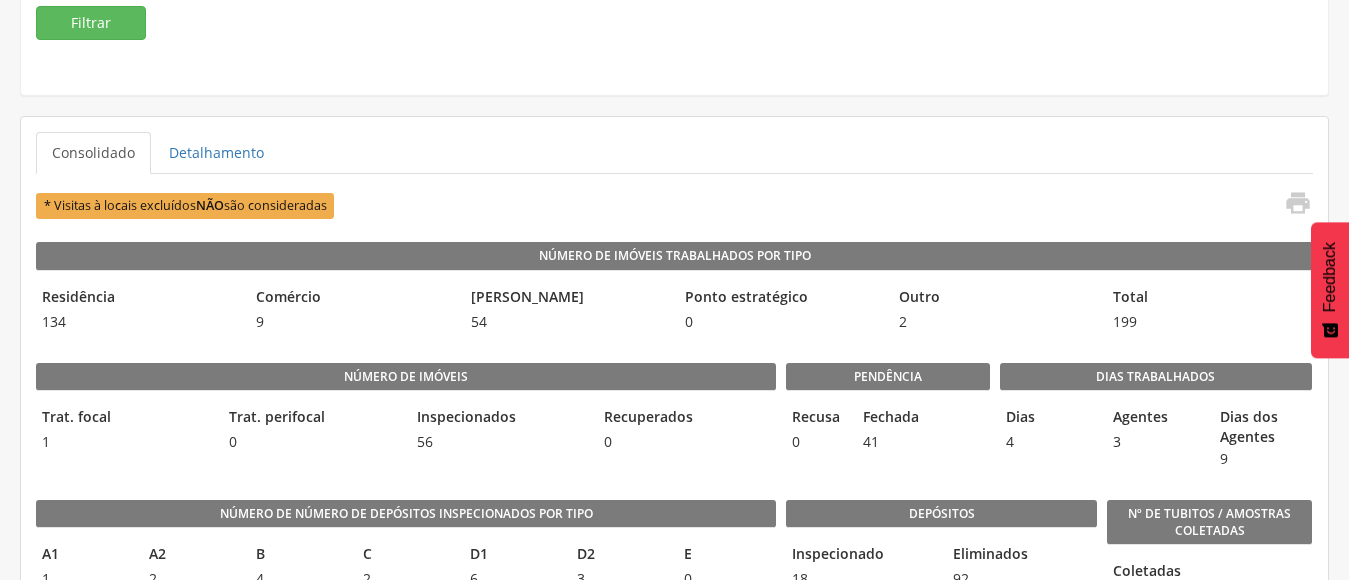 scroll, scrollTop: 400, scrollLeft: 0, axis: vertical 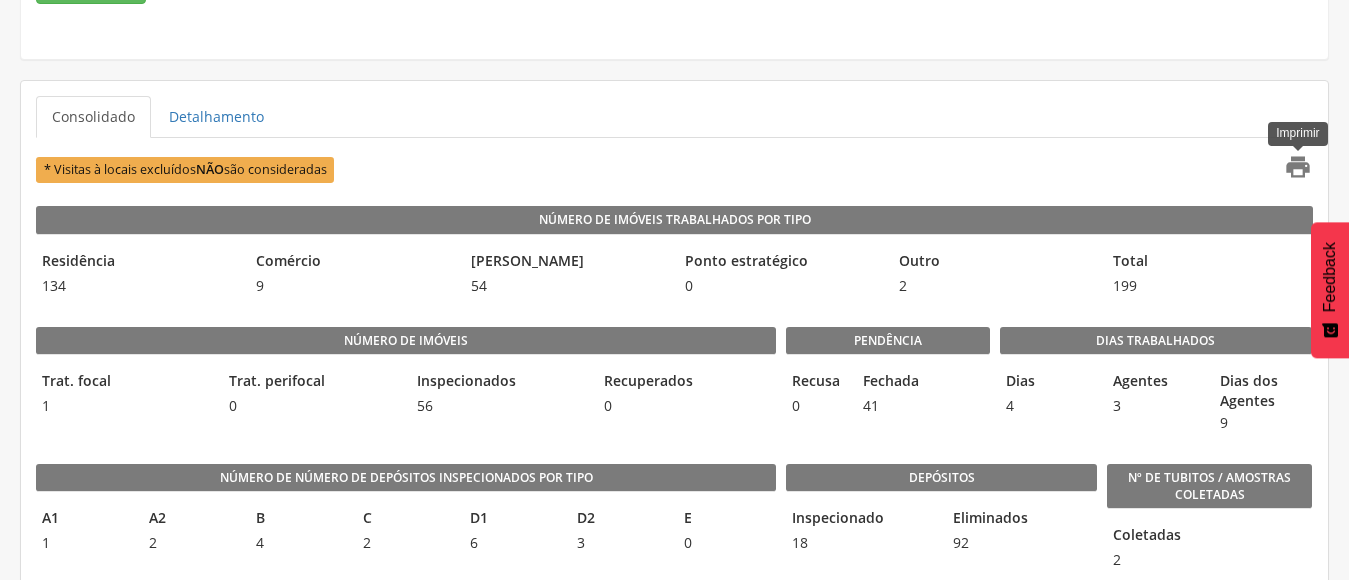 click on "" at bounding box center (1298, 167) 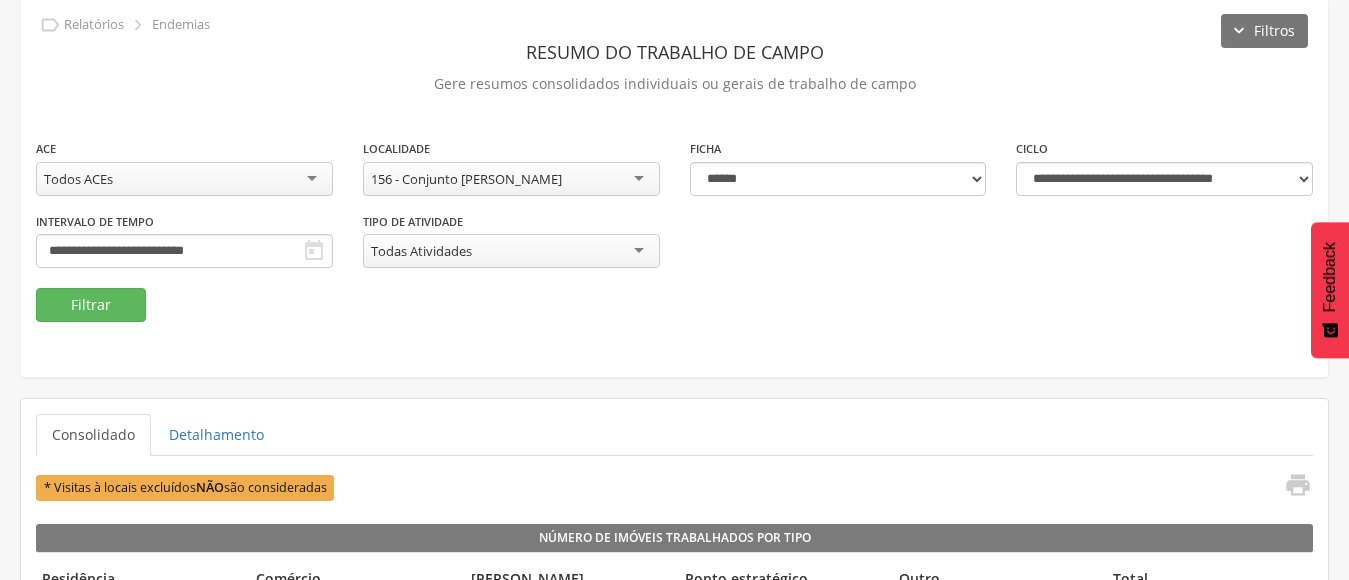 scroll, scrollTop: 0, scrollLeft: 0, axis: both 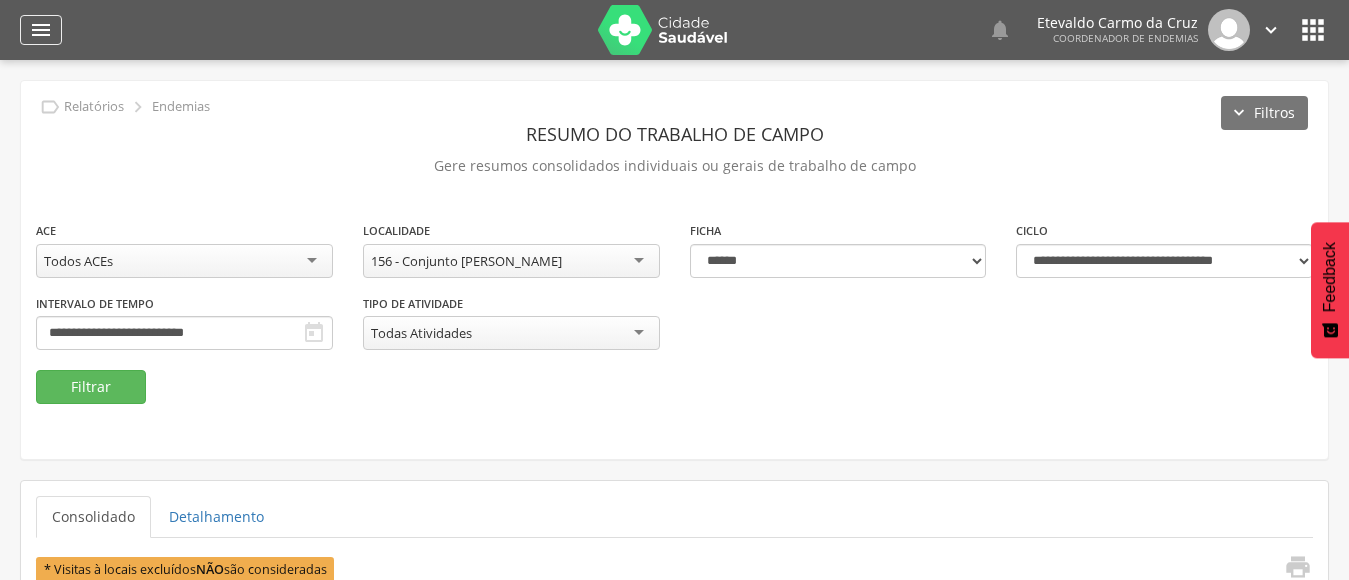 click on "" at bounding box center [41, 30] 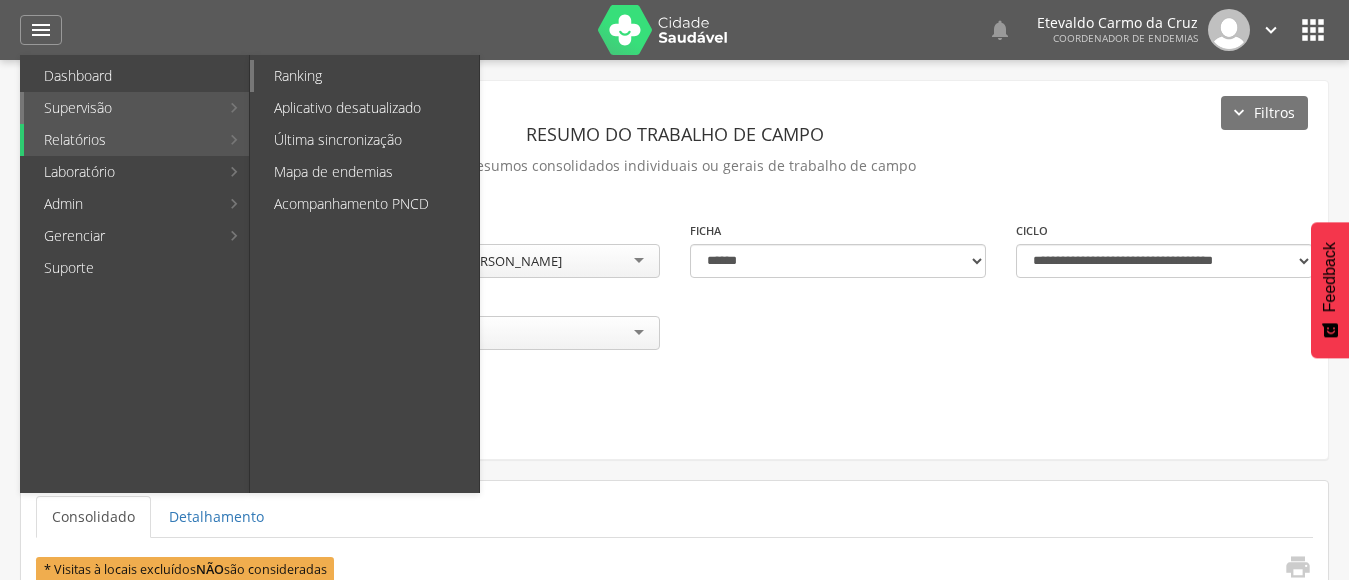 click on "Ranking" at bounding box center (366, 76) 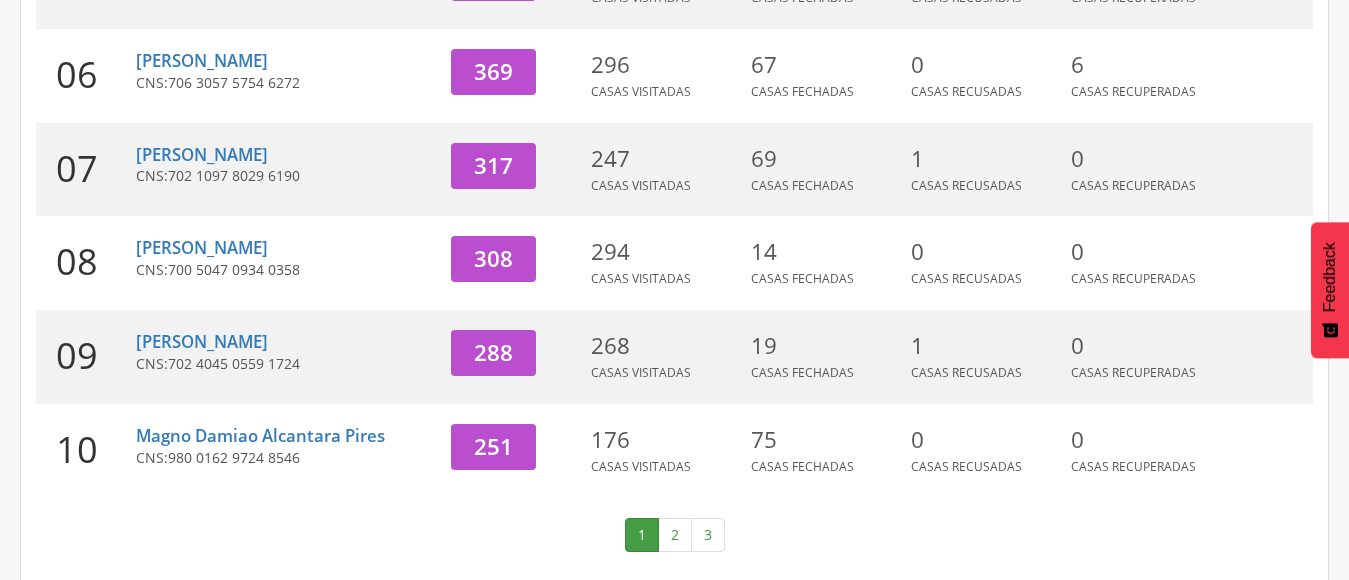 scroll, scrollTop: 809, scrollLeft: 0, axis: vertical 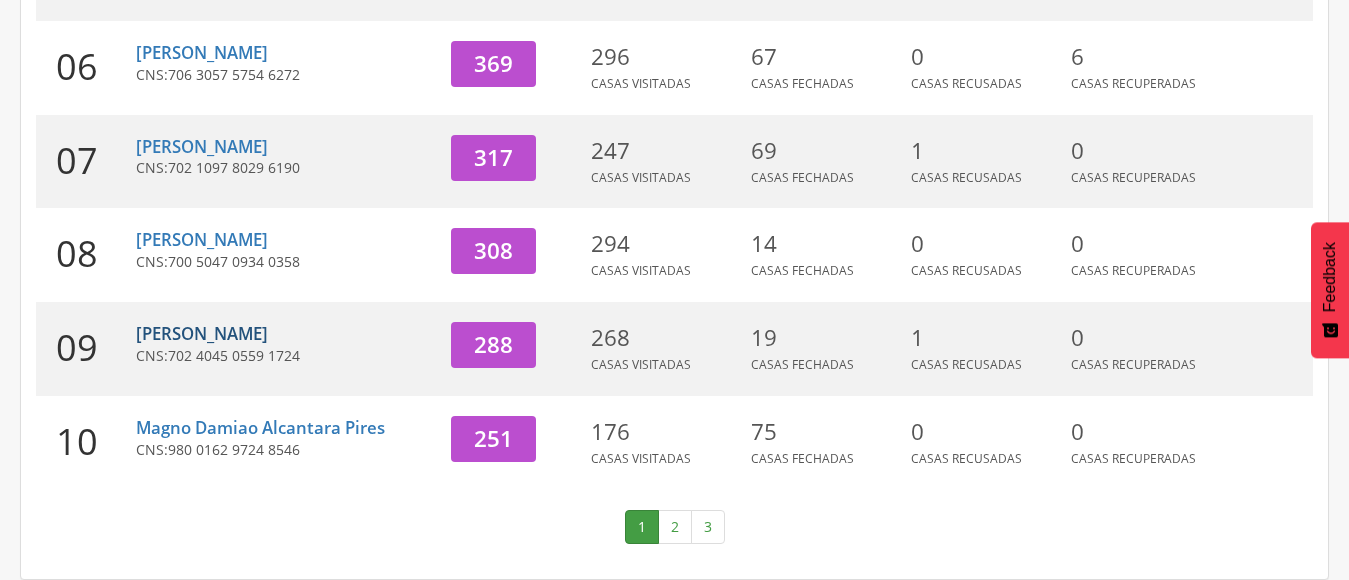 click on "[PERSON_NAME]" at bounding box center [202, 333] 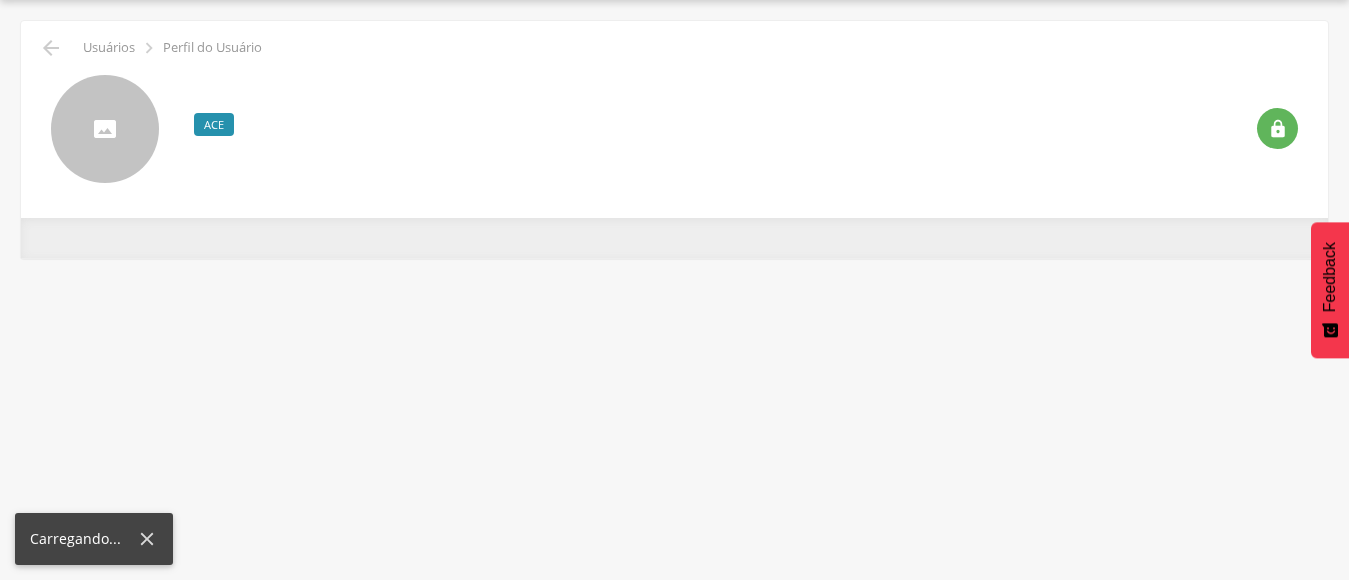 scroll, scrollTop: 60, scrollLeft: 0, axis: vertical 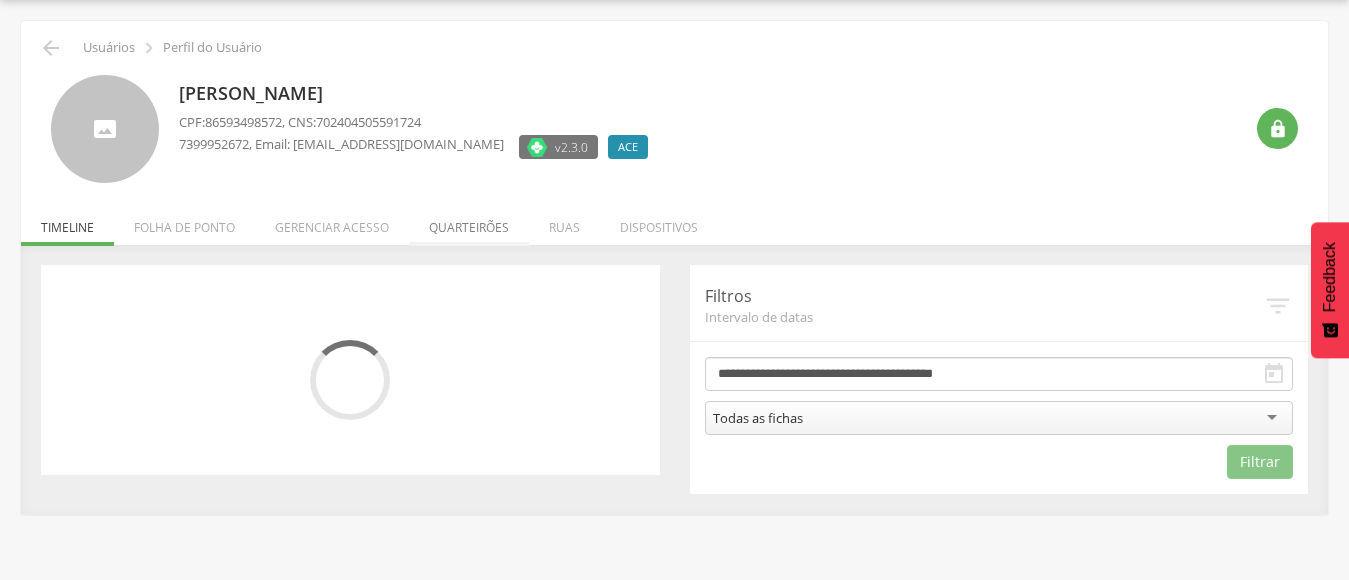 click on "Quarteirões" at bounding box center (469, 222) 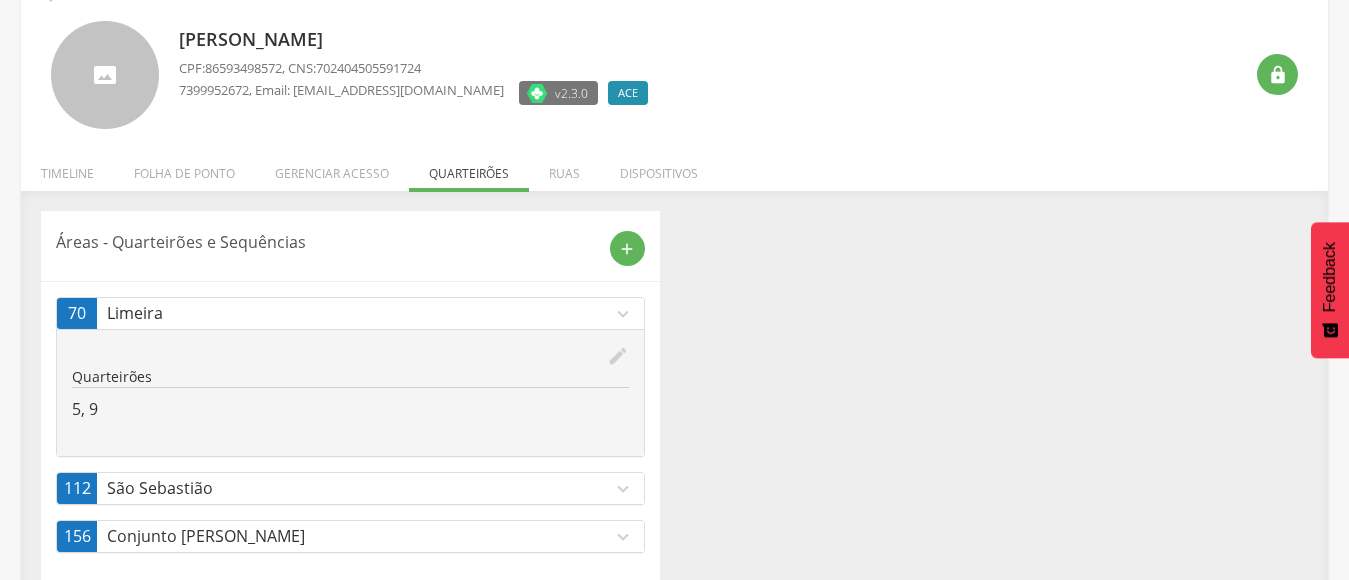 scroll, scrollTop: 143, scrollLeft: 0, axis: vertical 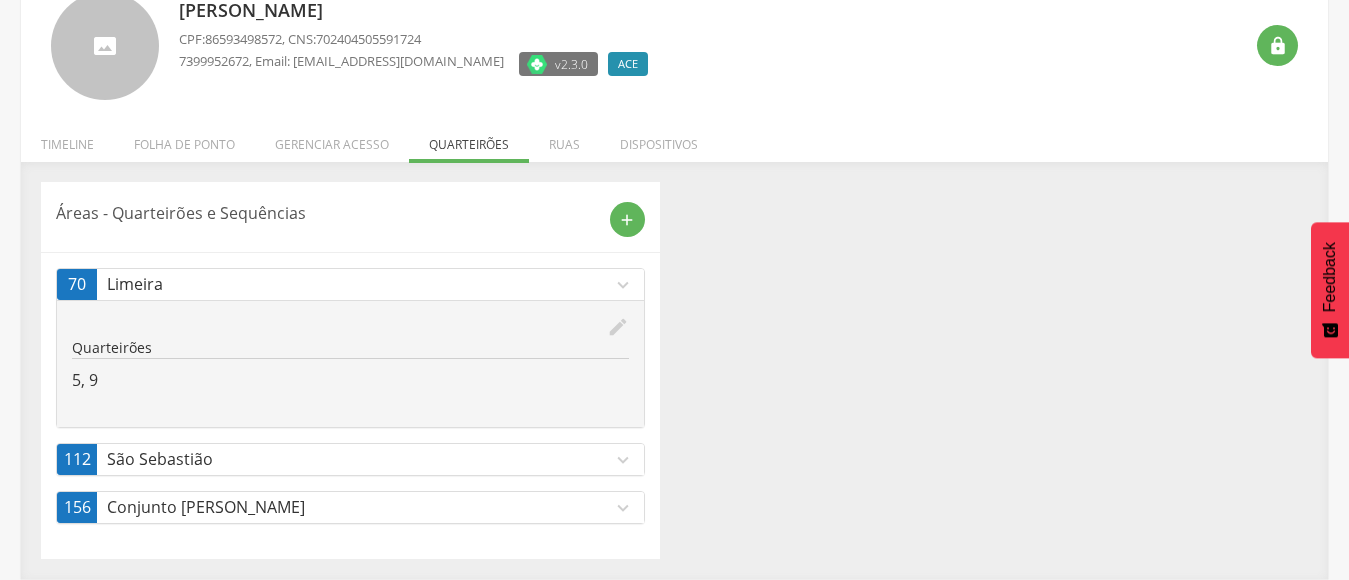 click on "Conjunto [PERSON_NAME]" at bounding box center (359, 507) 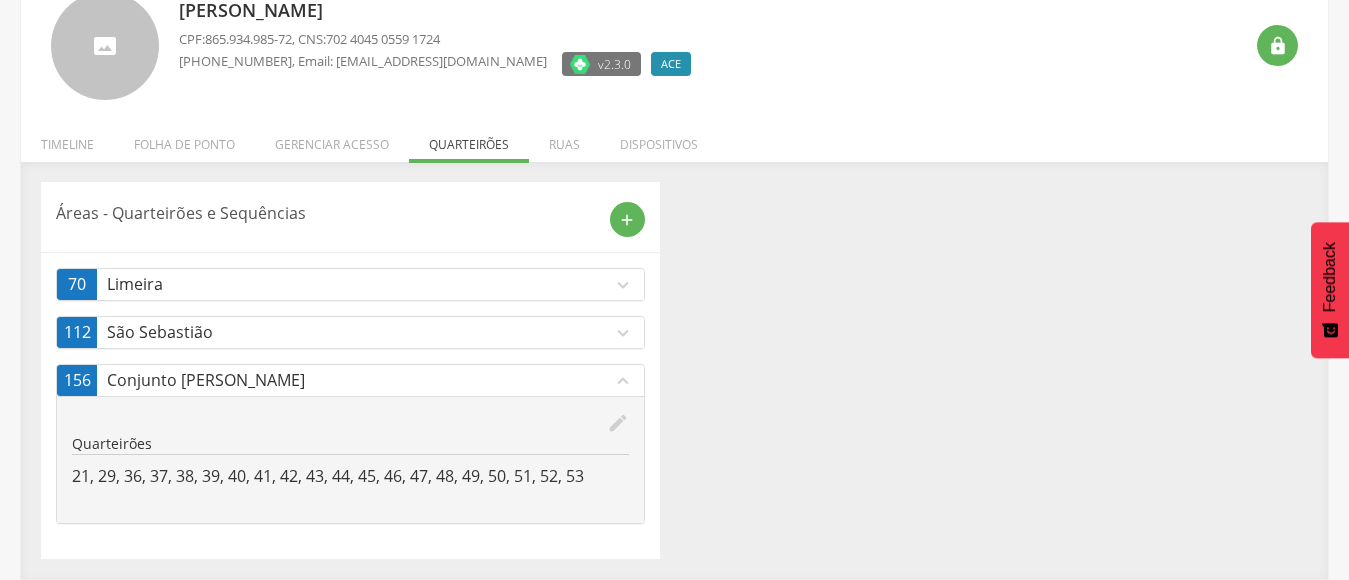 scroll, scrollTop: 0, scrollLeft: 0, axis: both 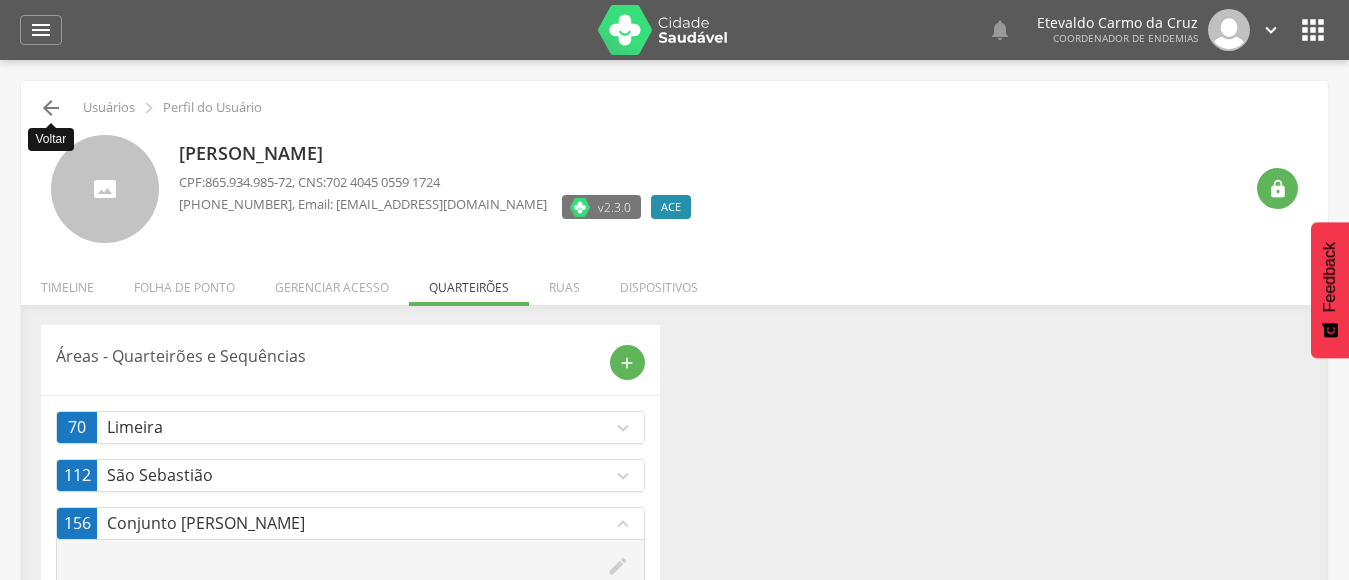 click on "" at bounding box center [51, 108] 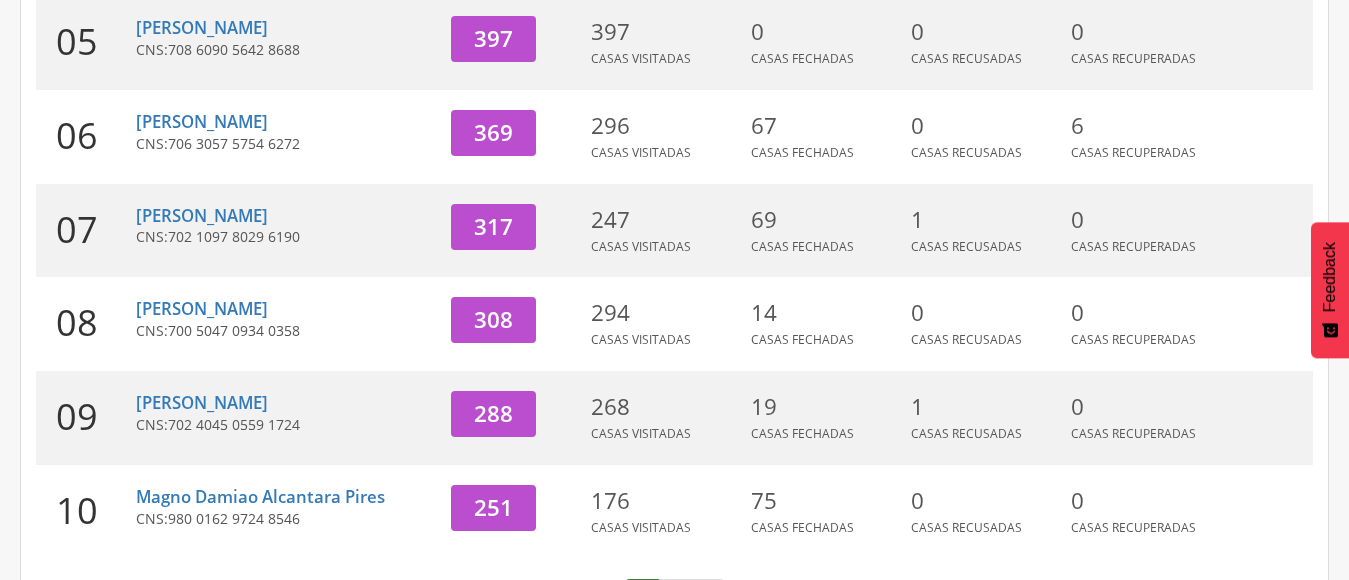 scroll, scrollTop: 760, scrollLeft: 0, axis: vertical 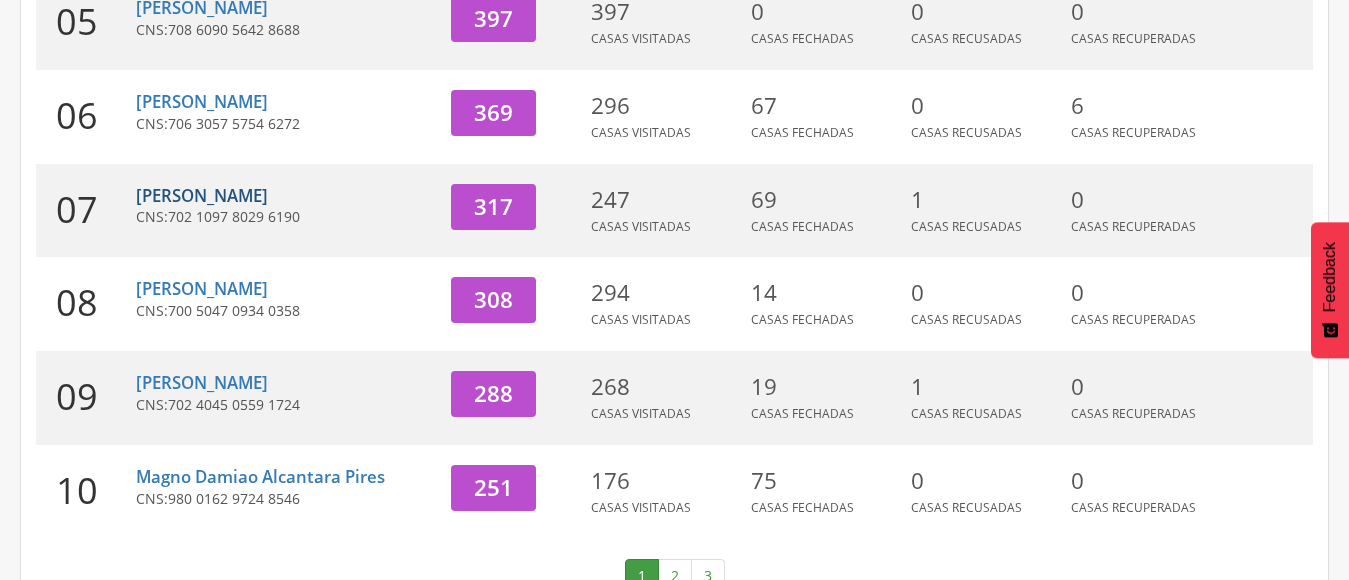 click on "[PERSON_NAME]" at bounding box center (202, 195) 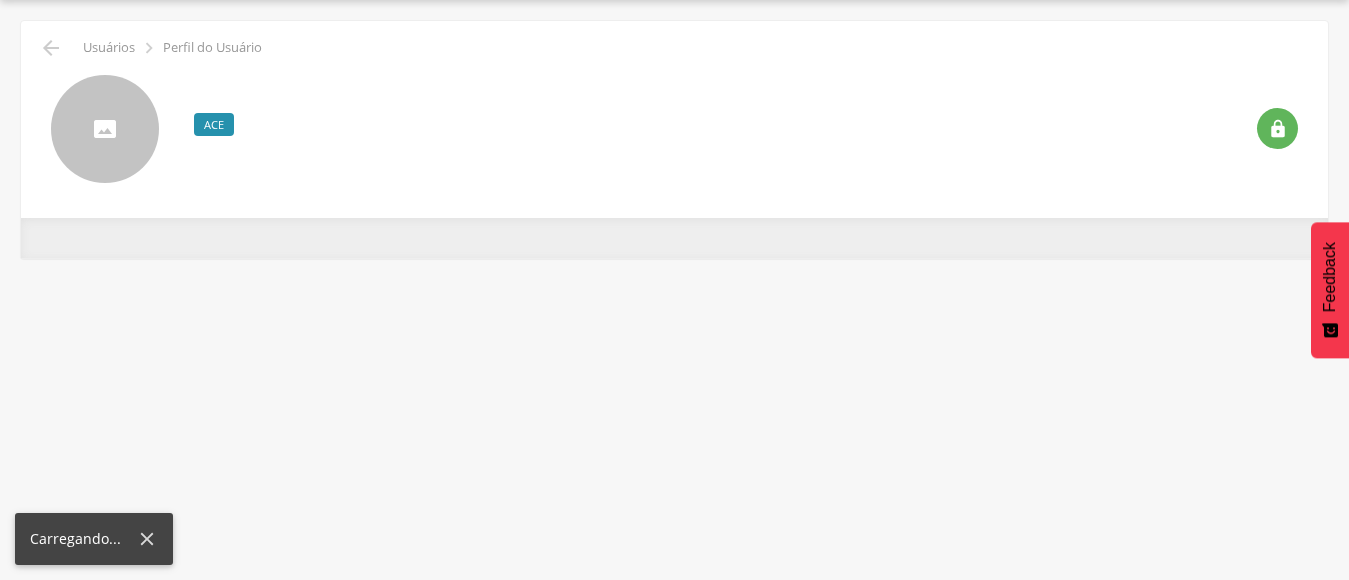 scroll, scrollTop: 60, scrollLeft: 0, axis: vertical 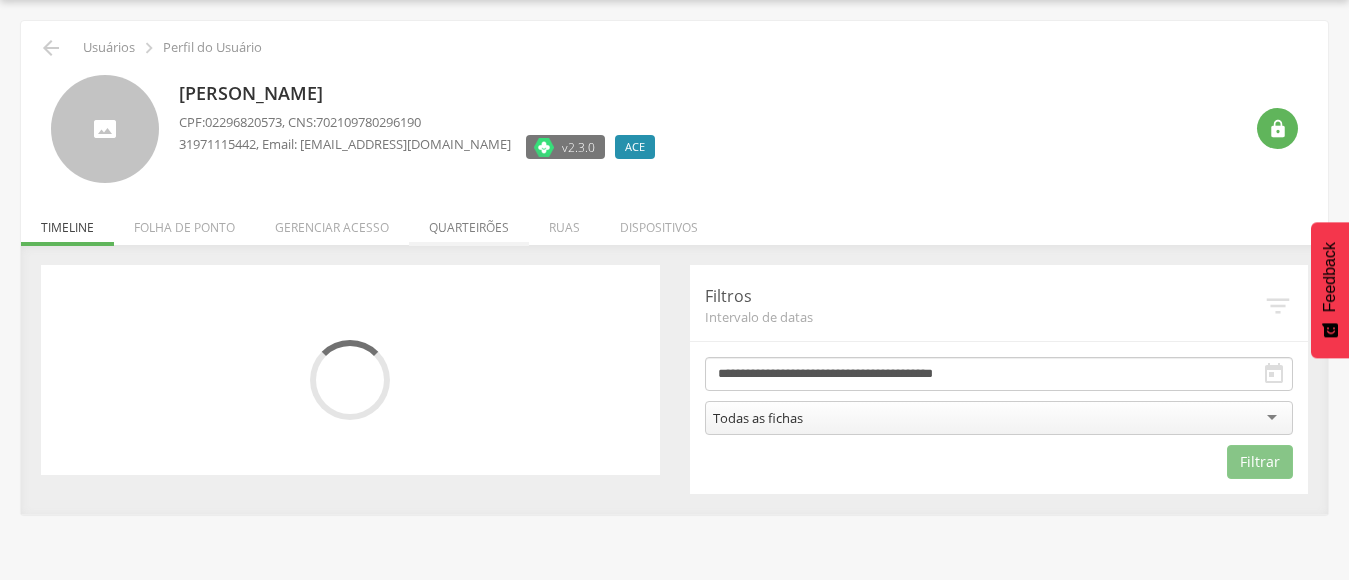 click on "Quarteirões" at bounding box center [469, 222] 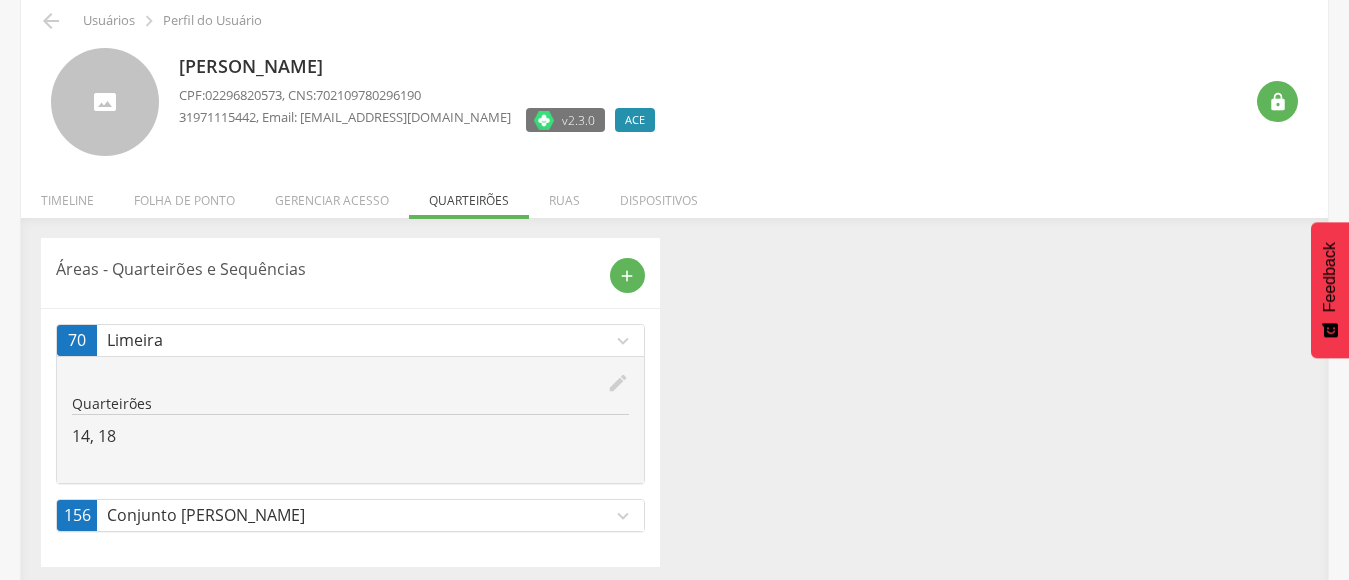 scroll, scrollTop: 95, scrollLeft: 0, axis: vertical 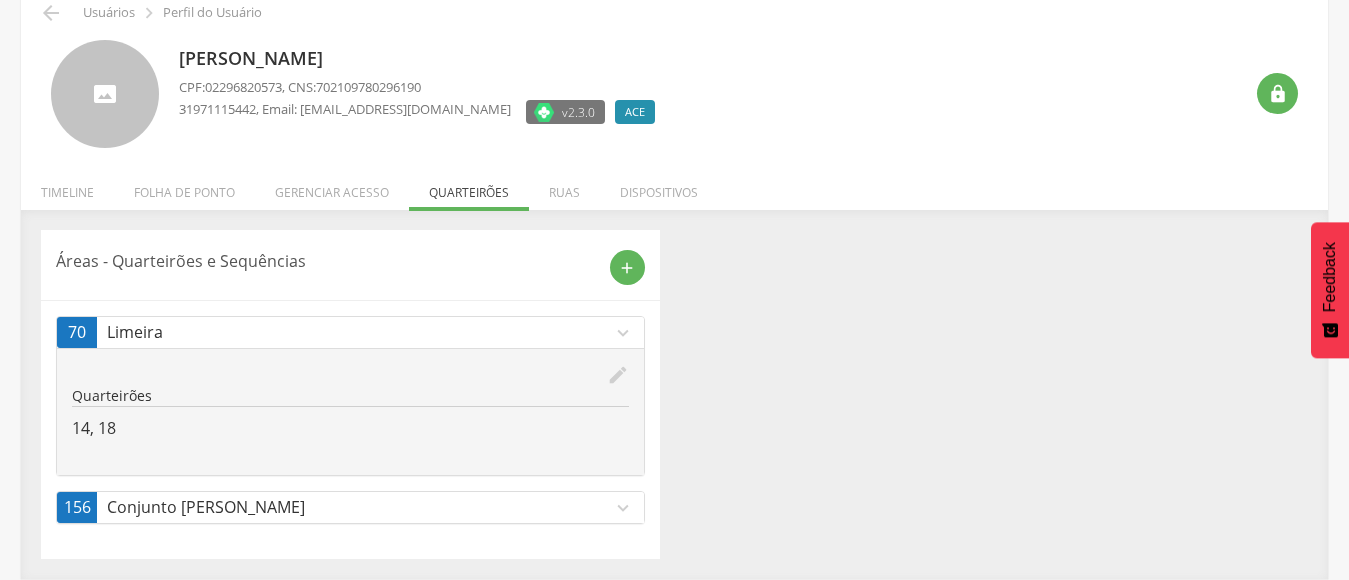 click on "Conjunto [PERSON_NAME]" at bounding box center [359, 507] 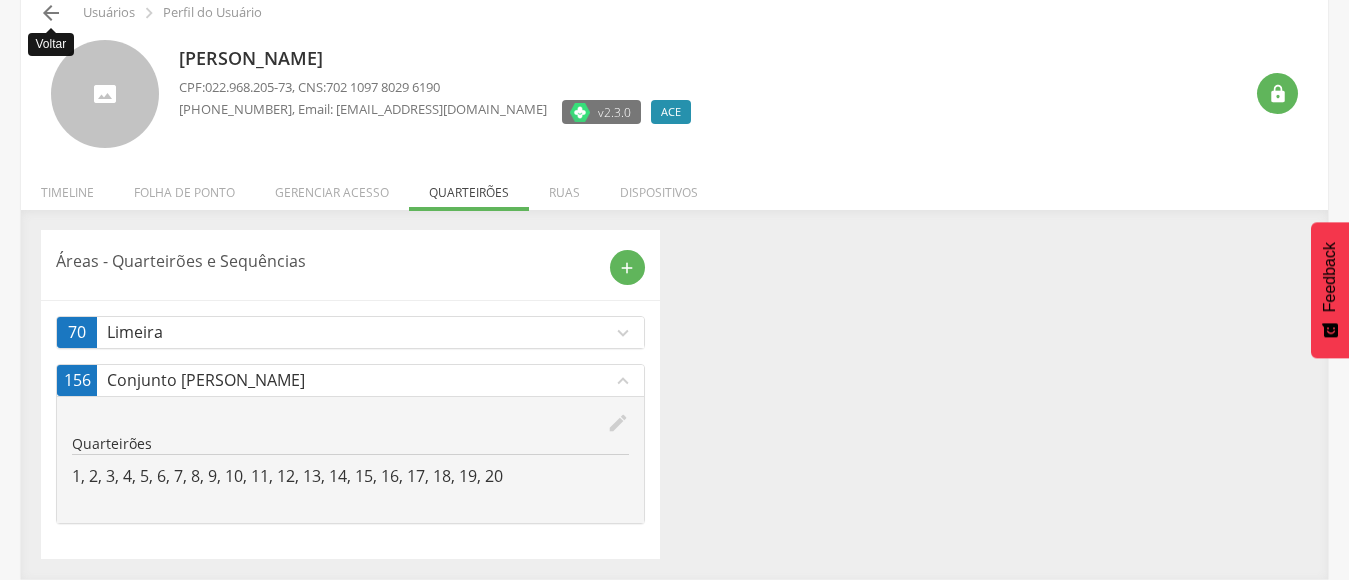 click on "" at bounding box center (51, 13) 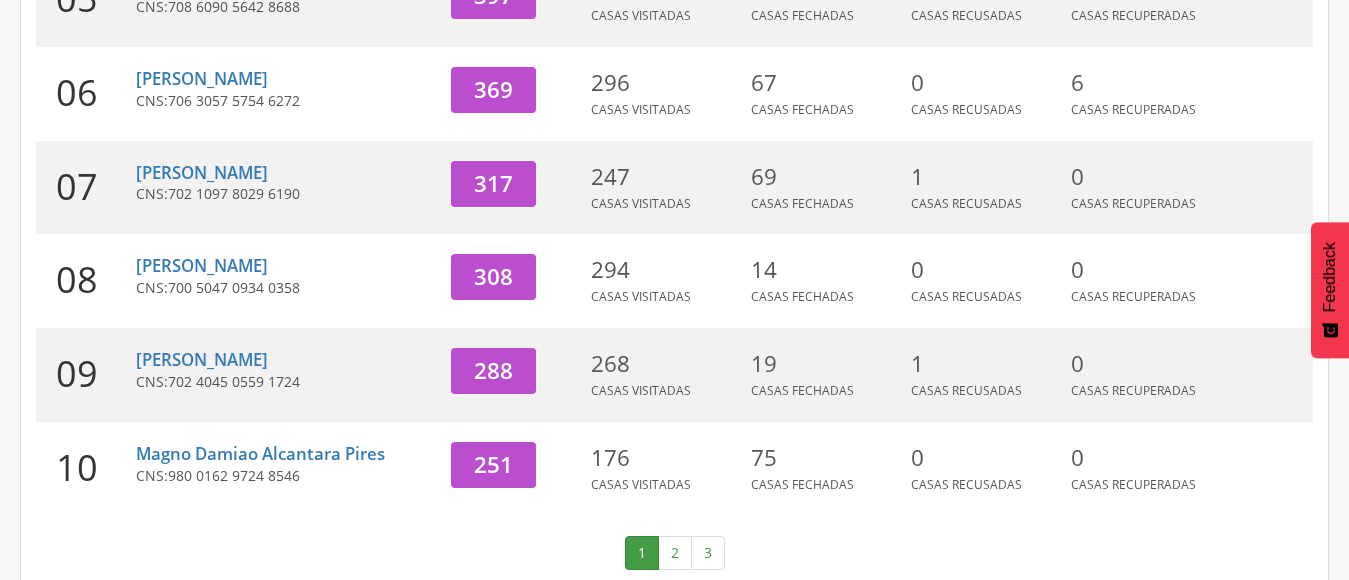 scroll, scrollTop: 809, scrollLeft: 0, axis: vertical 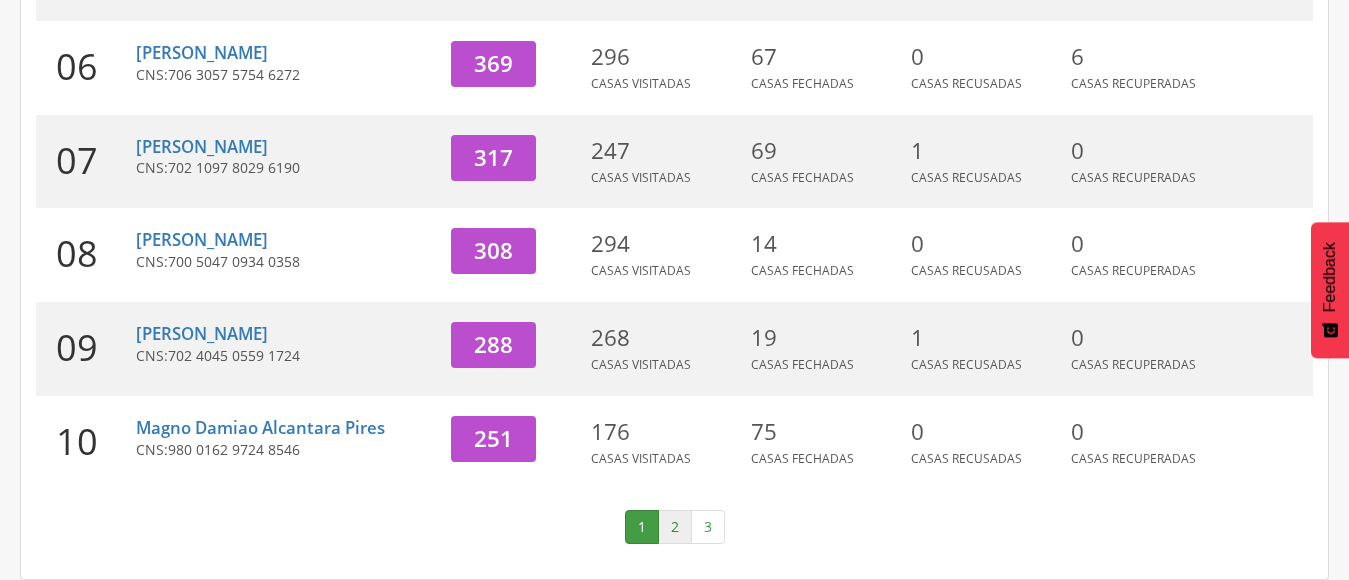 click on "2" at bounding box center [675, 527] 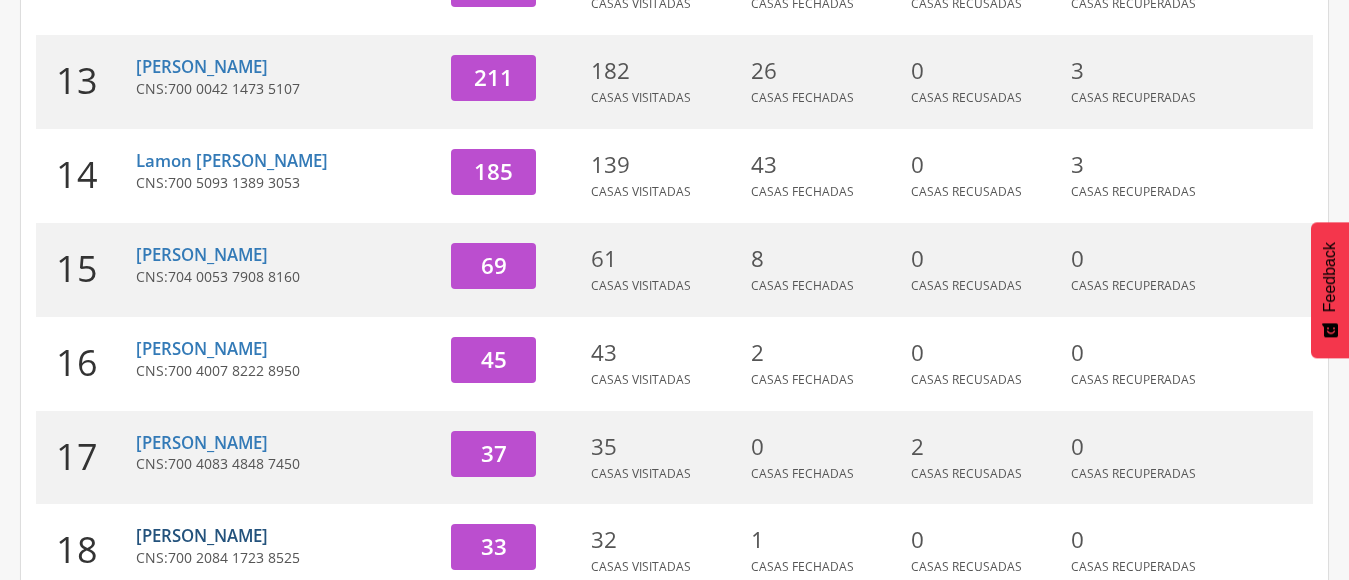 scroll, scrollTop: 509, scrollLeft: 0, axis: vertical 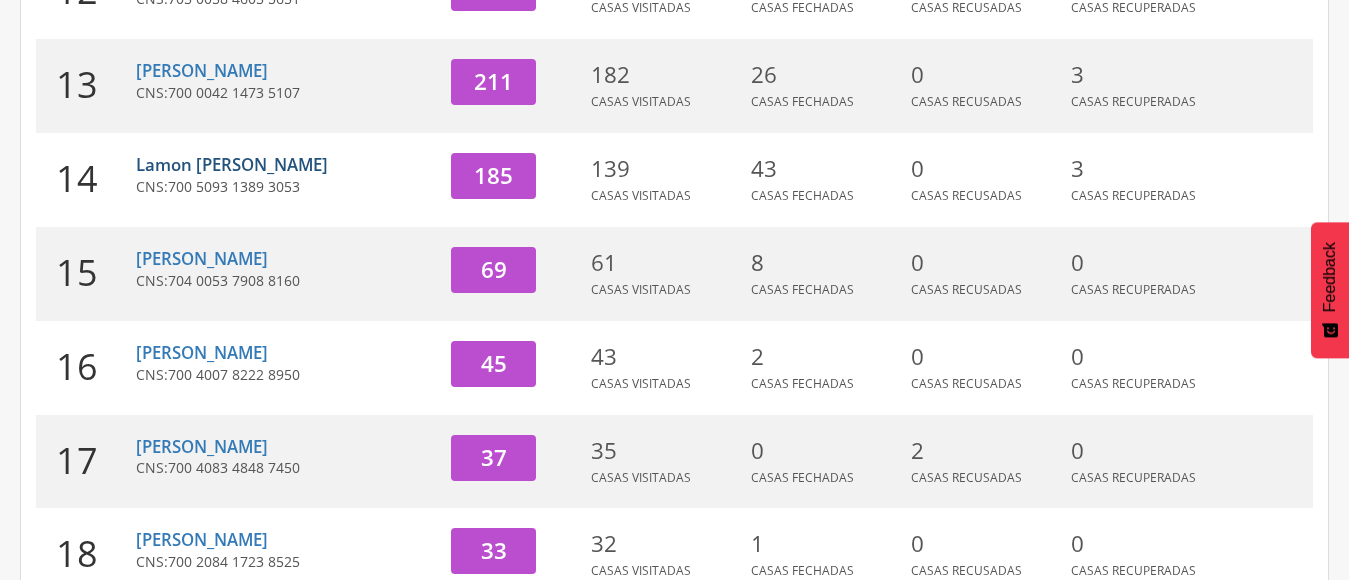 click on "Lamon [PERSON_NAME]" at bounding box center [232, 164] 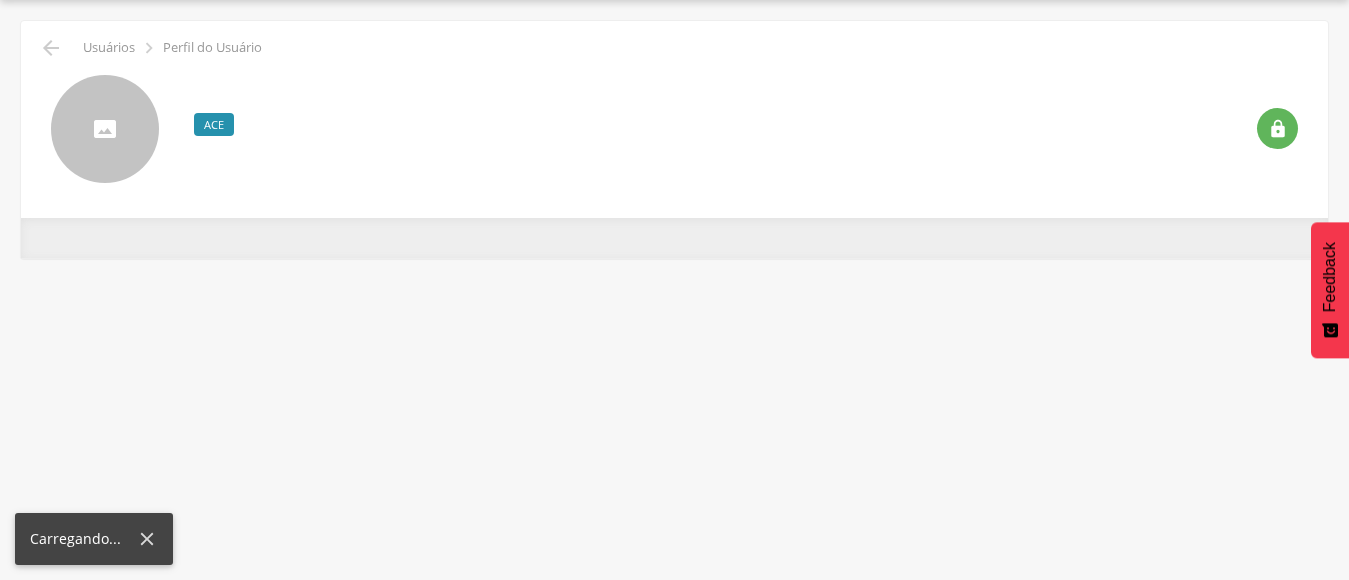 scroll, scrollTop: 60, scrollLeft: 0, axis: vertical 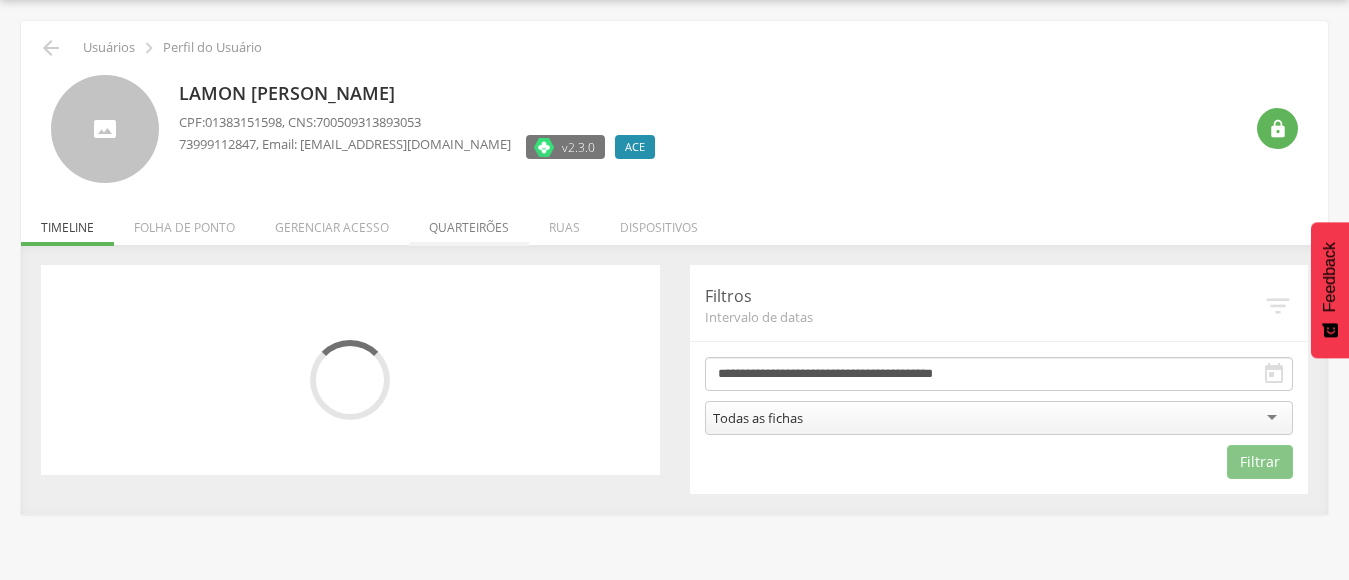 click on "Quarteirões" at bounding box center [469, 222] 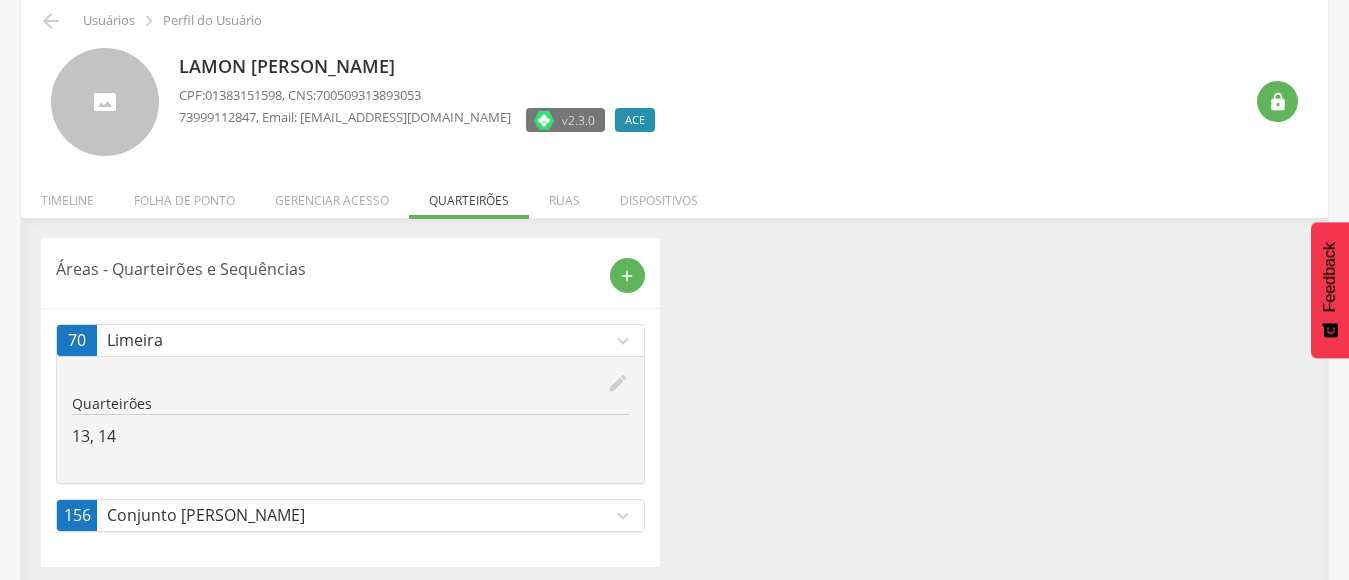 scroll, scrollTop: 95, scrollLeft: 0, axis: vertical 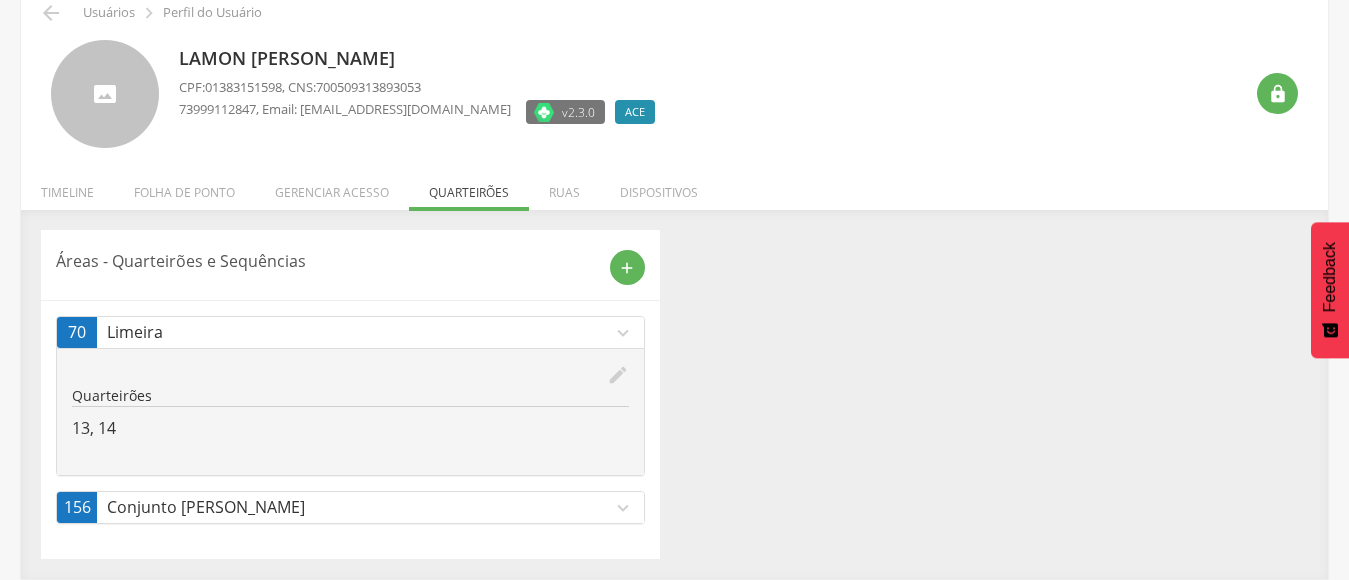 click on "Conjunto [PERSON_NAME]" at bounding box center [359, 507] 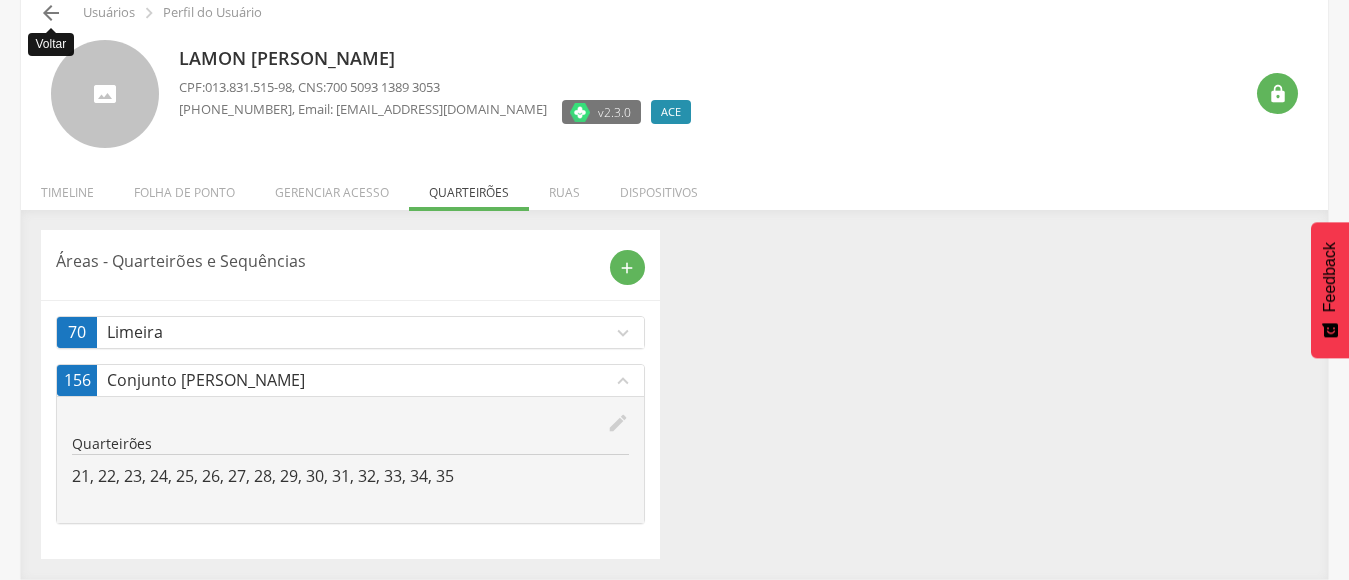 click on "" at bounding box center [51, 13] 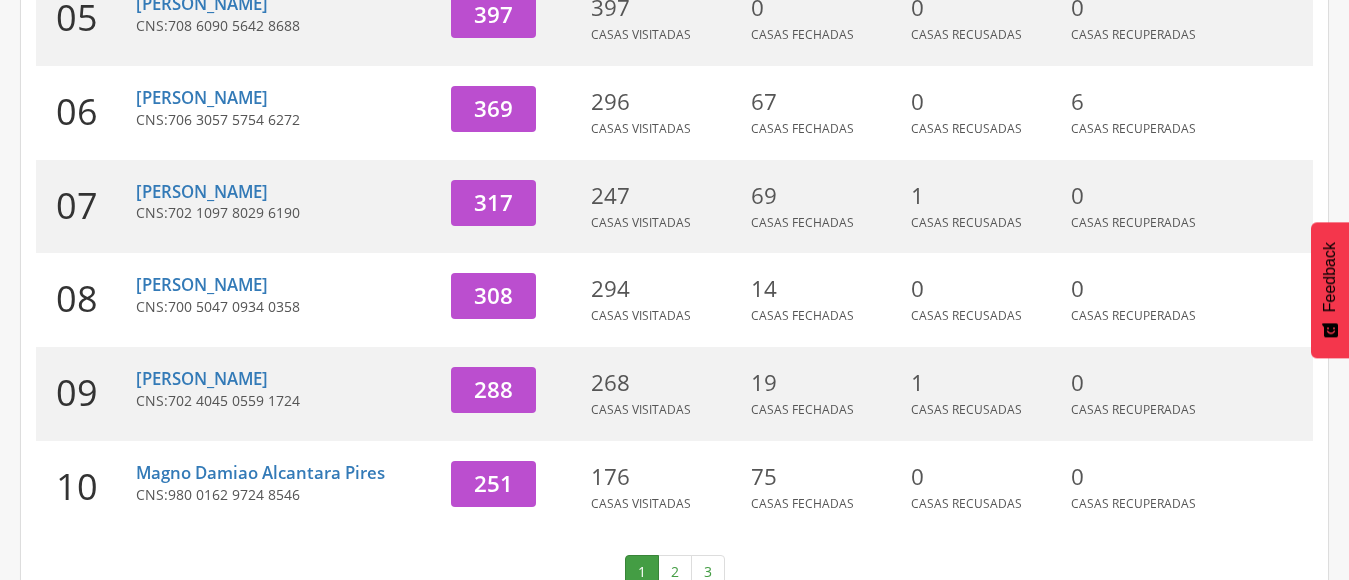 scroll, scrollTop: 809, scrollLeft: 0, axis: vertical 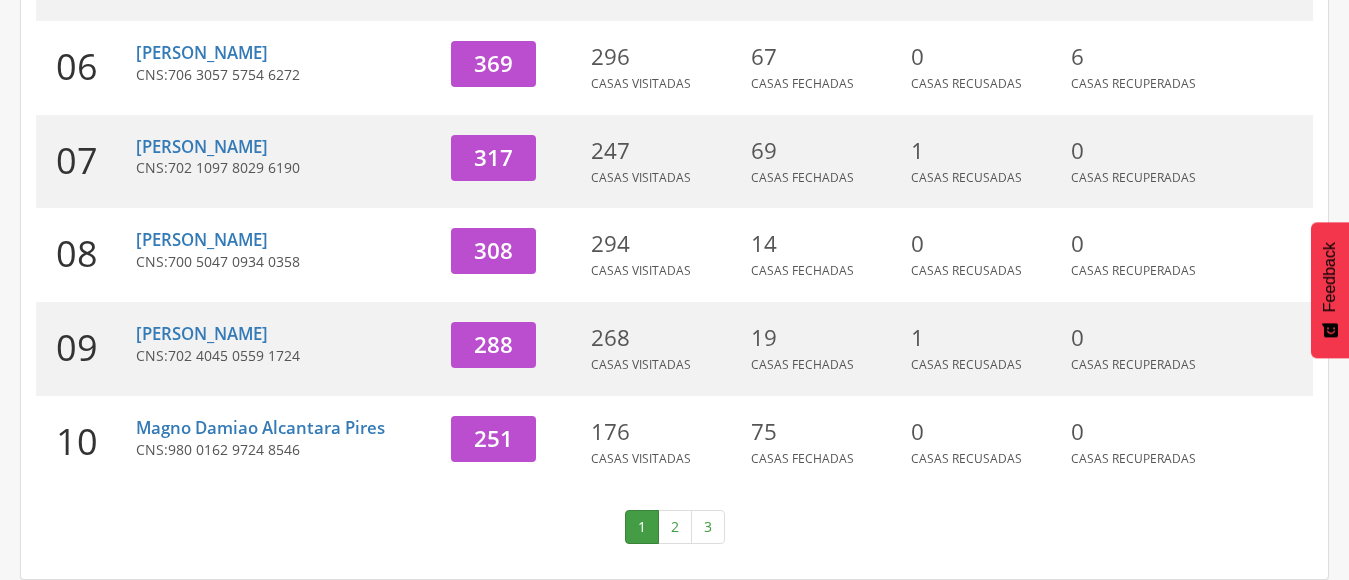 click on "2" at bounding box center (675, 527) 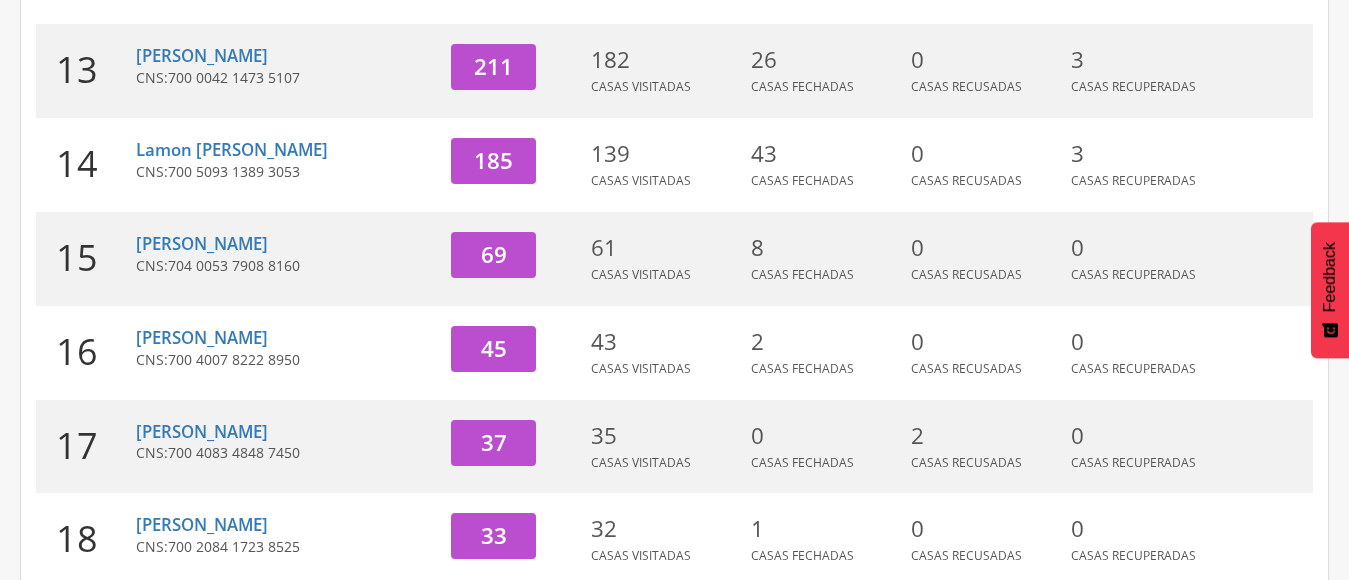 scroll, scrollTop: 509, scrollLeft: 0, axis: vertical 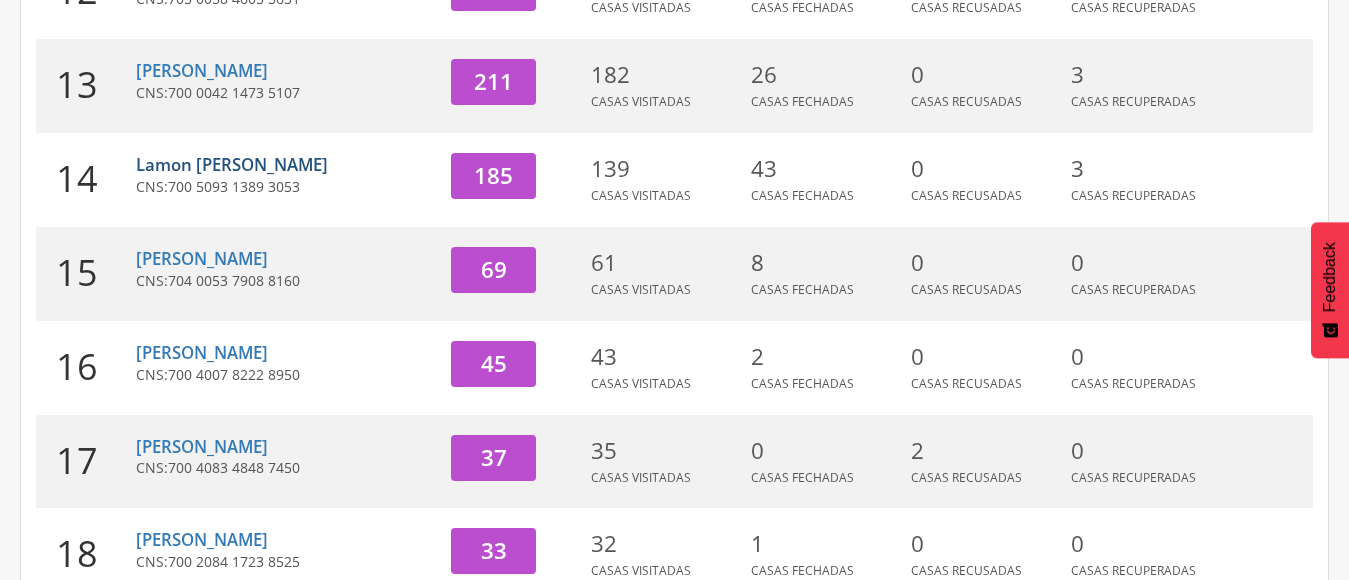 click on "Lamon [PERSON_NAME]" at bounding box center (232, 164) 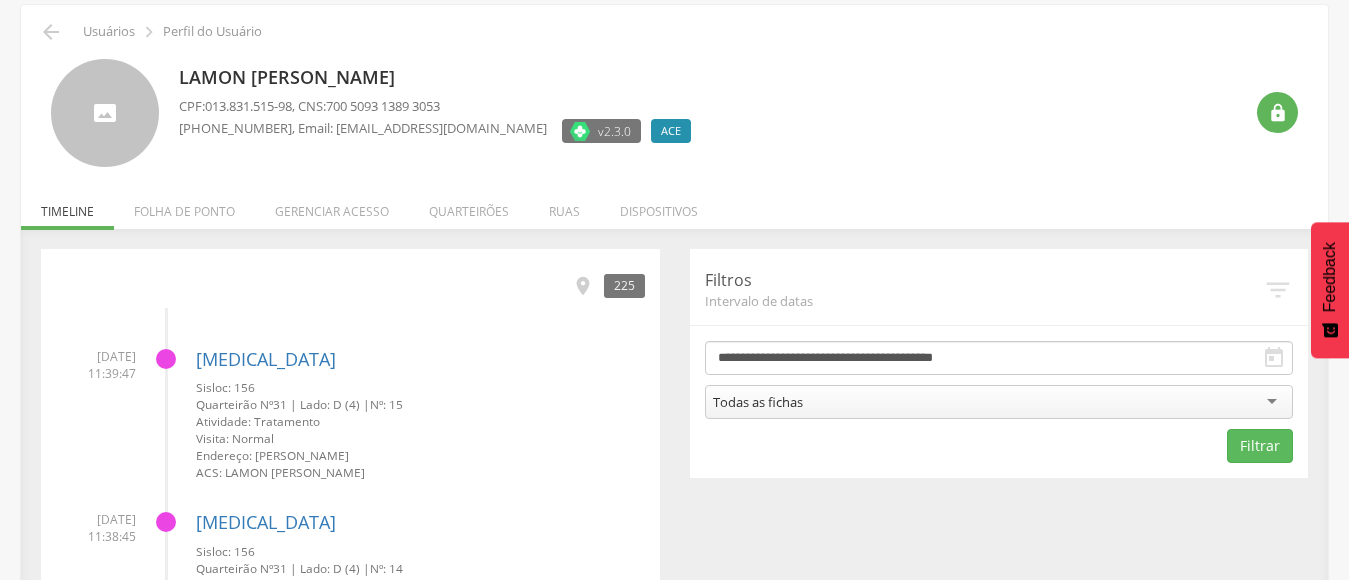 scroll, scrollTop: 0, scrollLeft: 0, axis: both 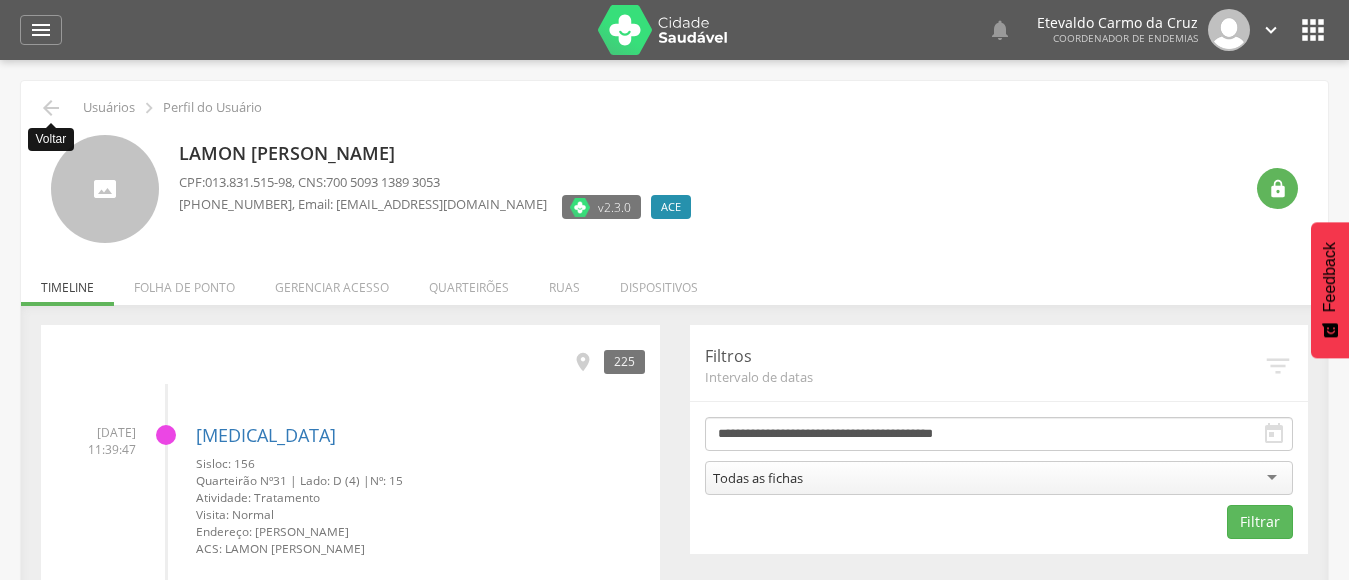 click on "" at bounding box center (51, 108) 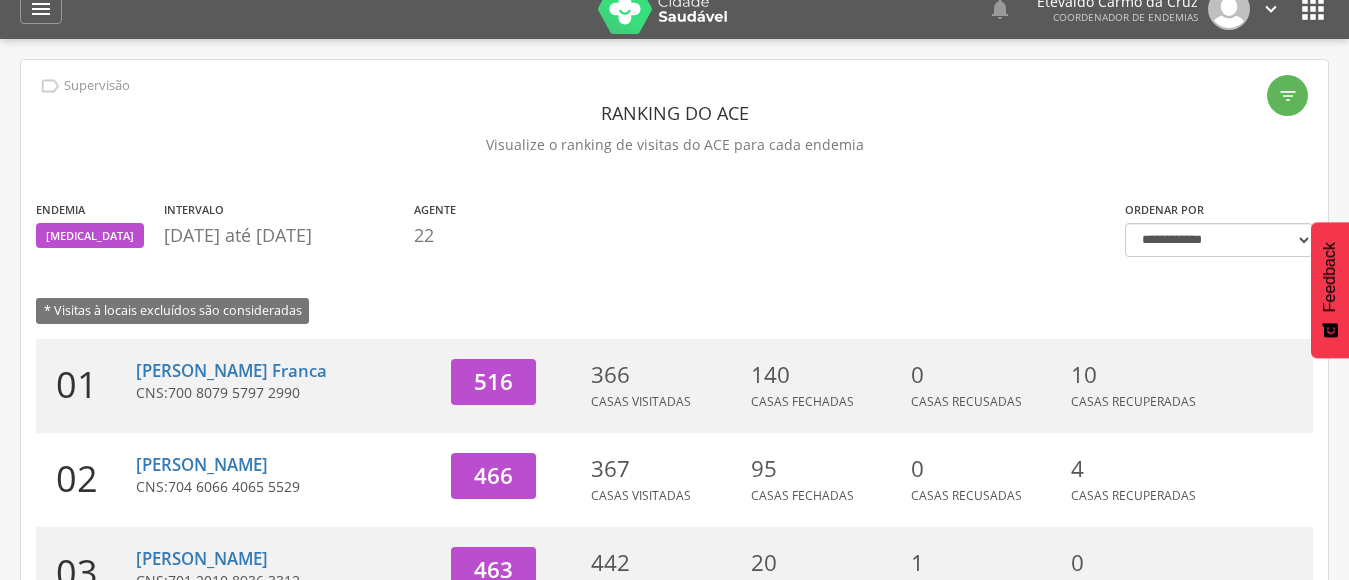 scroll, scrollTop: 0, scrollLeft: 0, axis: both 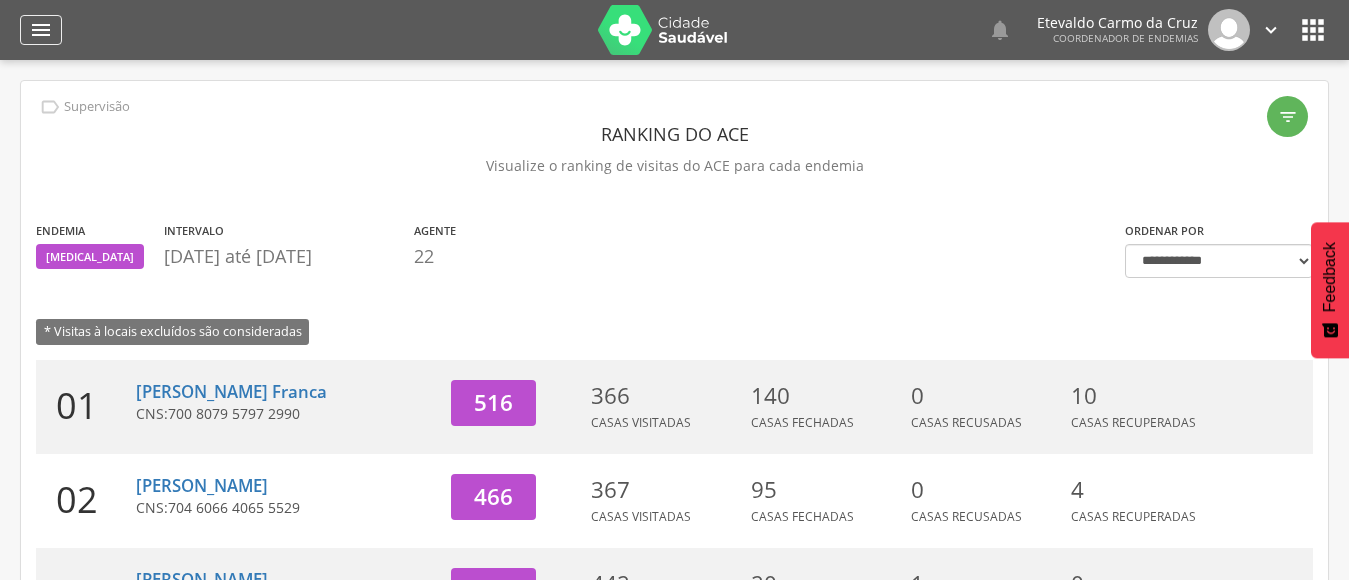 click on "" at bounding box center [41, 30] 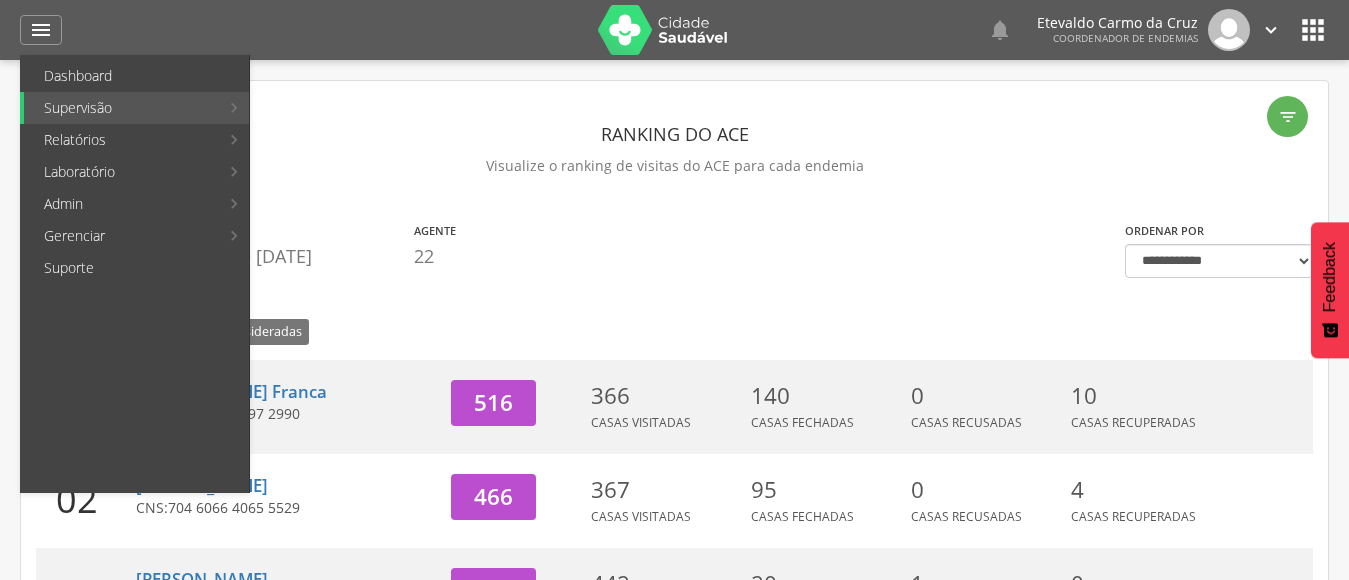click on "Acompanhamento PNCD" at bounding box center [366, 204] 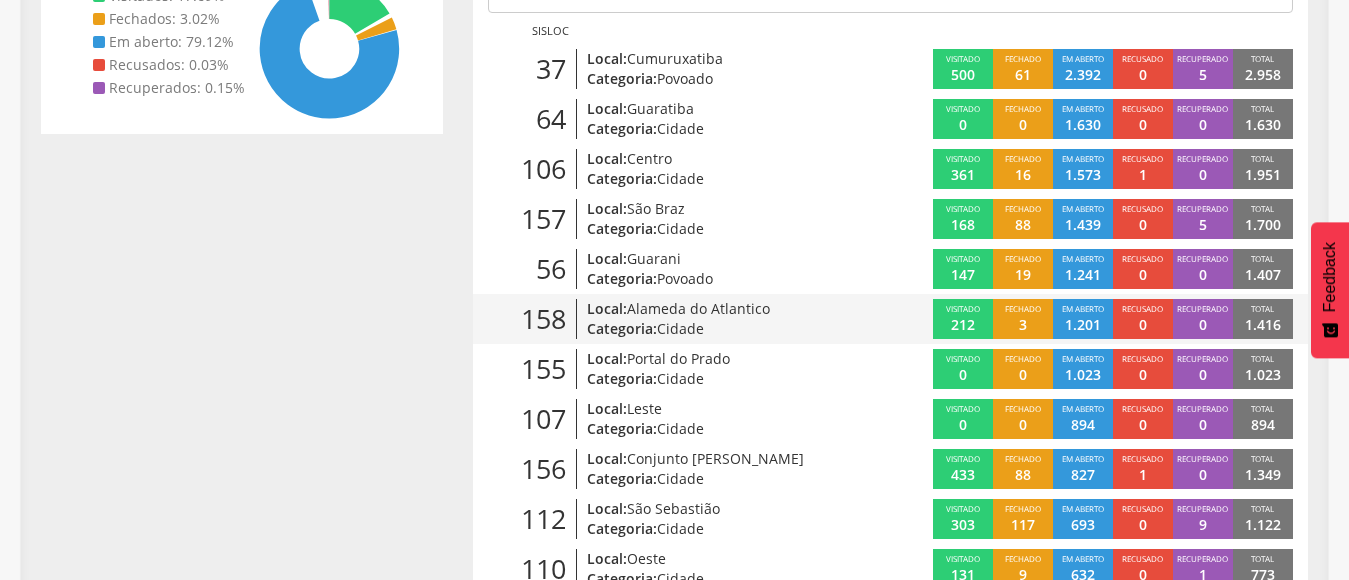 scroll, scrollTop: 500, scrollLeft: 0, axis: vertical 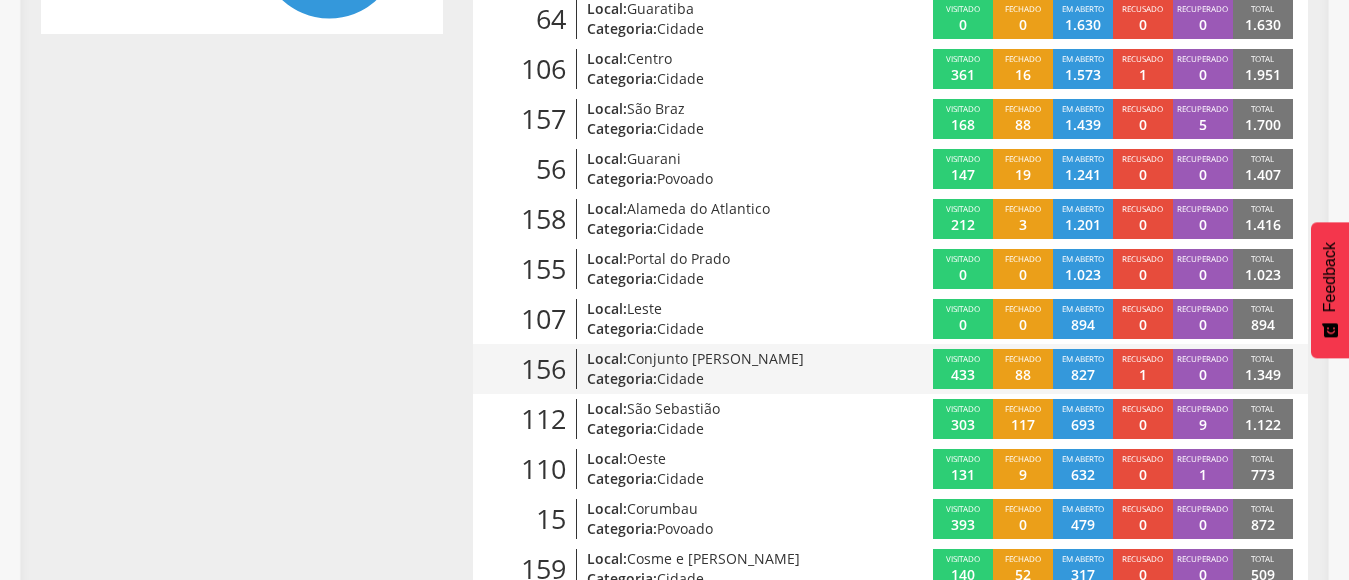 click on "Conjunto [PERSON_NAME]" at bounding box center [715, 358] 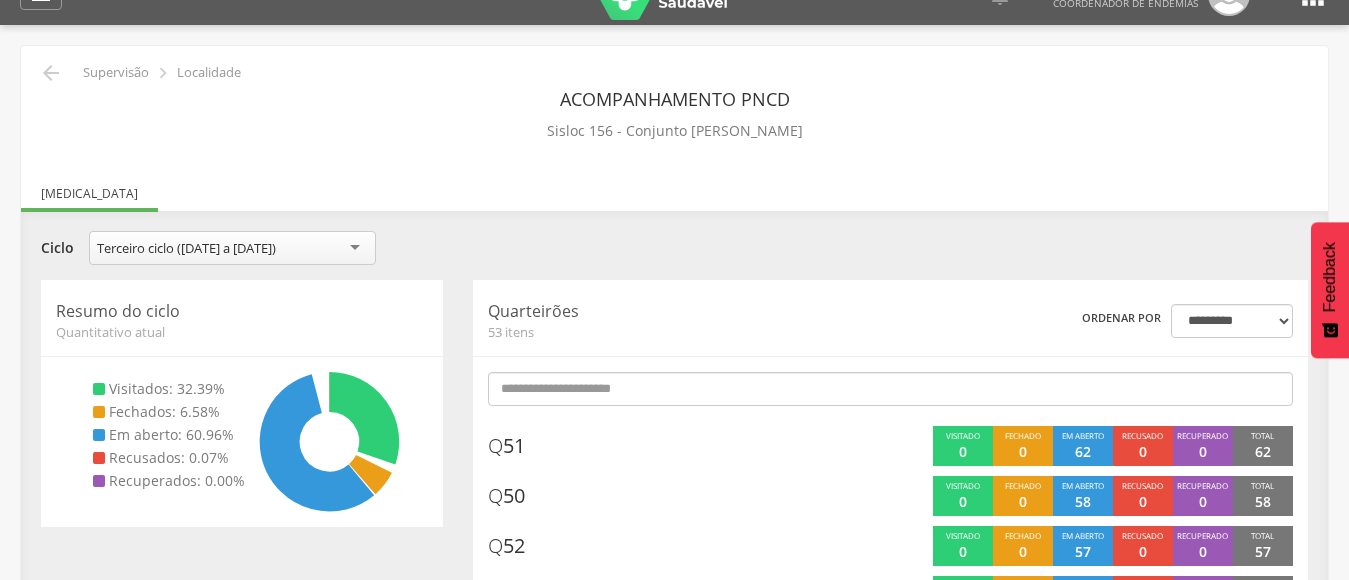 scroll, scrollTop: 0, scrollLeft: 0, axis: both 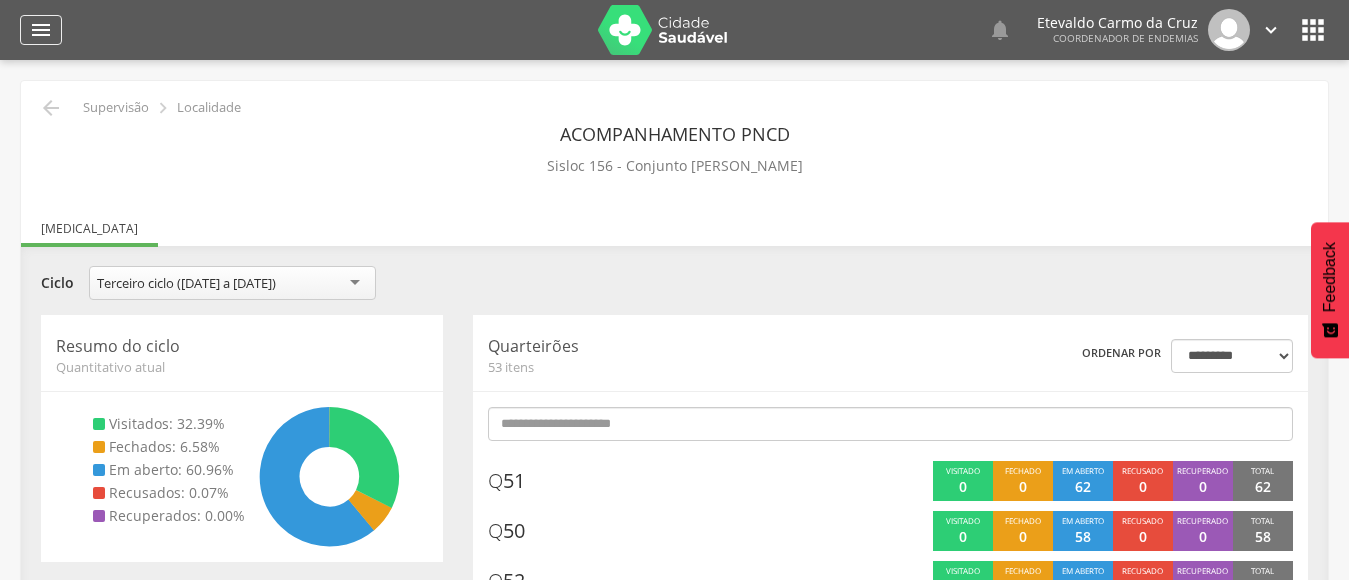 click on "" at bounding box center (41, 30) 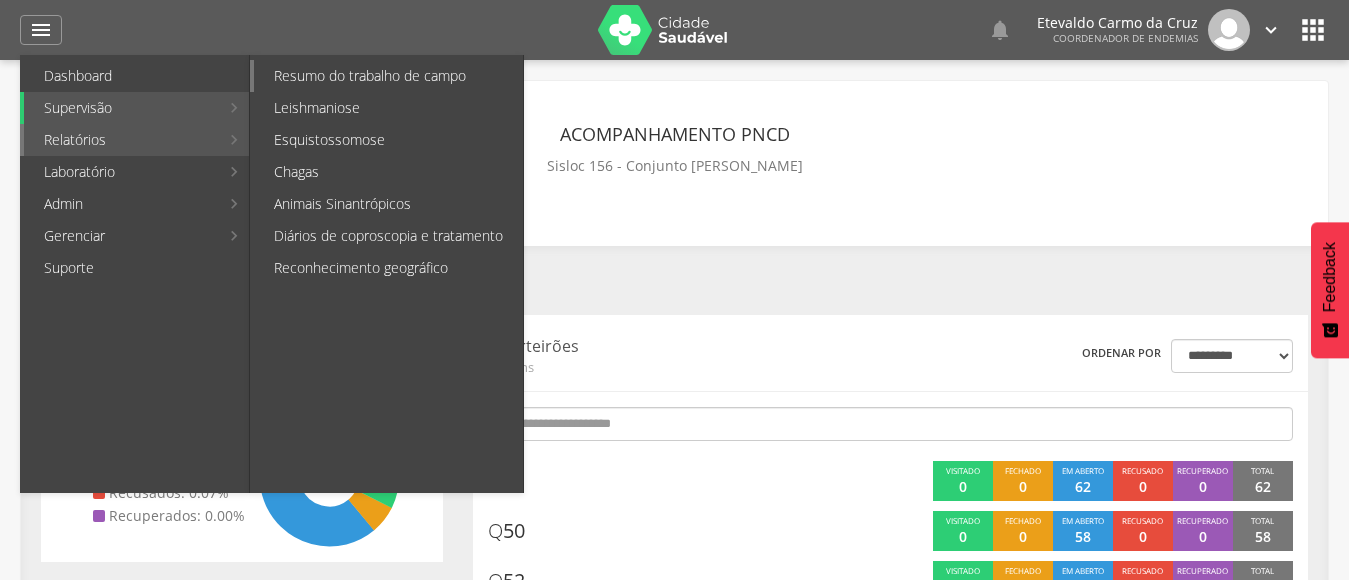click on "Resumo do trabalho de campo" at bounding box center [388, 76] 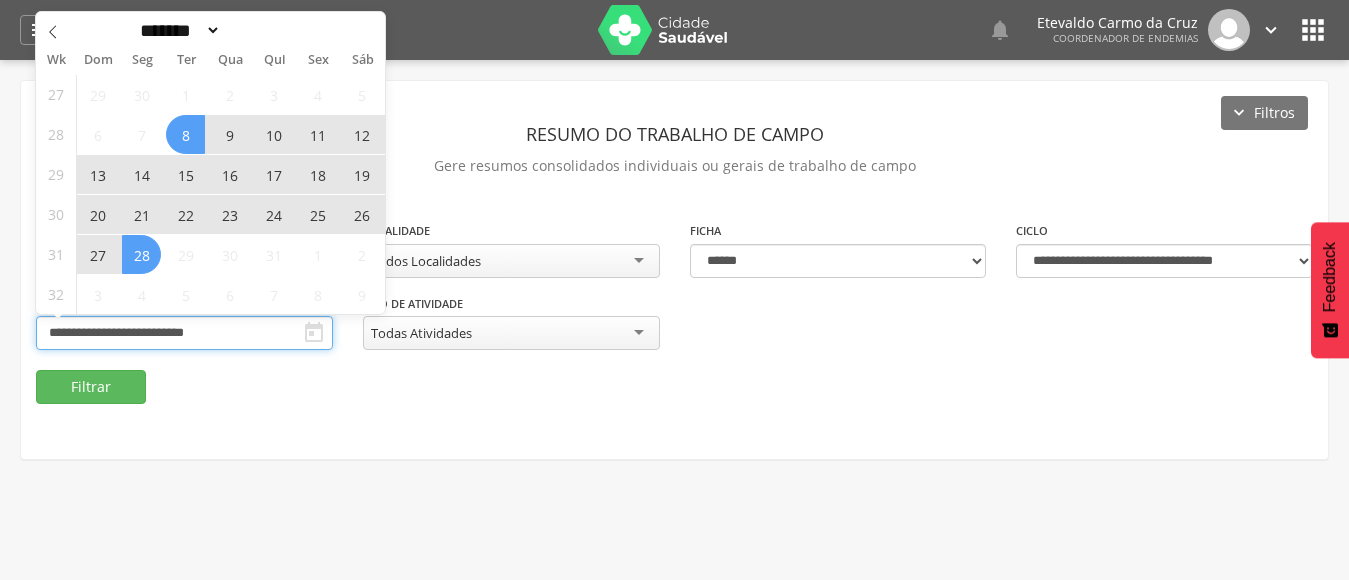 click on "**********" at bounding box center [184, 333] 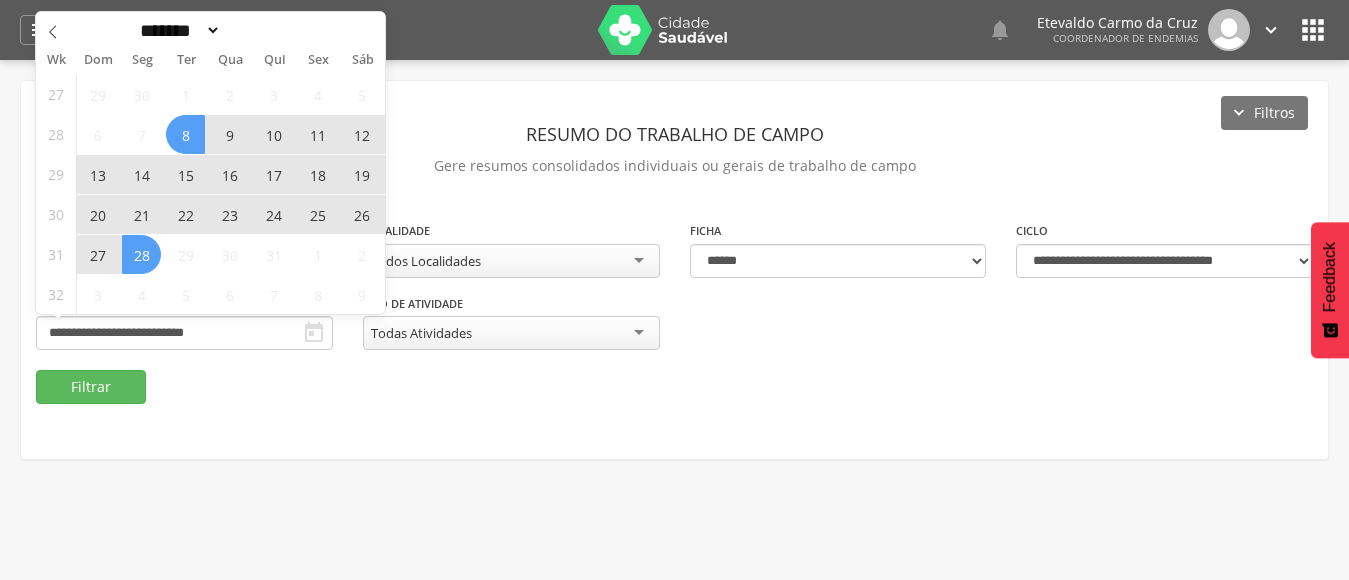 click on "20" at bounding box center (97, 214) 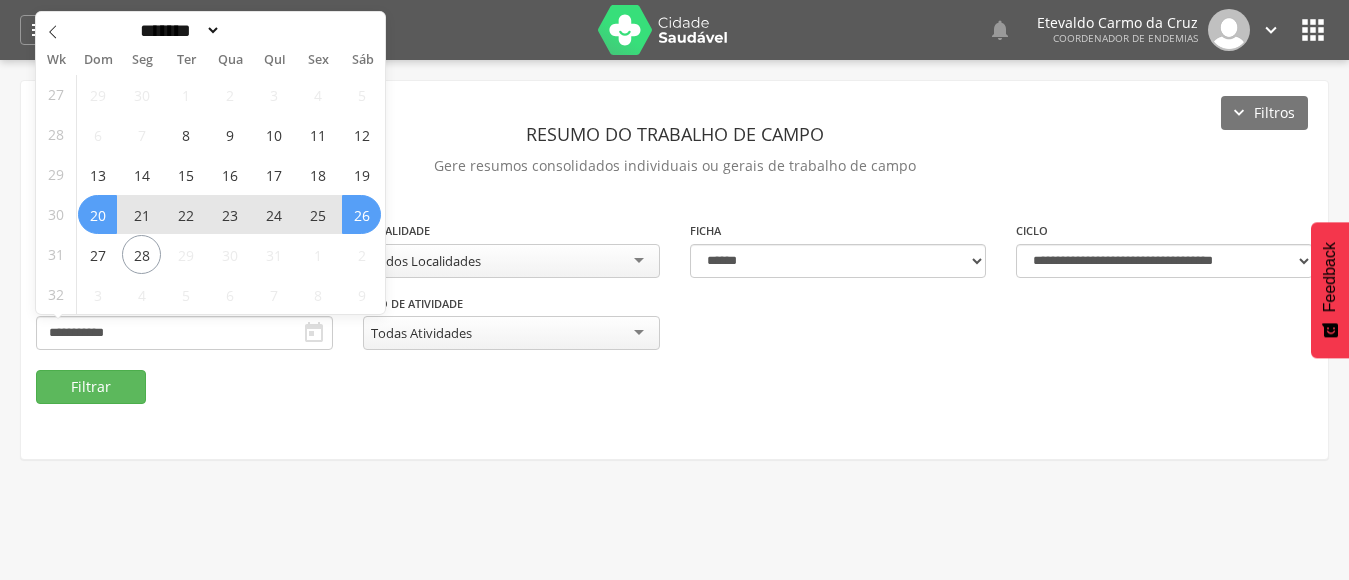 click on "26" at bounding box center [361, 214] 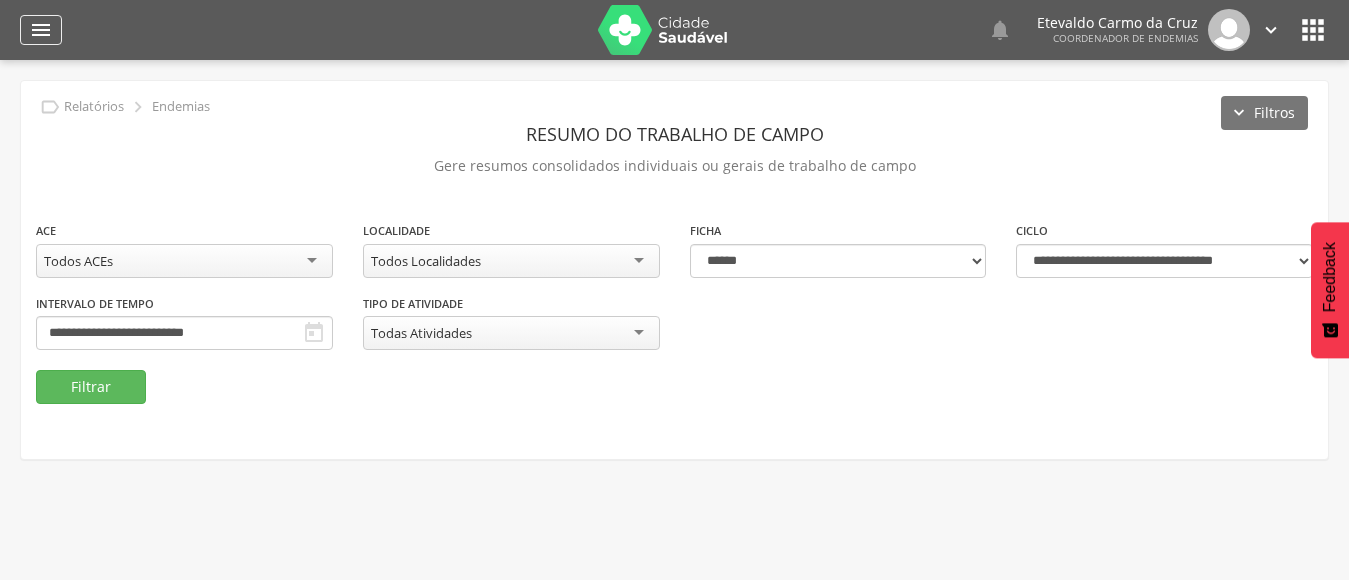 click on "" at bounding box center [41, 30] 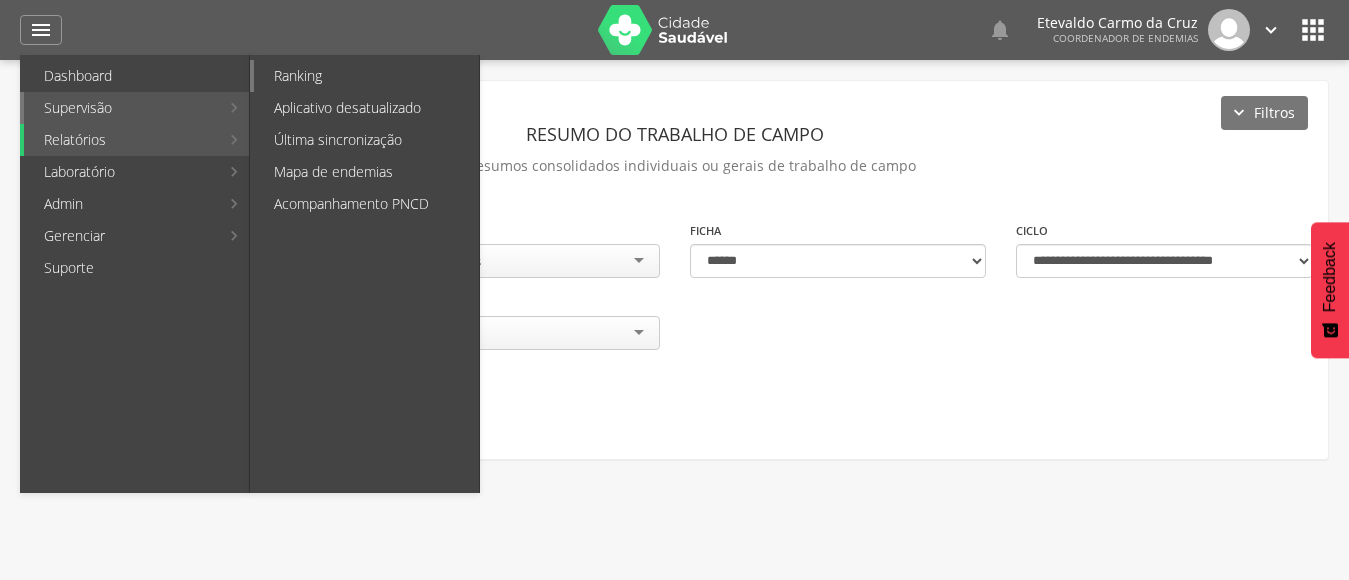 click on "Ranking" at bounding box center [366, 76] 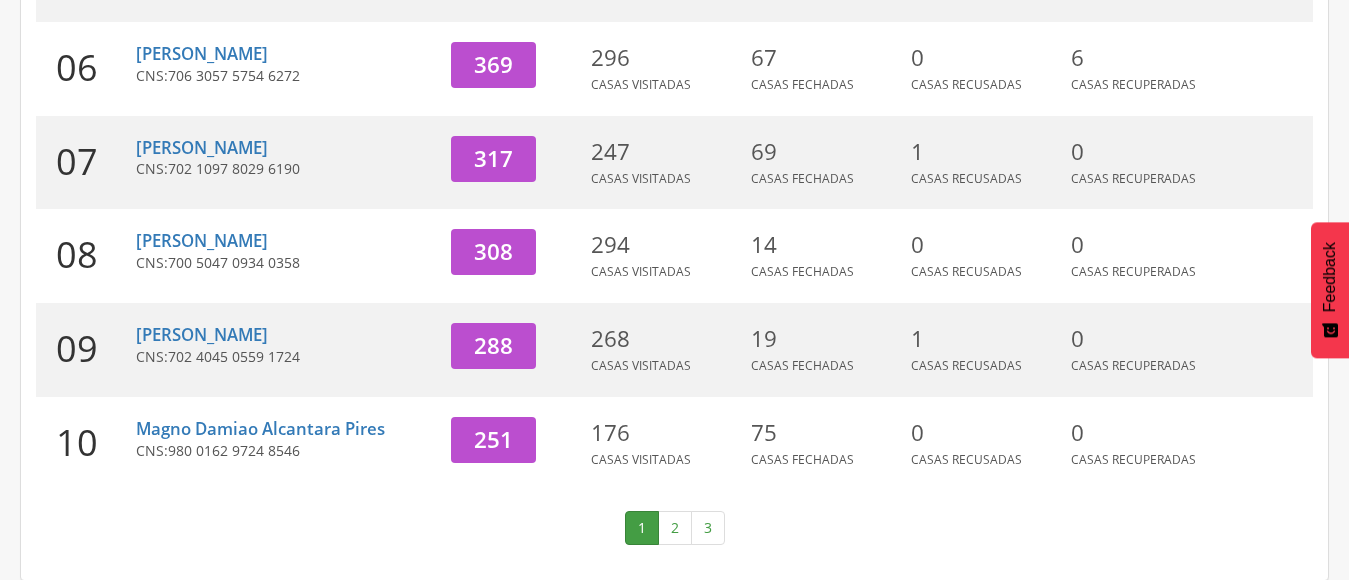 scroll, scrollTop: 809, scrollLeft: 0, axis: vertical 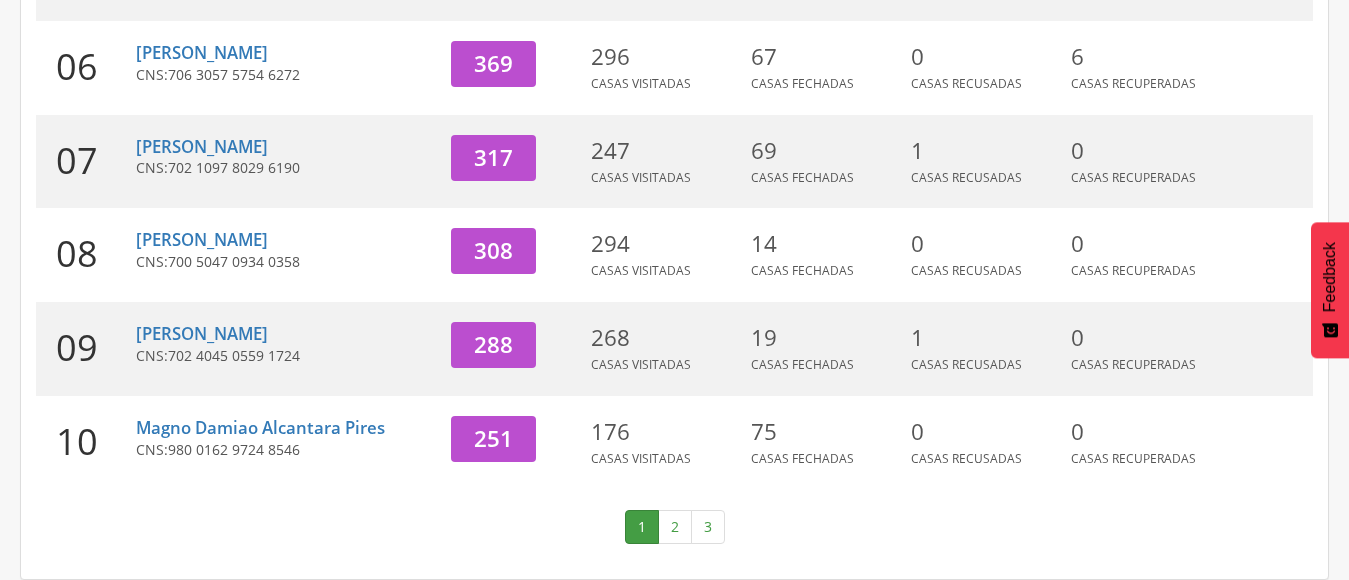 click on "1" at bounding box center [642, 527] 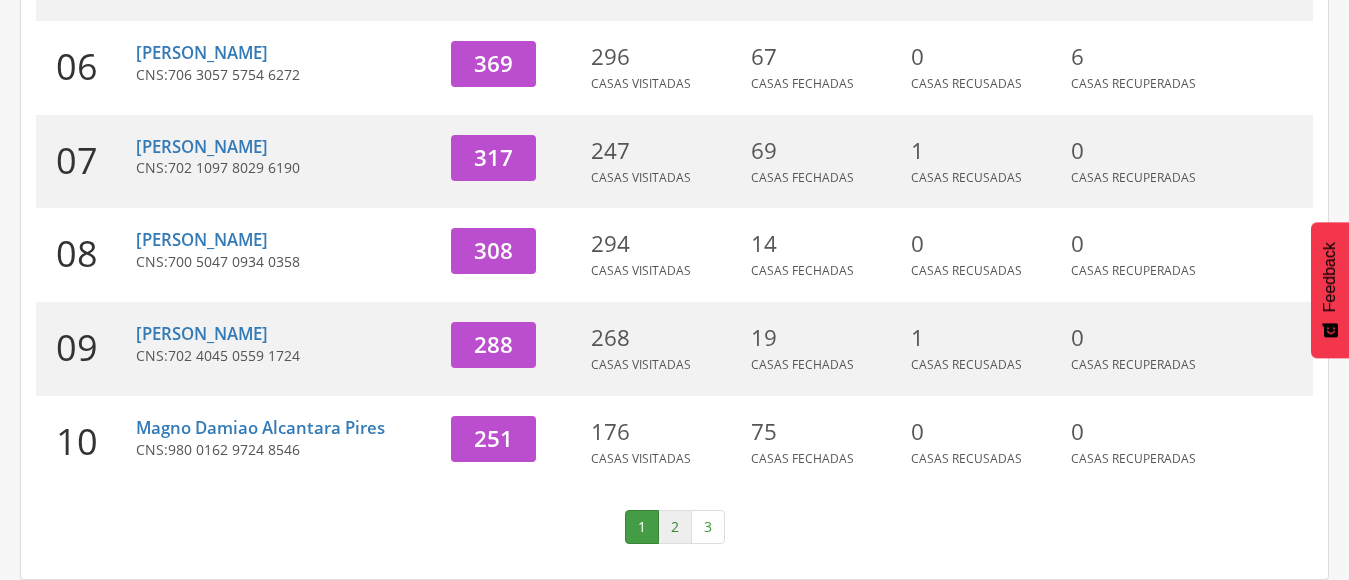 click on "2" at bounding box center (675, 527) 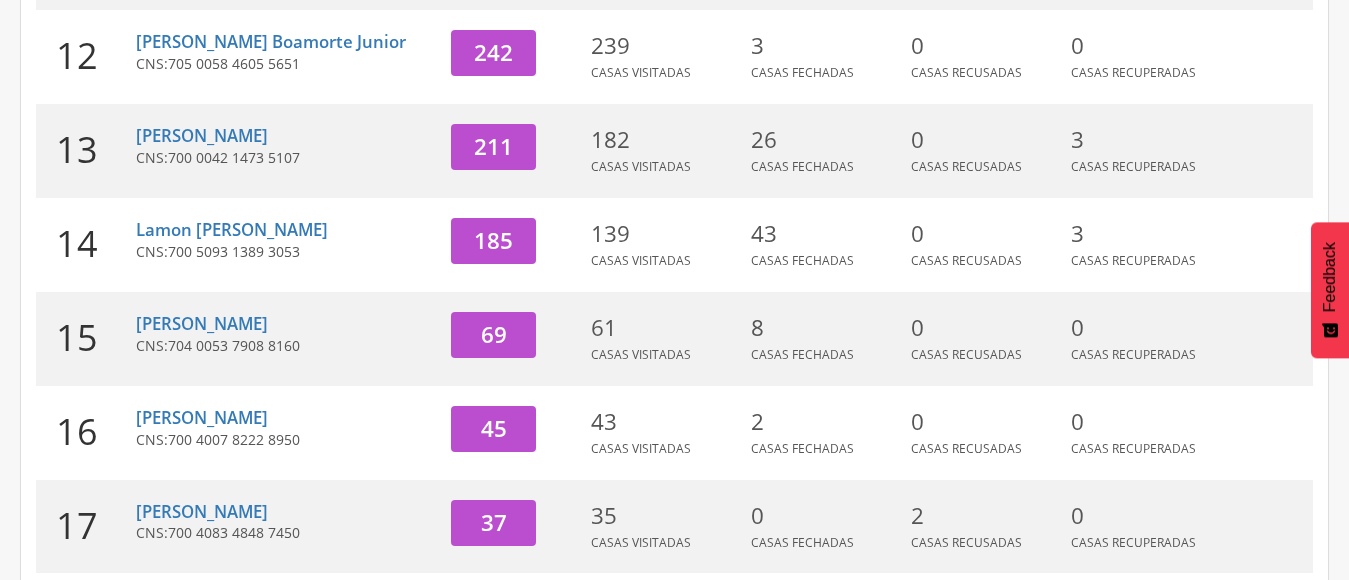 scroll, scrollTop: 409, scrollLeft: 0, axis: vertical 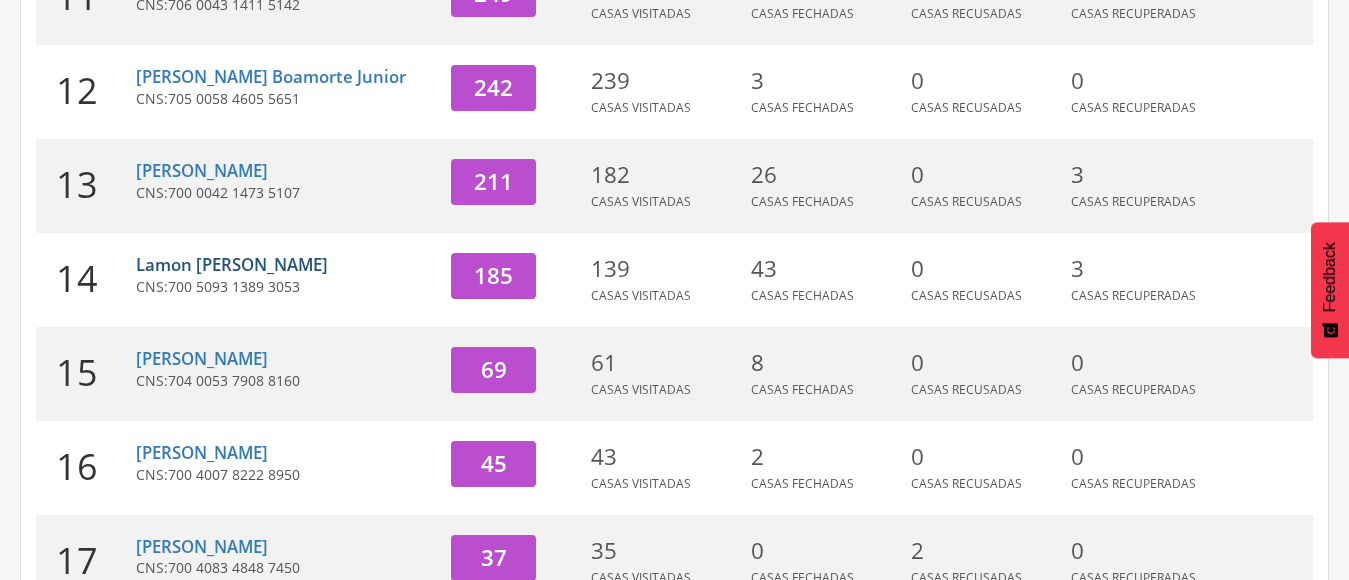 click on "Lamon [PERSON_NAME]" at bounding box center (232, 264) 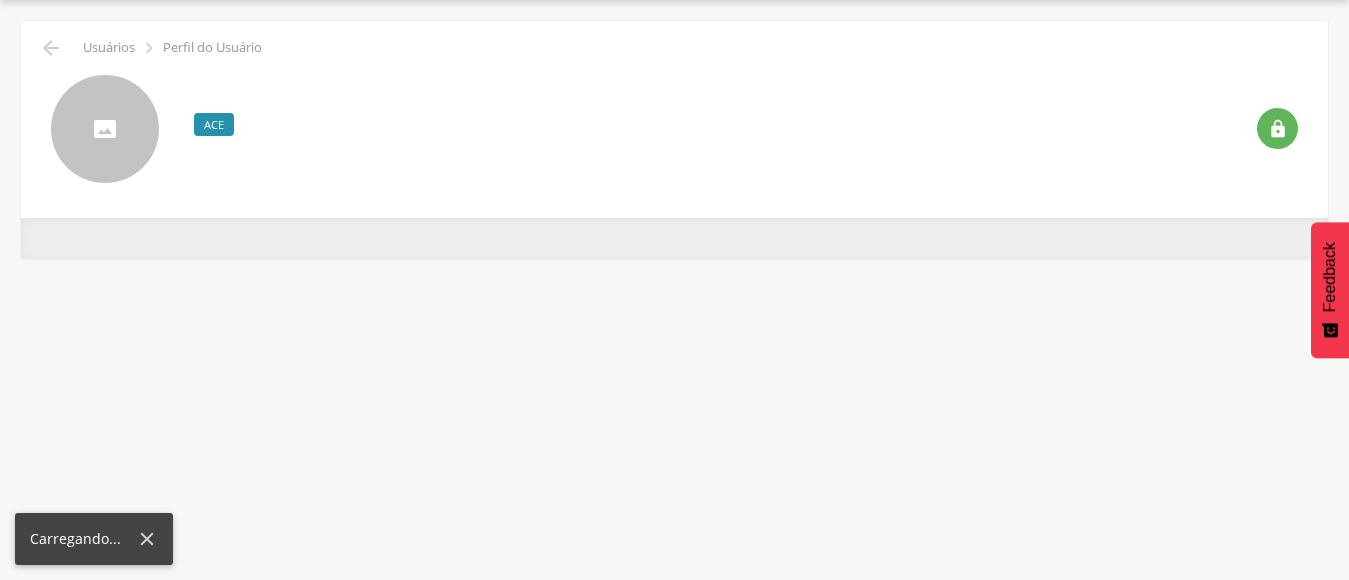 scroll, scrollTop: 60, scrollLeft: 0, axis: vertical 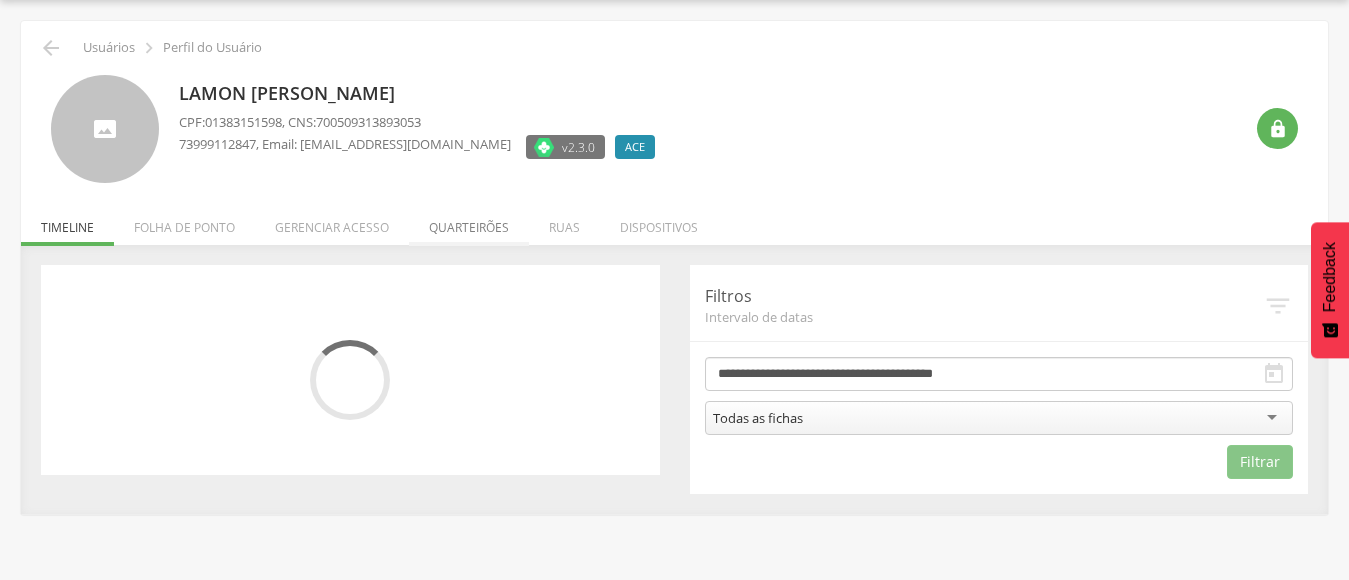 click on "Quarteirões" at bounding box center [469, 222] 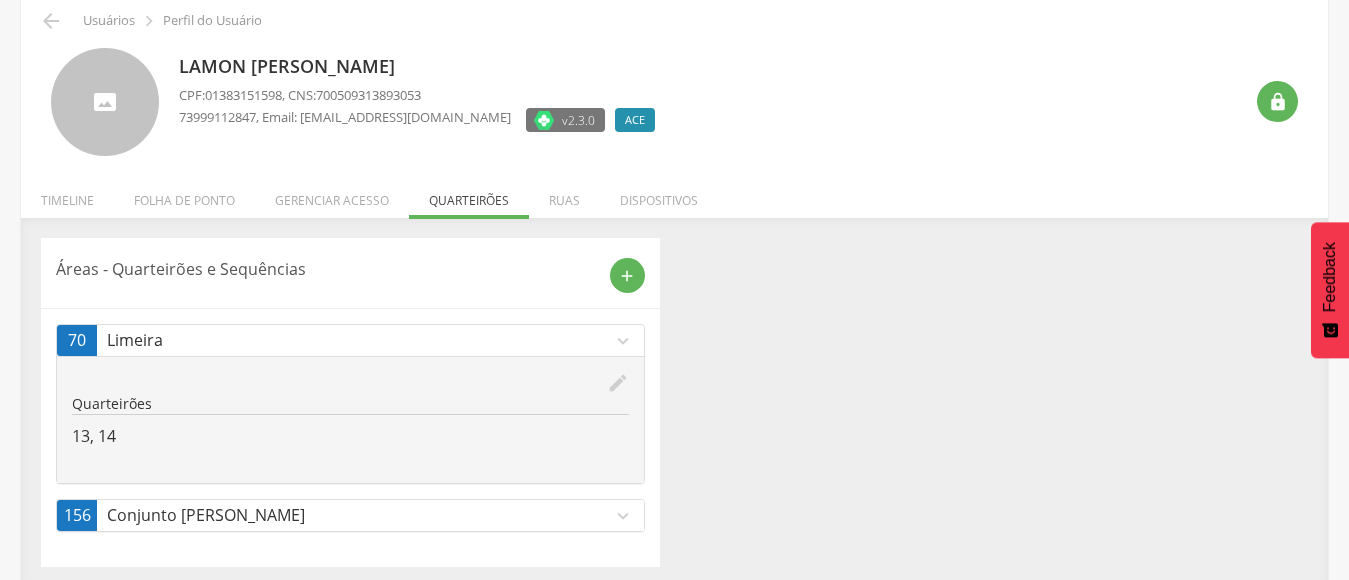 scroll, scrollTop: 95, scrollLeft: 0, axis: vertical 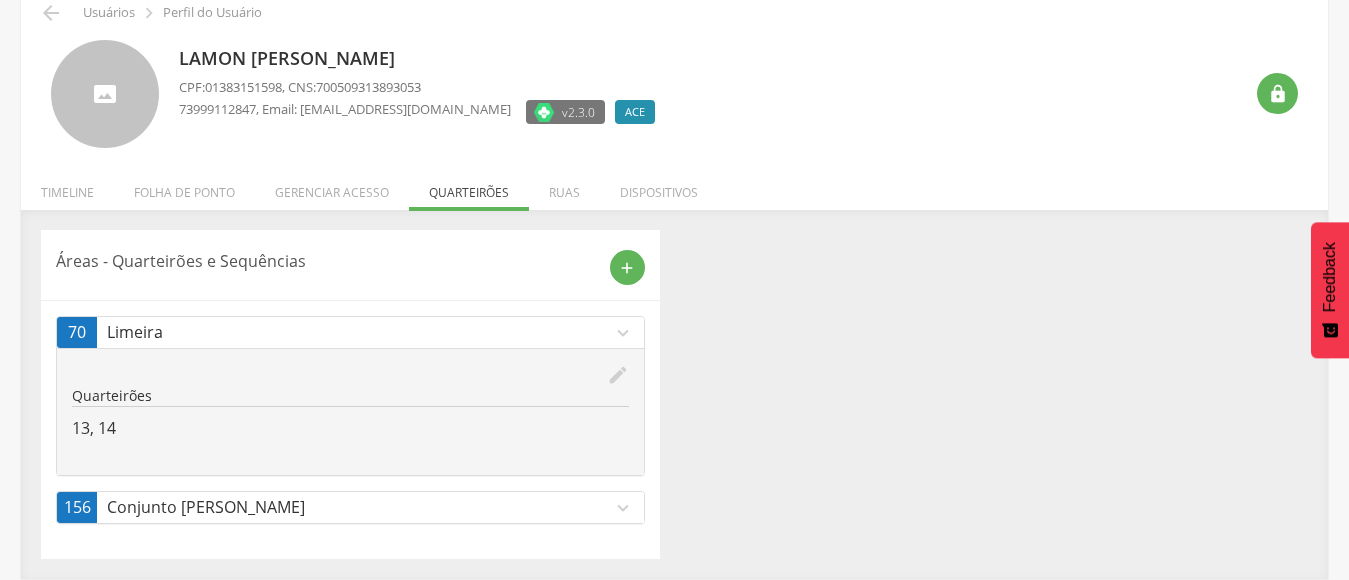 click on "Conjunto [PERSON_NAME]" at bounding box center [359, 507] 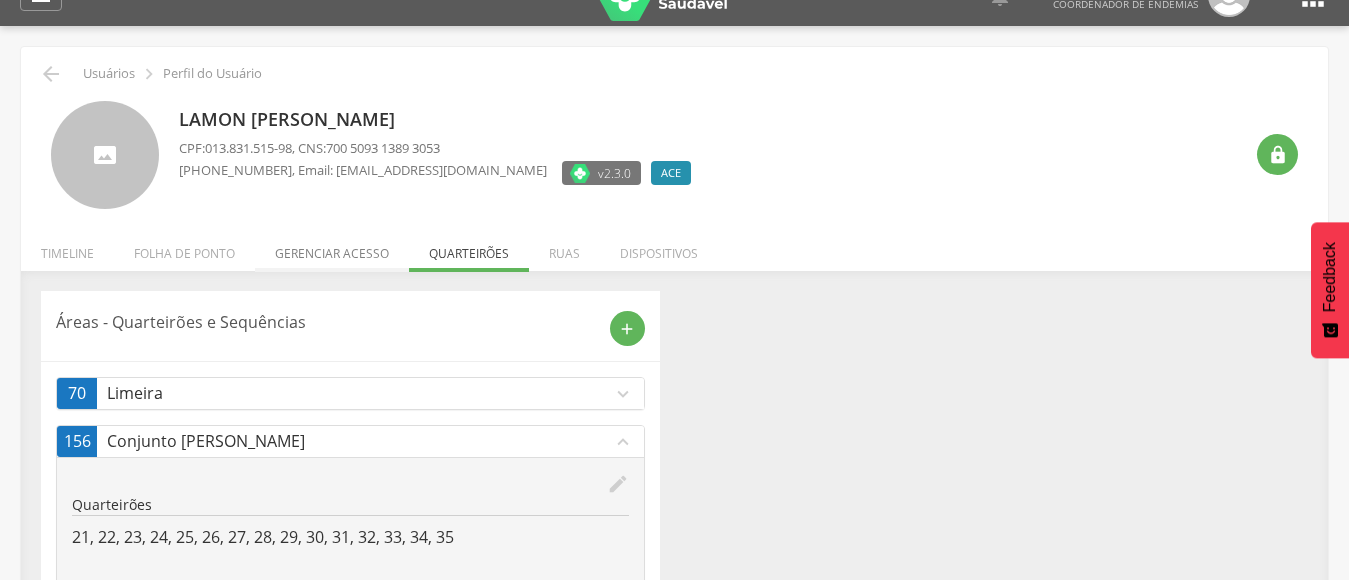 scroll, scrollTop: 0, scrollLeft: 0, axis: both 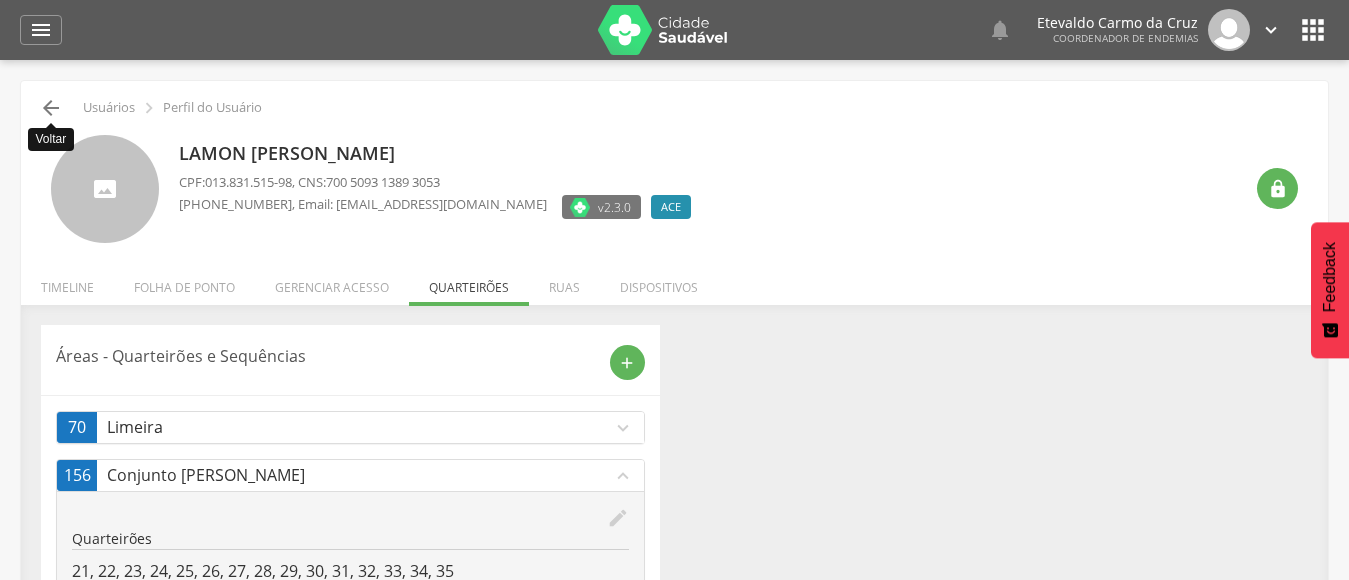 click on "" at bounding box center [51, 108] 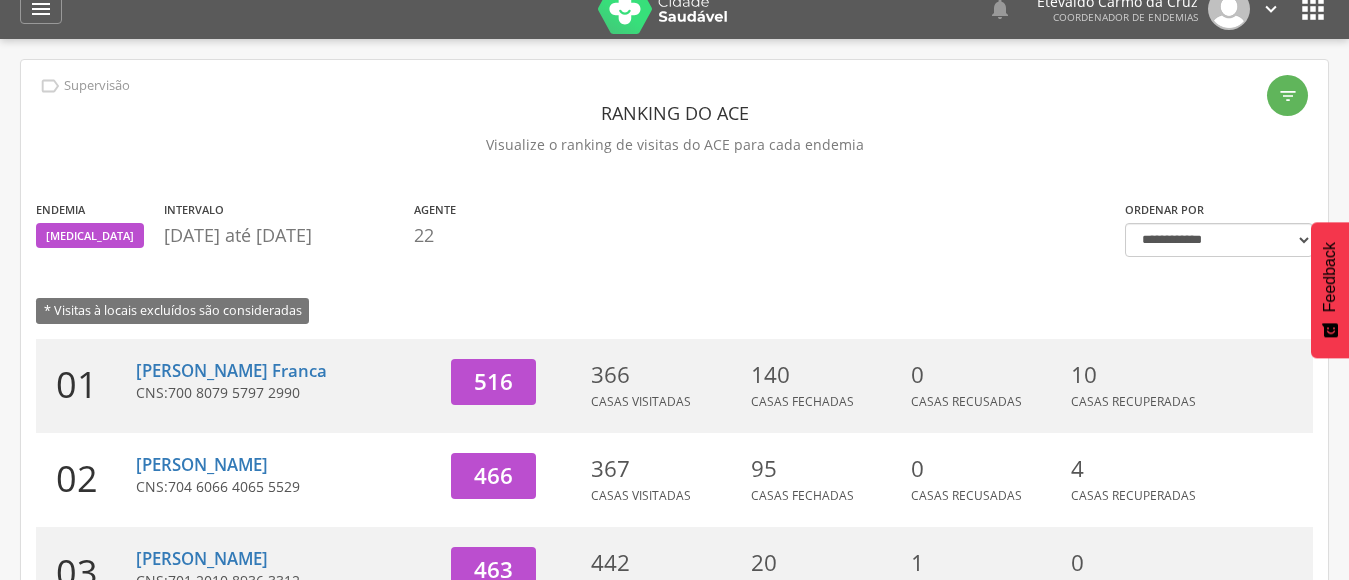 scroll, scrollTop: 0, scrollLeft: 0, axis: both 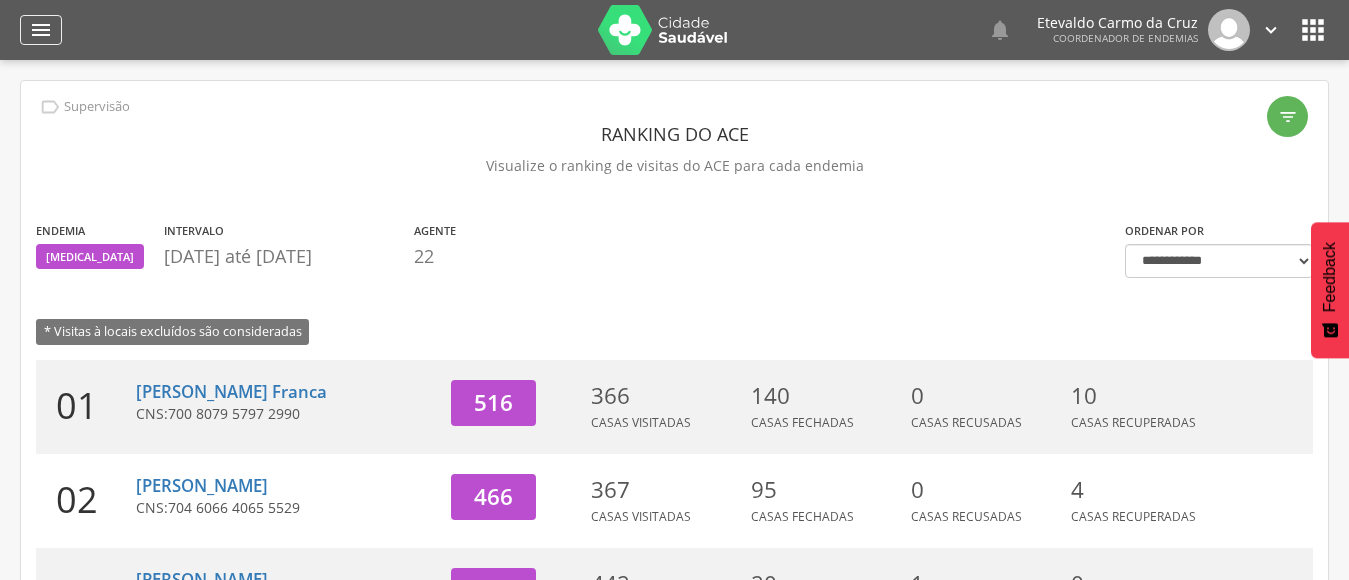 click on "" at bounding box center (41, 30) 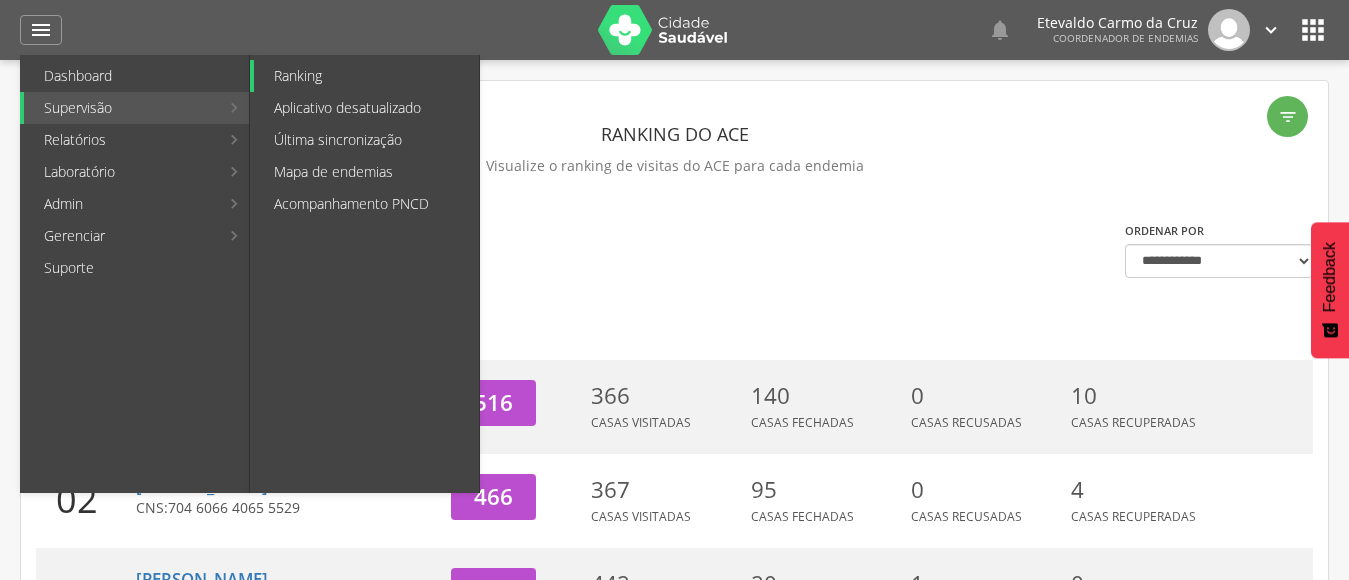 click on "Ranking" at bounding box center [366, 76] 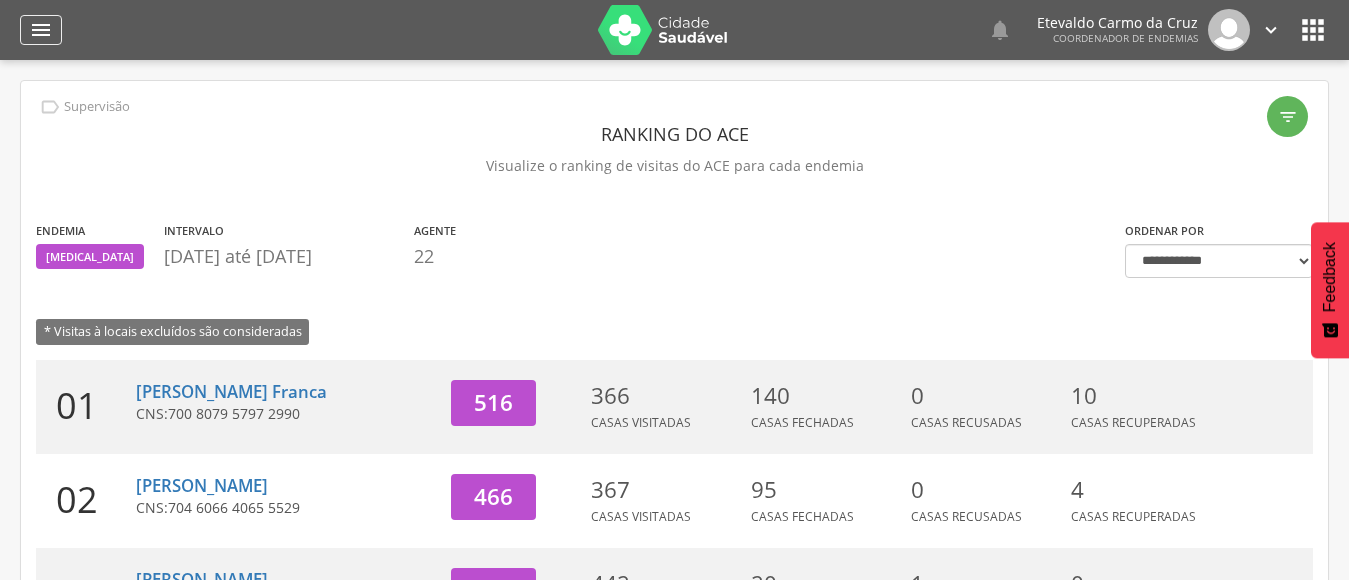 click on "" at bounding box center [41, 30] 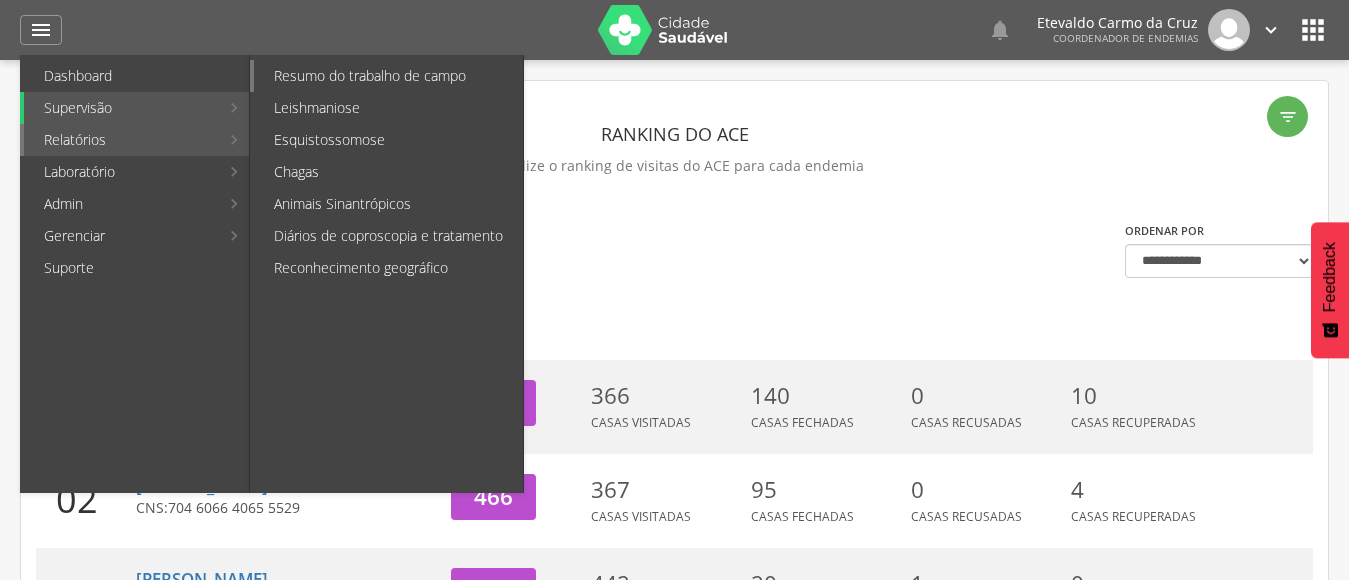 click on "Resumo do trabalho de campo" at bounding box center (388, 76) 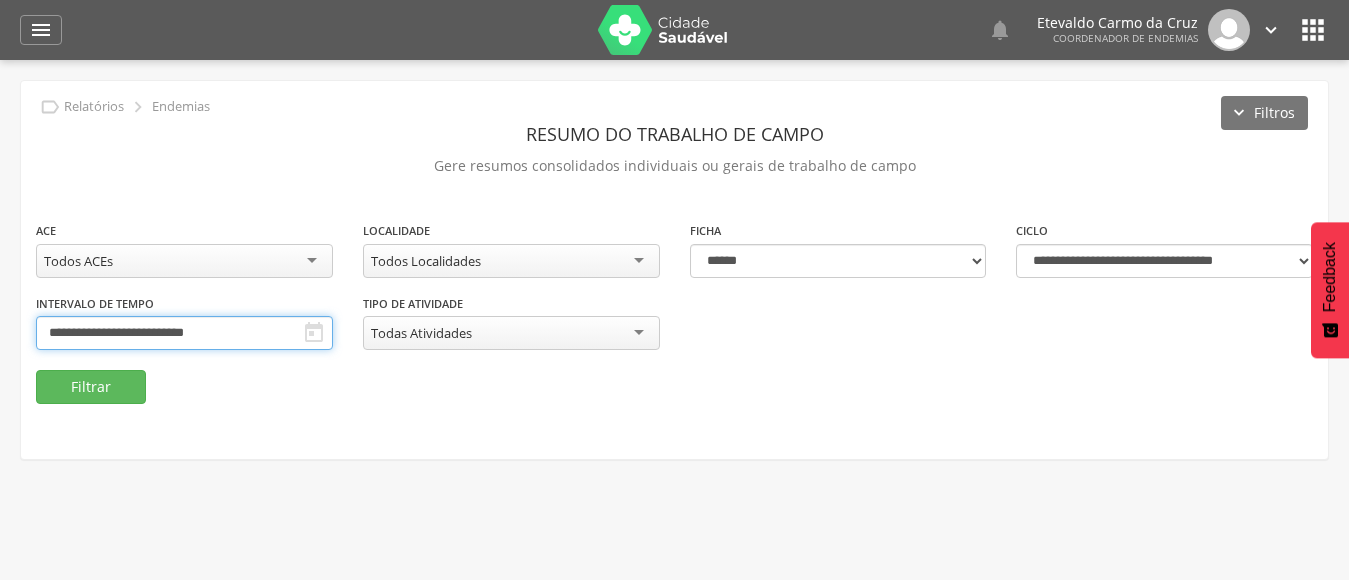 click on "**********" at bounding box center [184, 333] 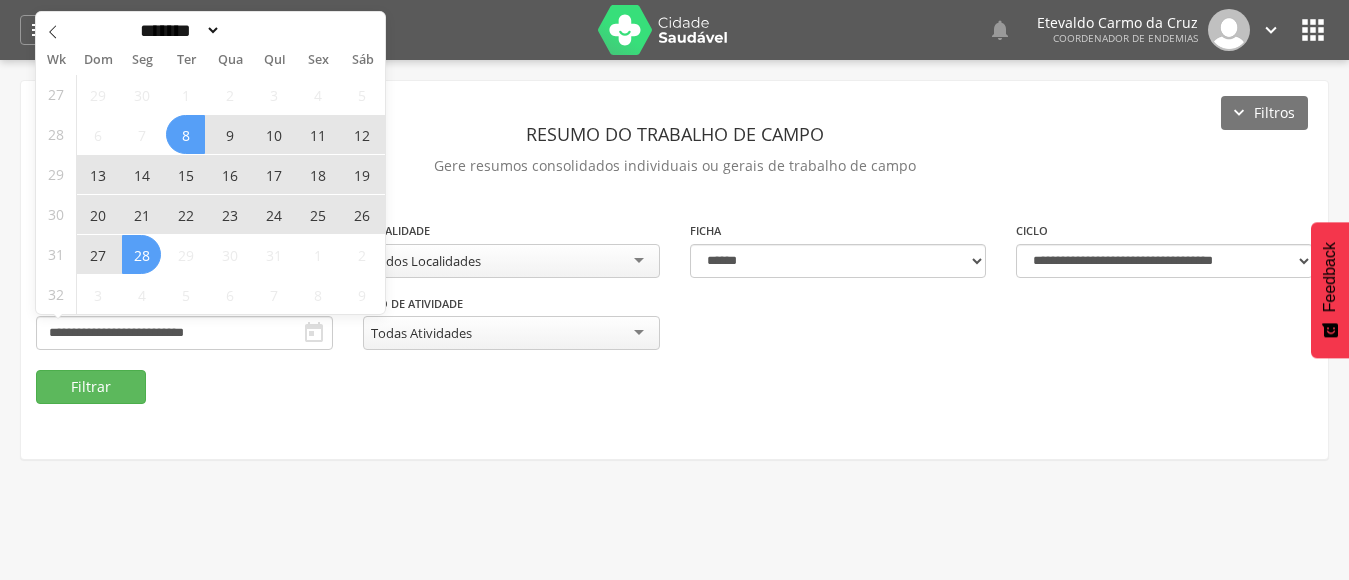 click on "8" at bounding box center [185, 134] 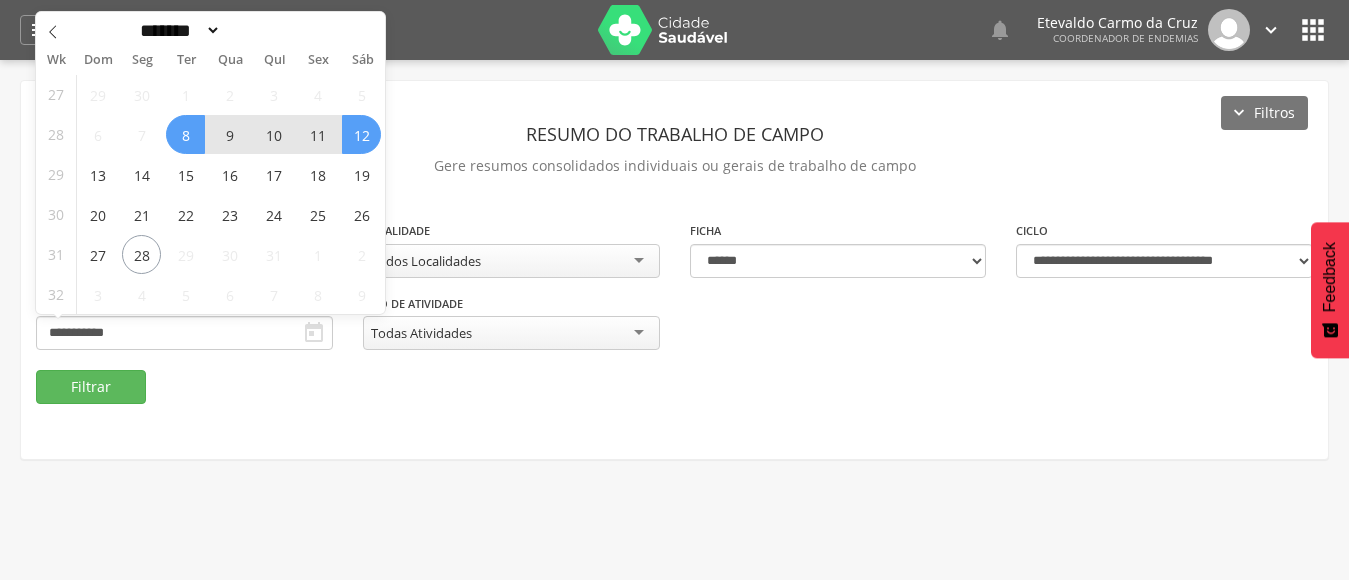 click on "29 30 1 2 3 4 5 6 7 8 9 10 11 12 13 14 15 16 17 18 19 20 21 22 23 24 25 26 27 28 29 30 31 1 2 3 4 5 6 7 8 9" at bounding box center (230, 194) 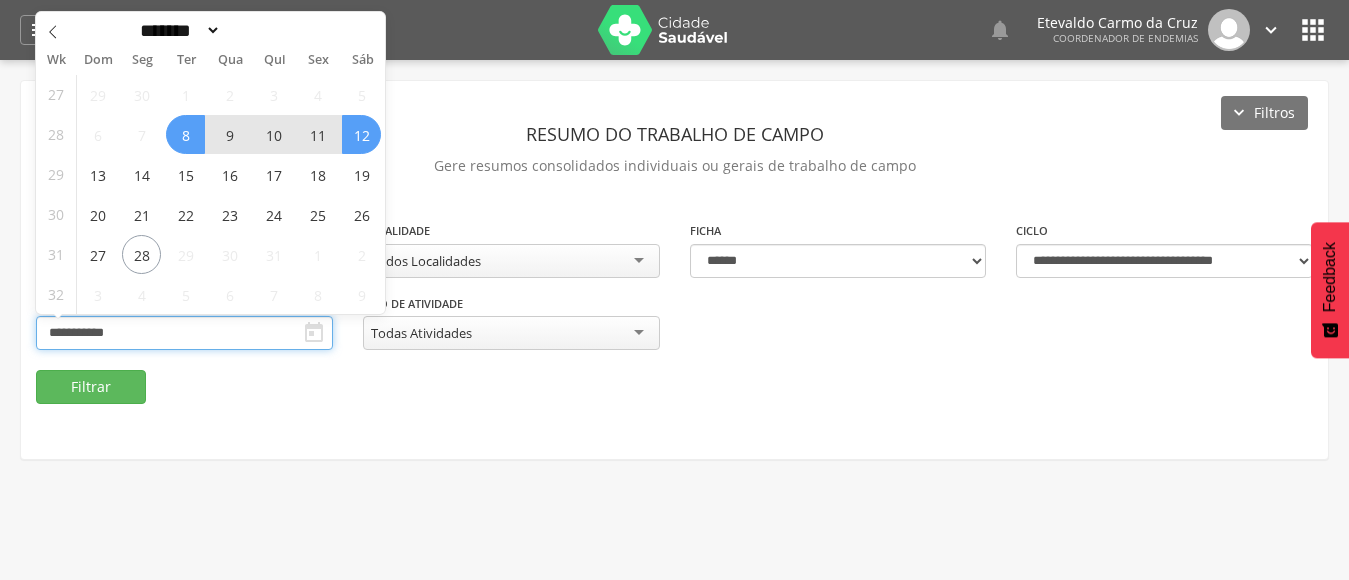 type on "**********" 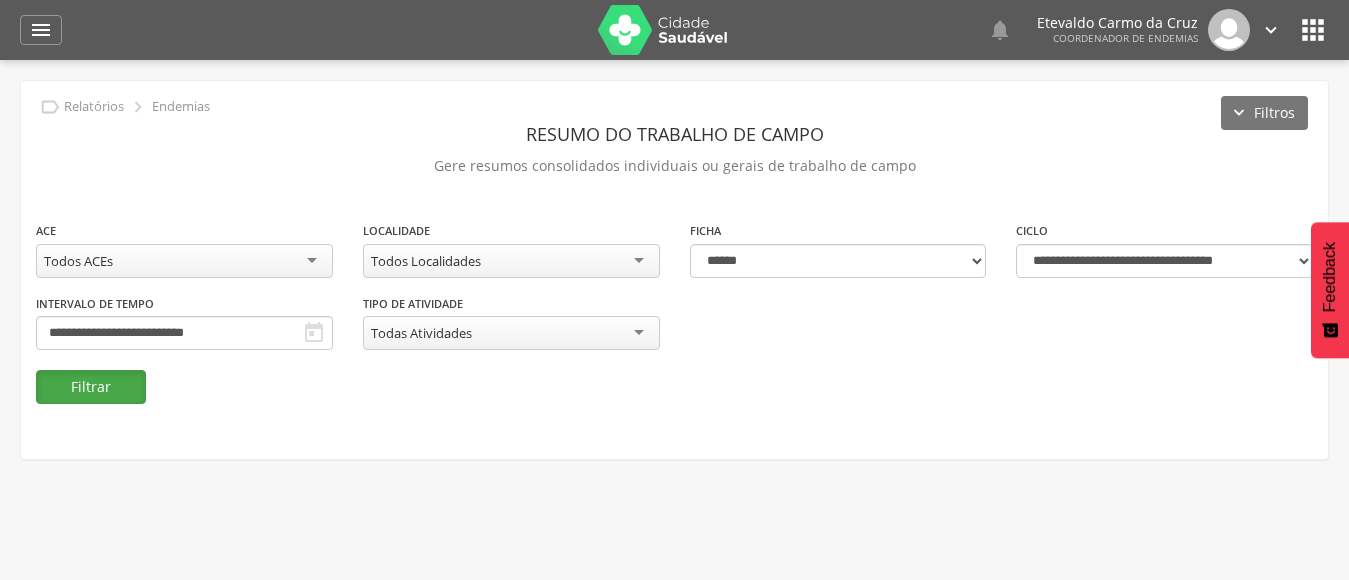 click on "Filtrar" at bounding box center [91, 387] 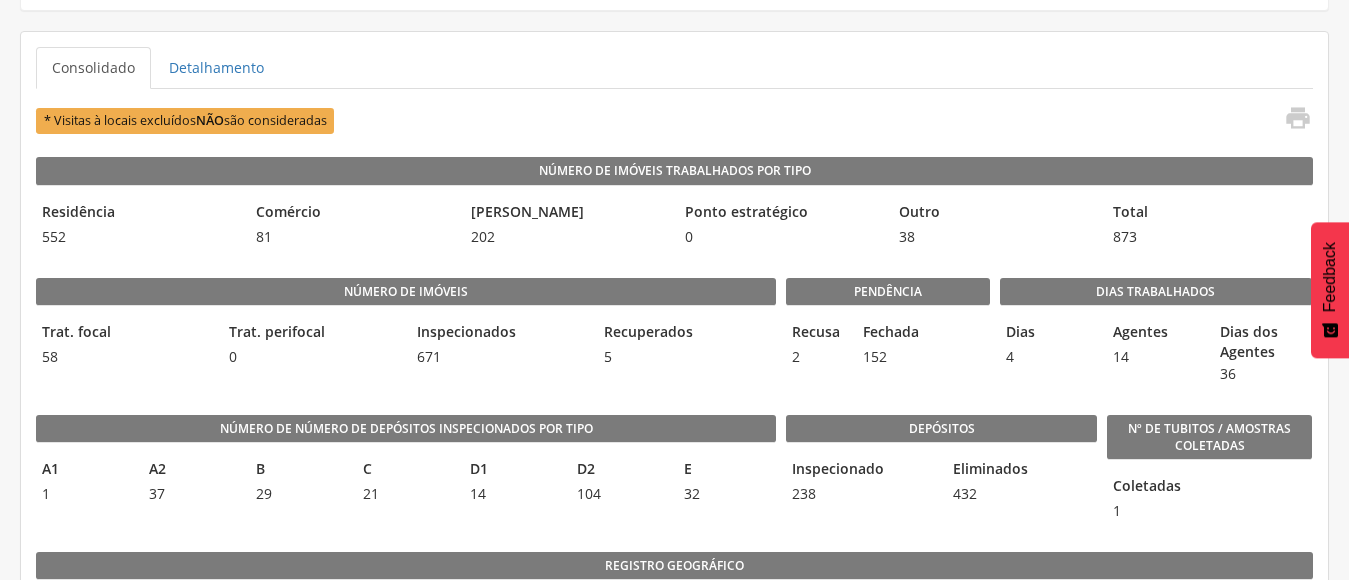 scroll, scrollTop: 192, scrollLeft: 0, axis: vertical 